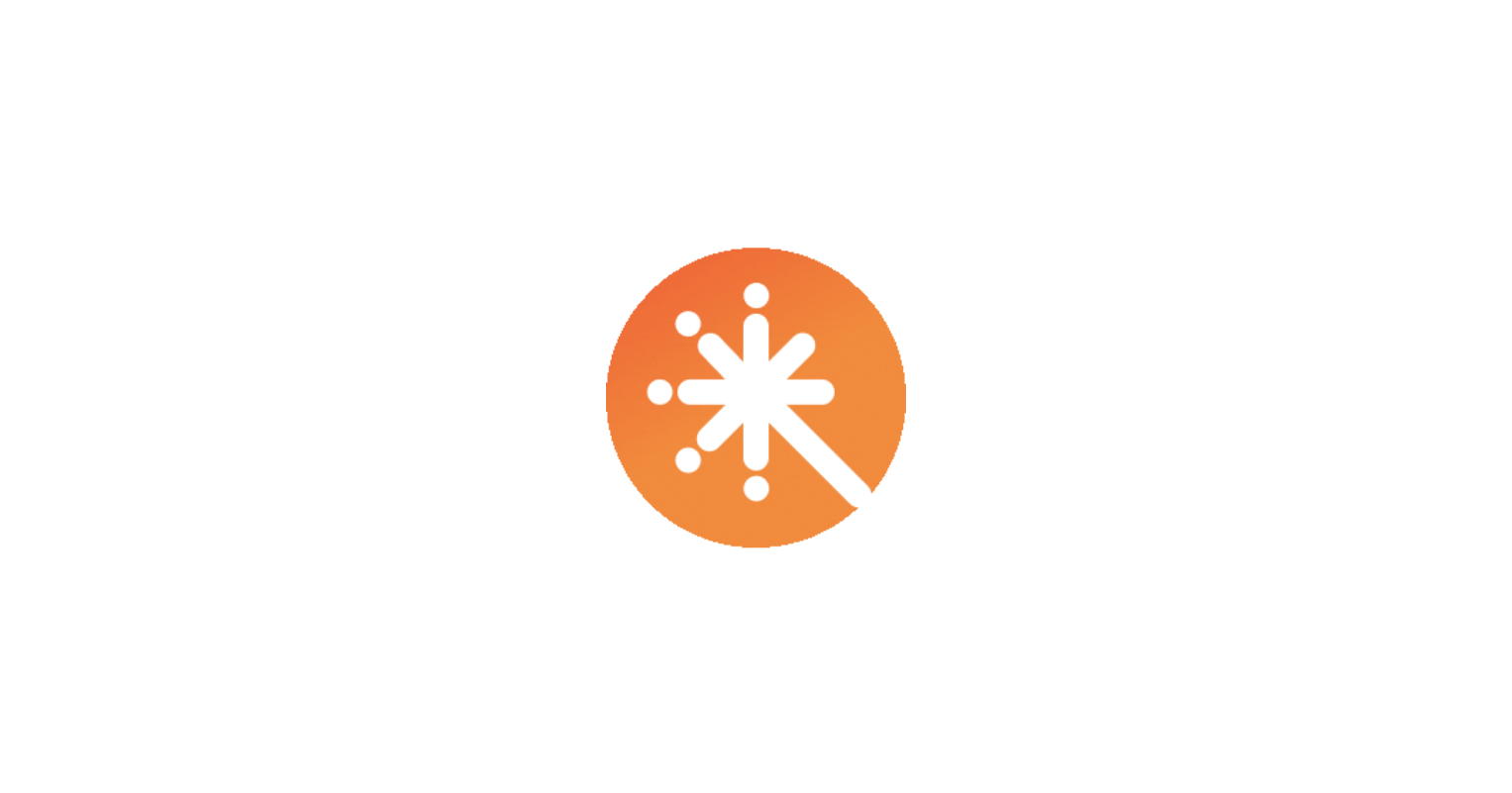 scroll, scrollTop: 0, scrollLeft: 0, axis: both 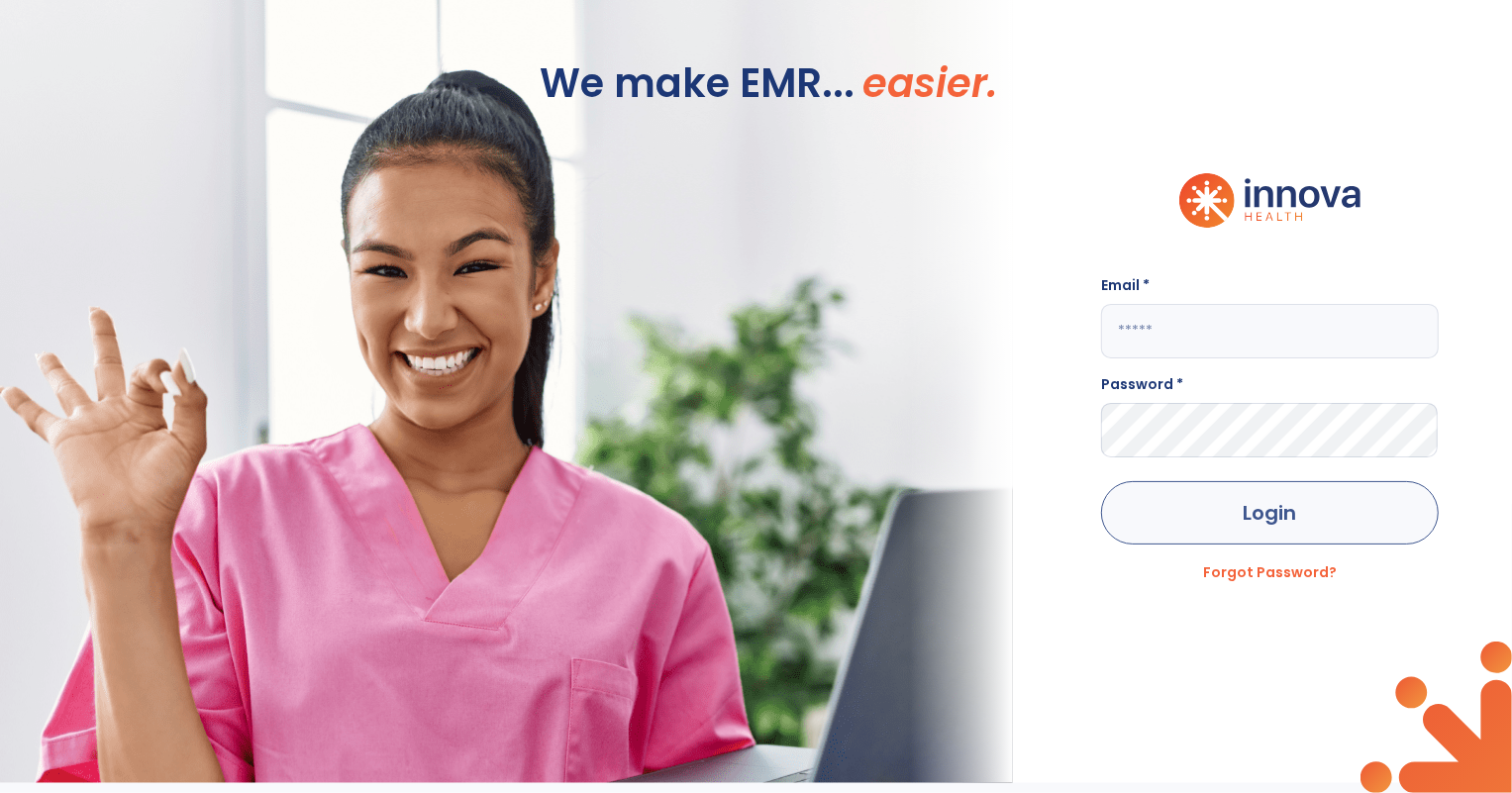 type on "**********" 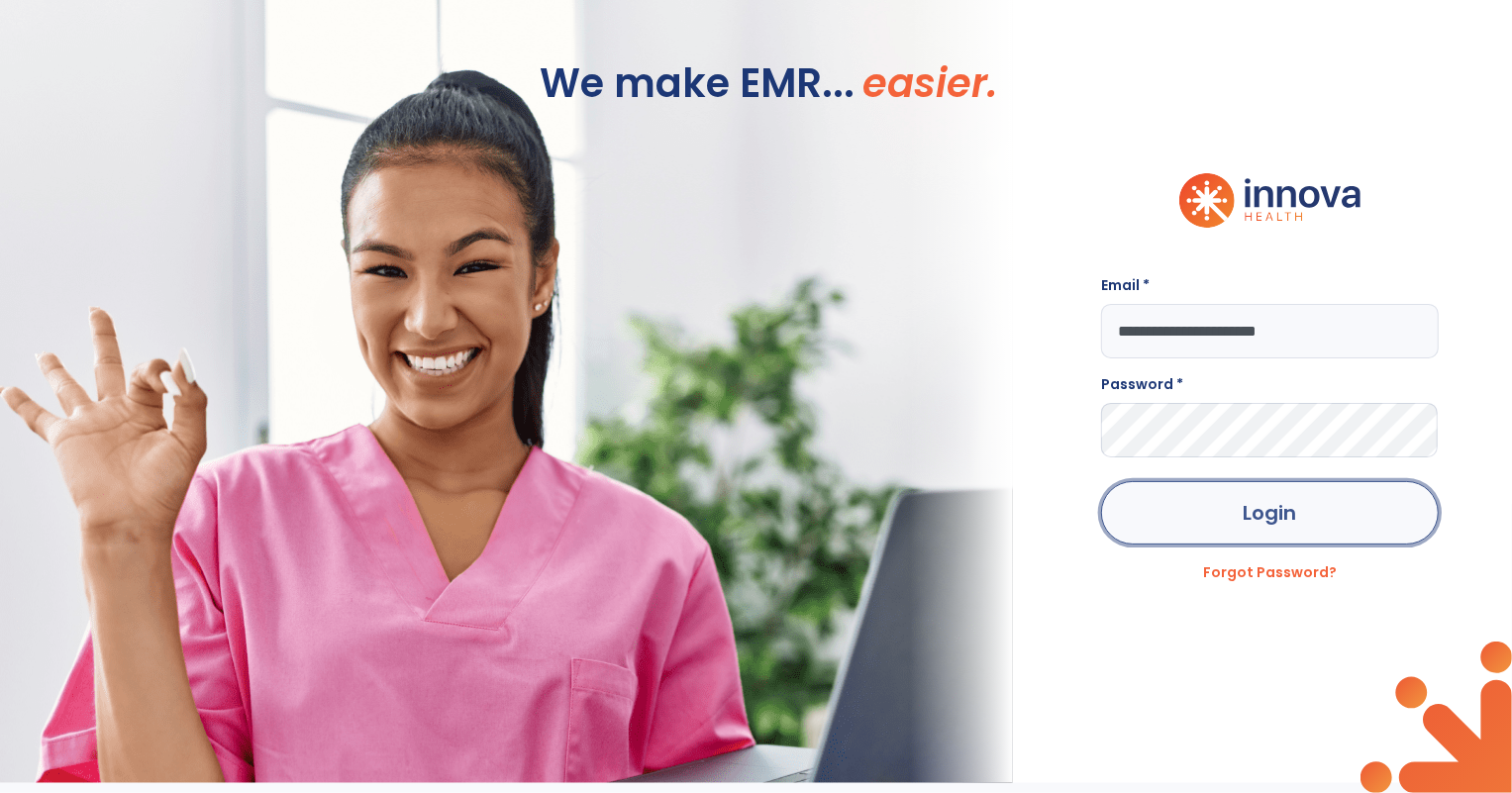 click on "Login" 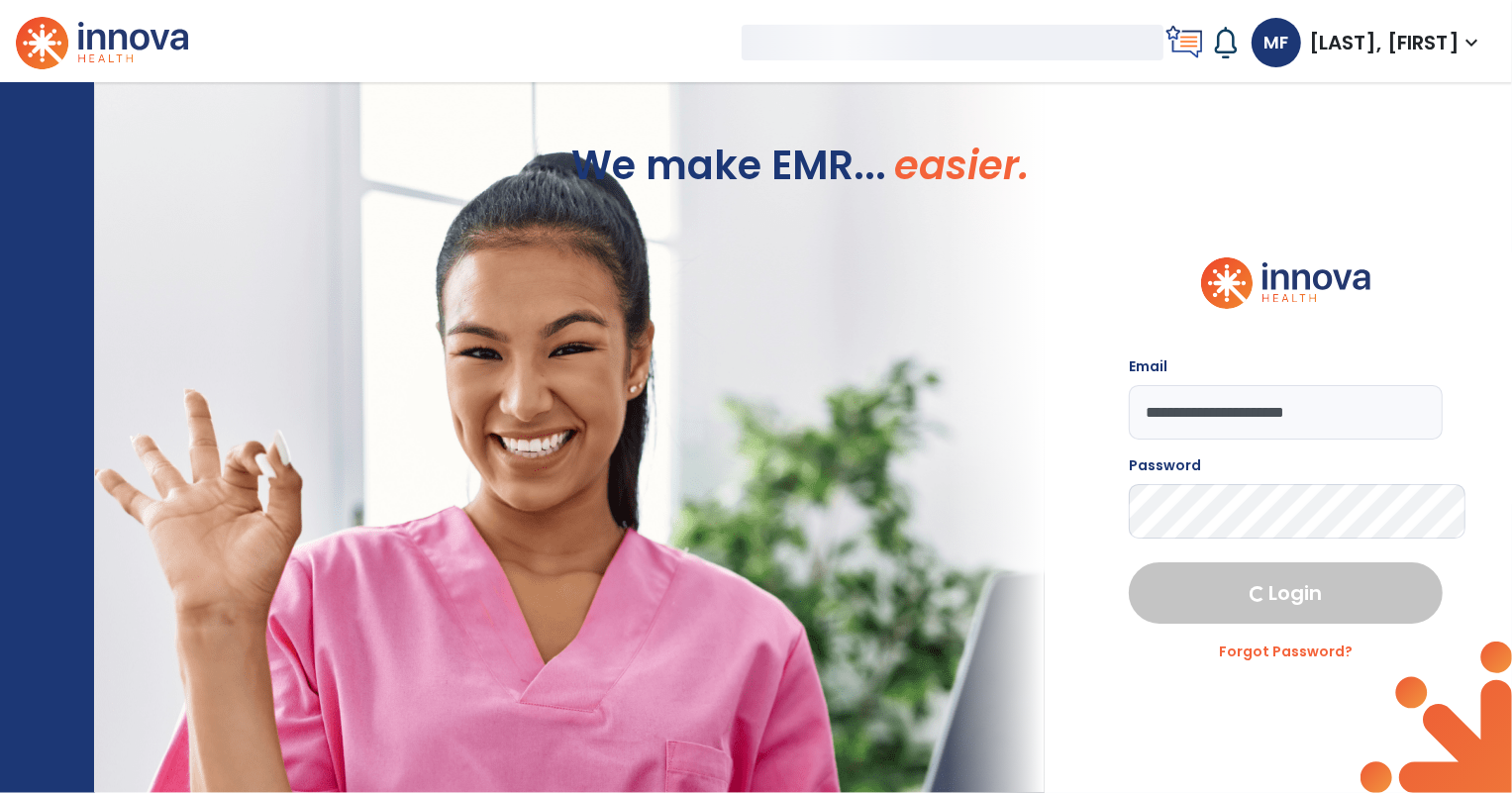 select on "***" 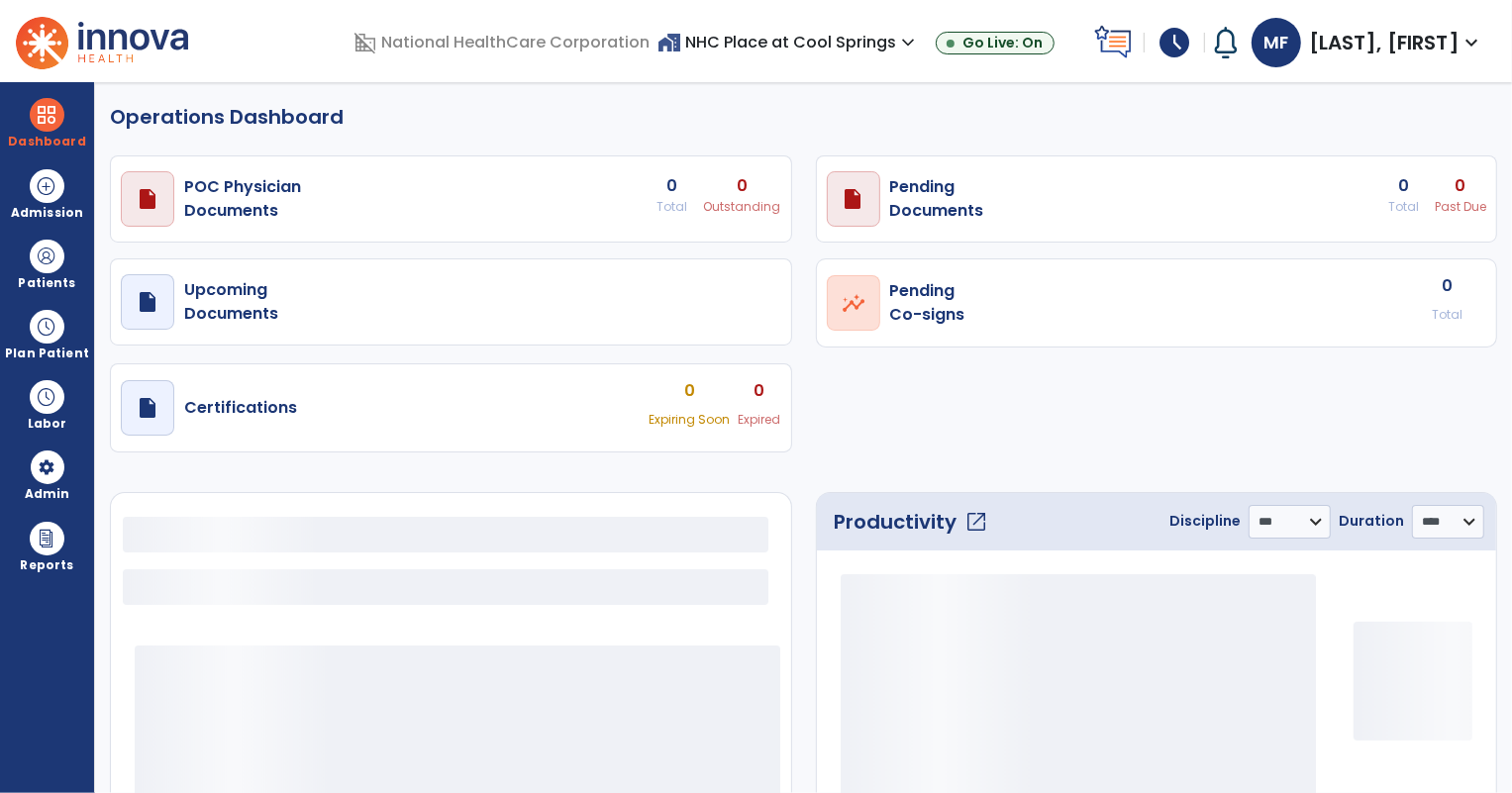 select on "***" 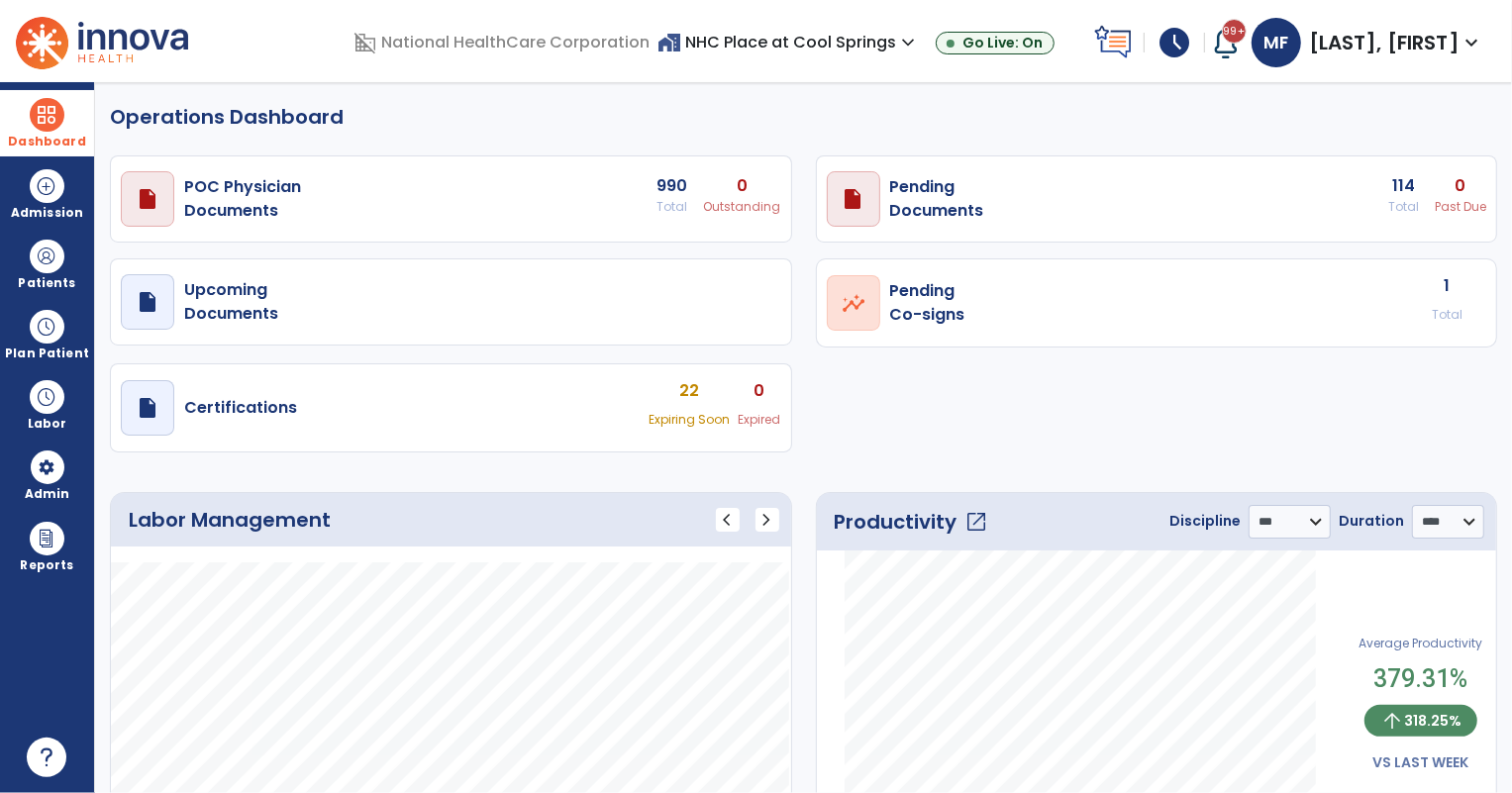 drag, startPoint x: 56, startPoint y: 118, endPoint x: 240, endPoint y: 119, distance: 184.0027 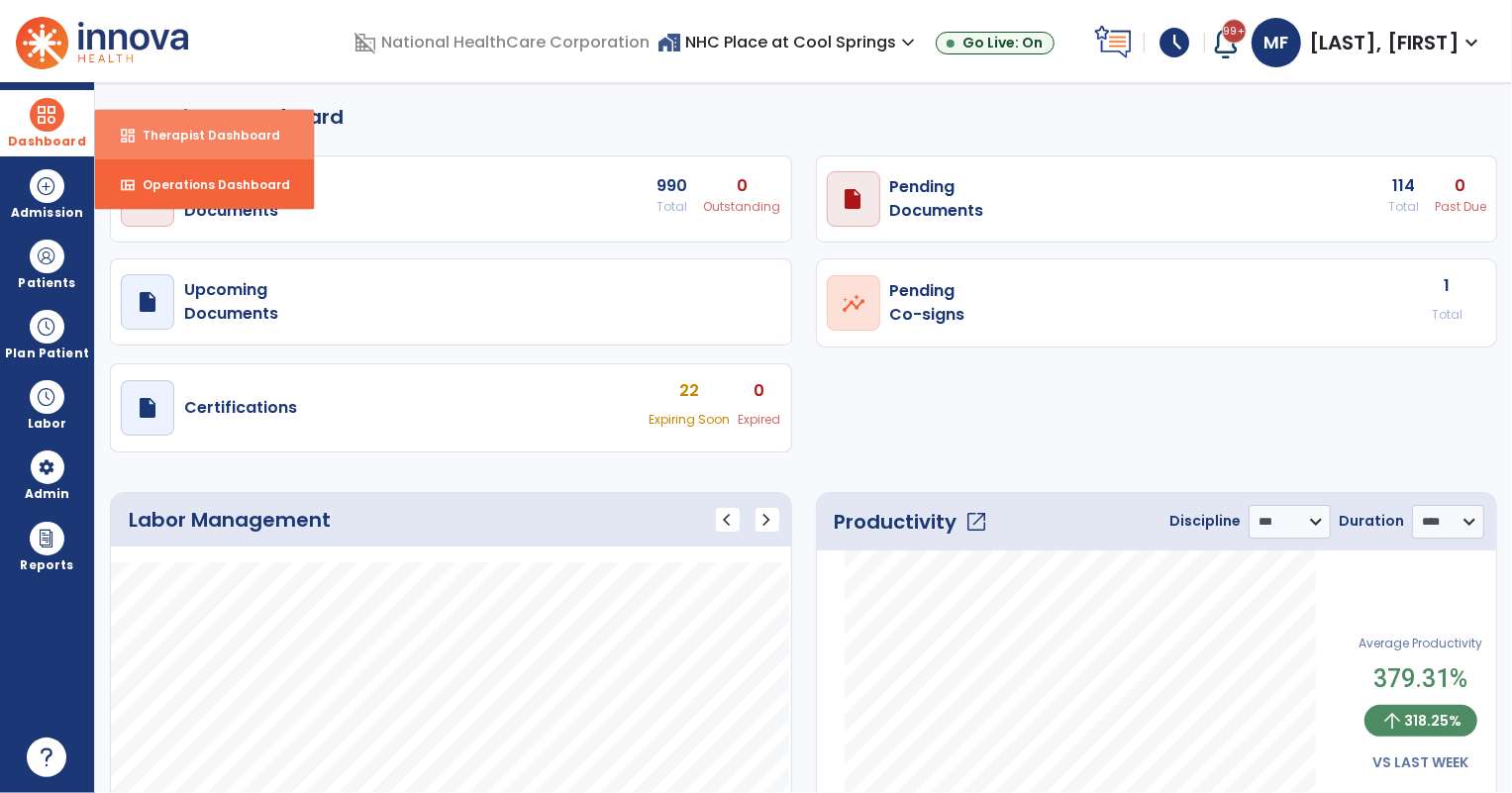 click on "dashboard  Therapist Dashboard" at bounding box center (204, 135) 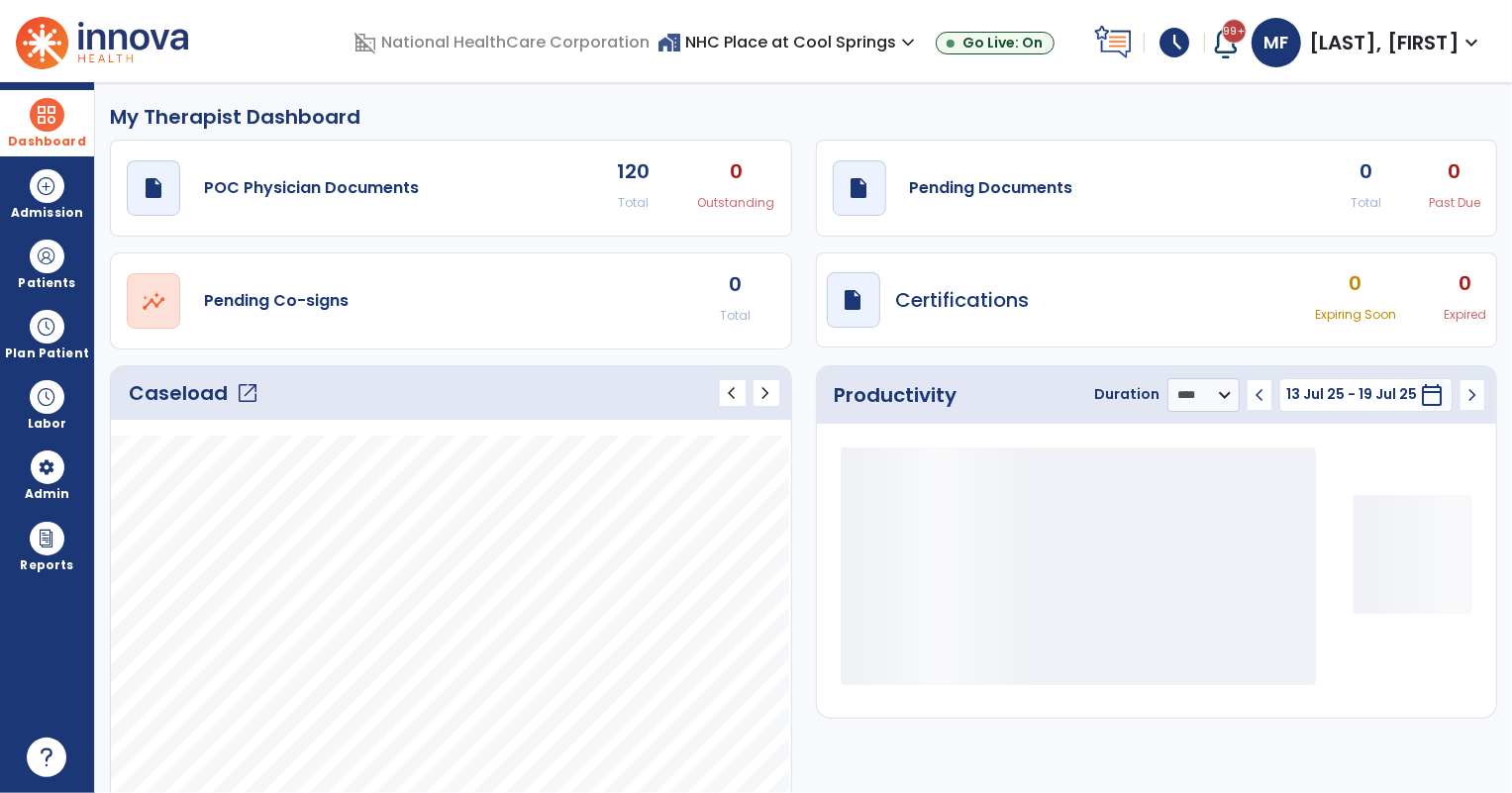 click on "open_in_new" 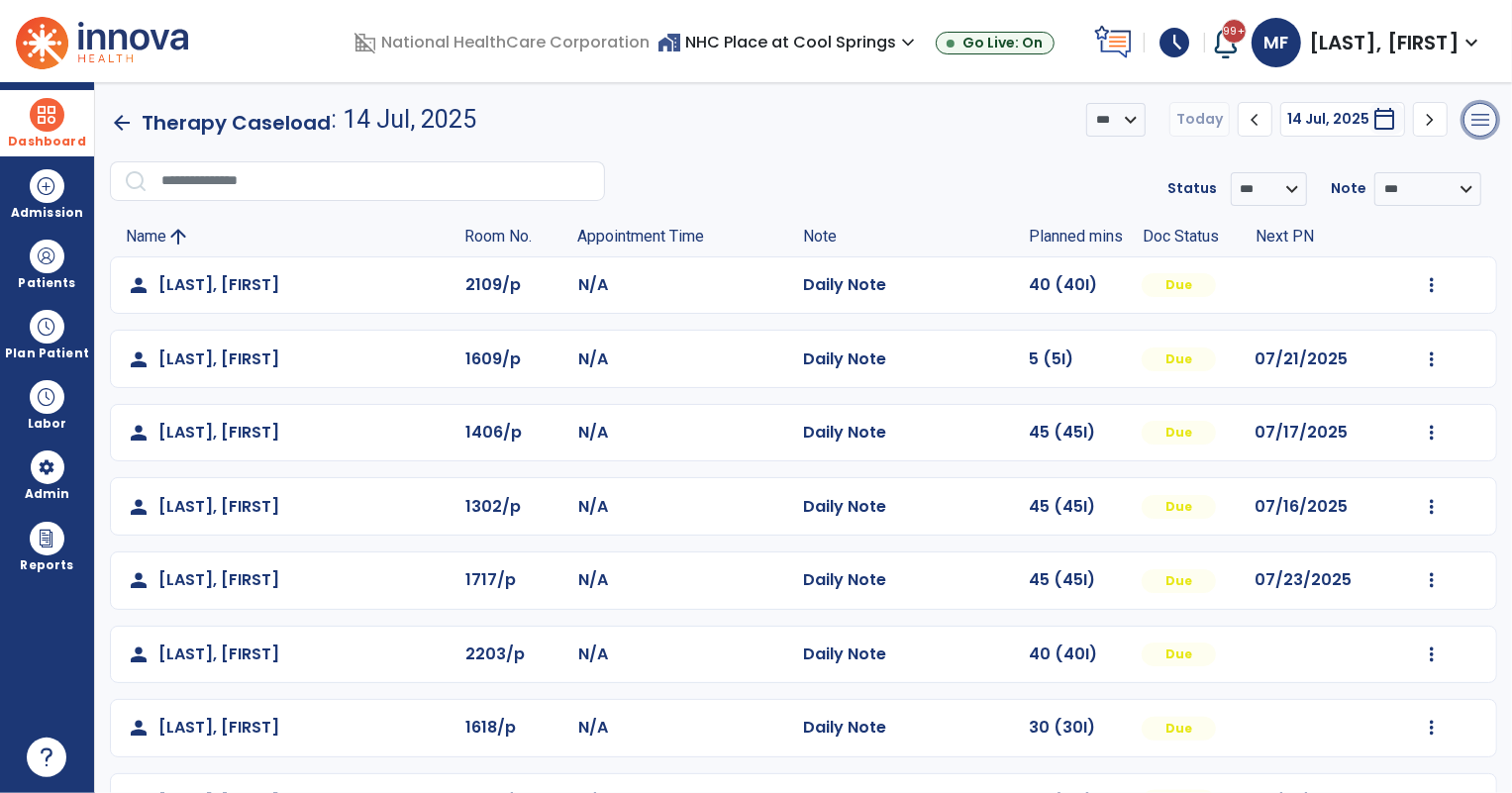 click on "menu" at bounding box center [1480, 120] 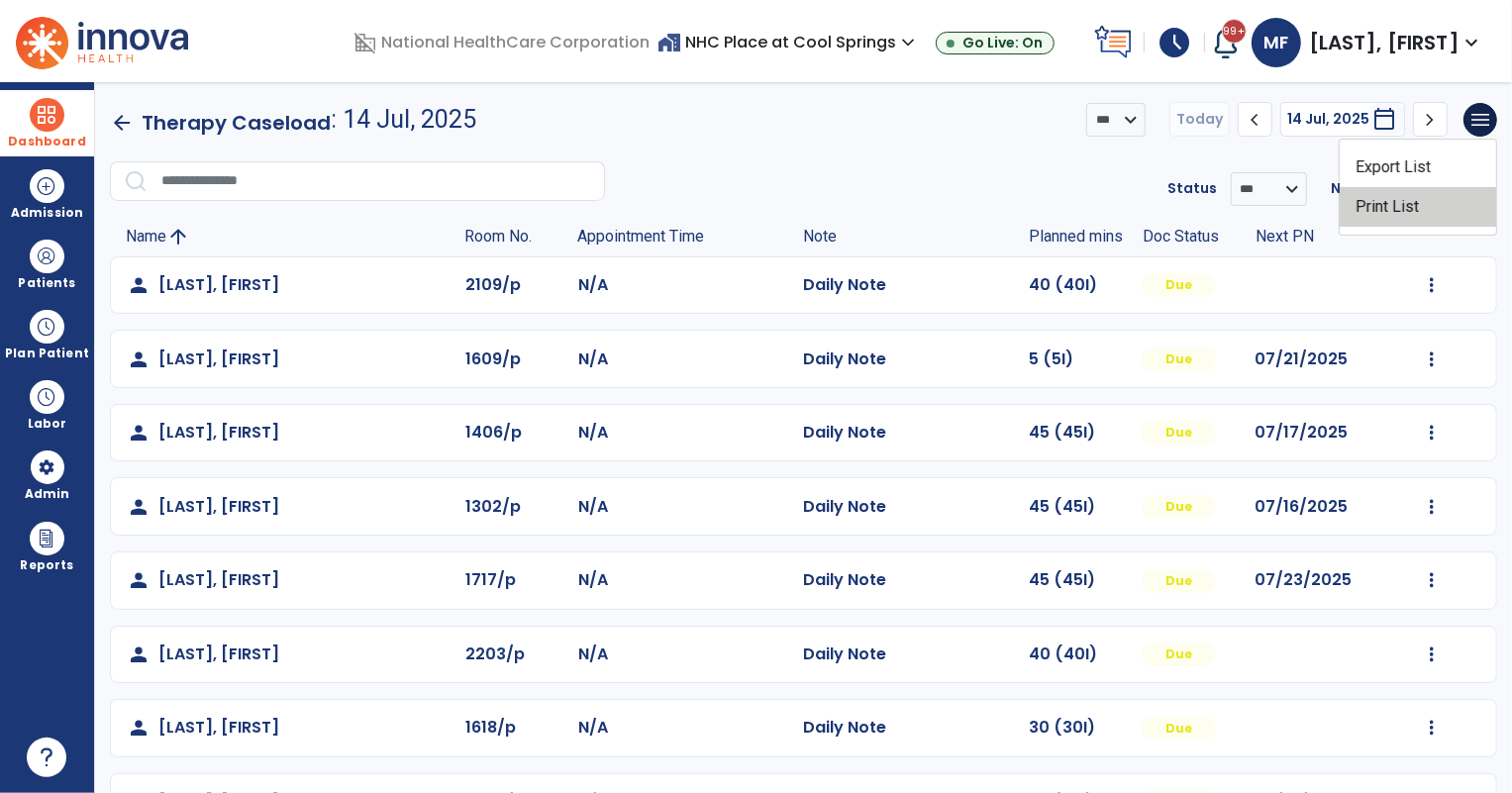 click on "Print List" 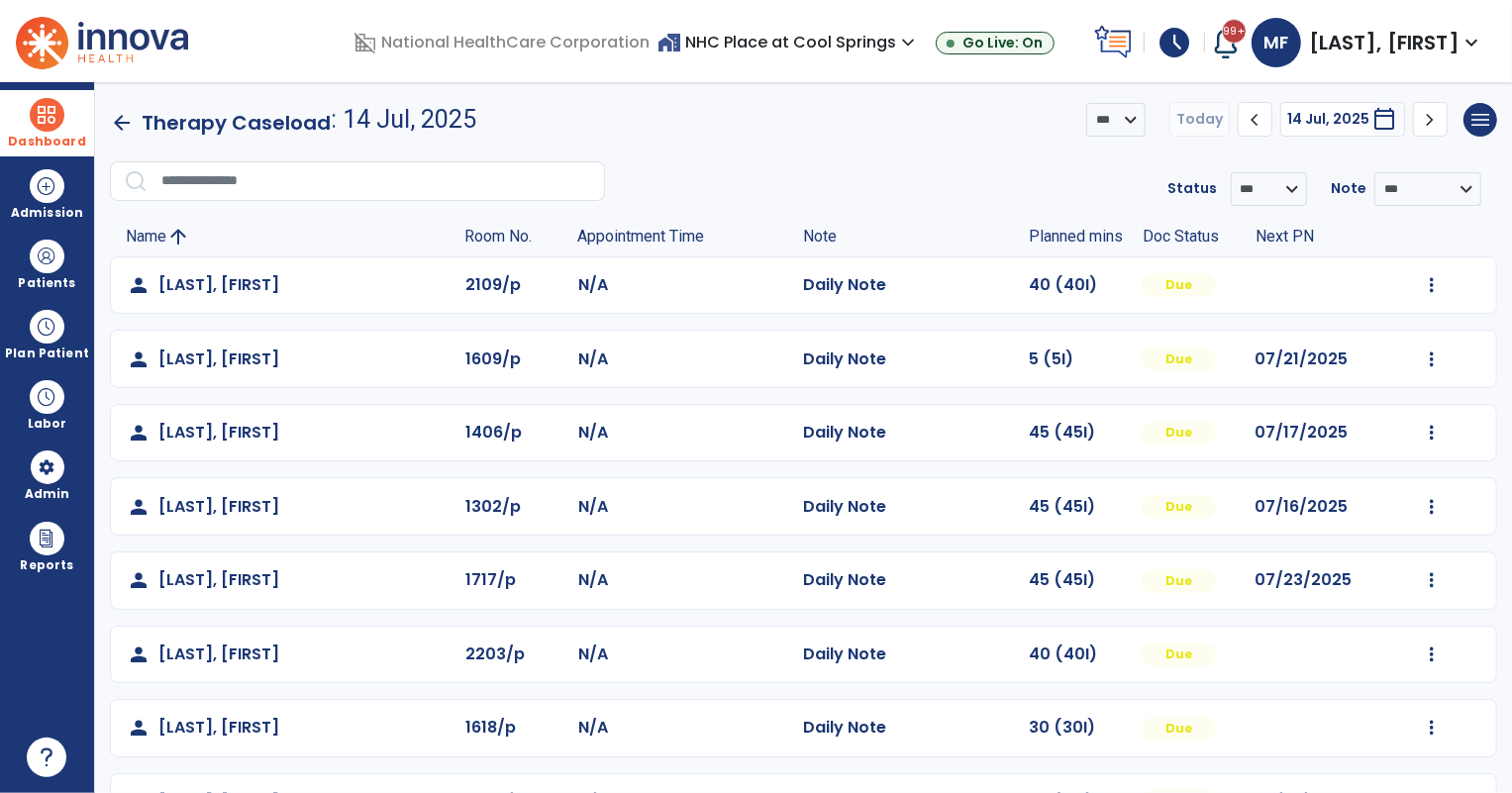 click on "arrow_back" 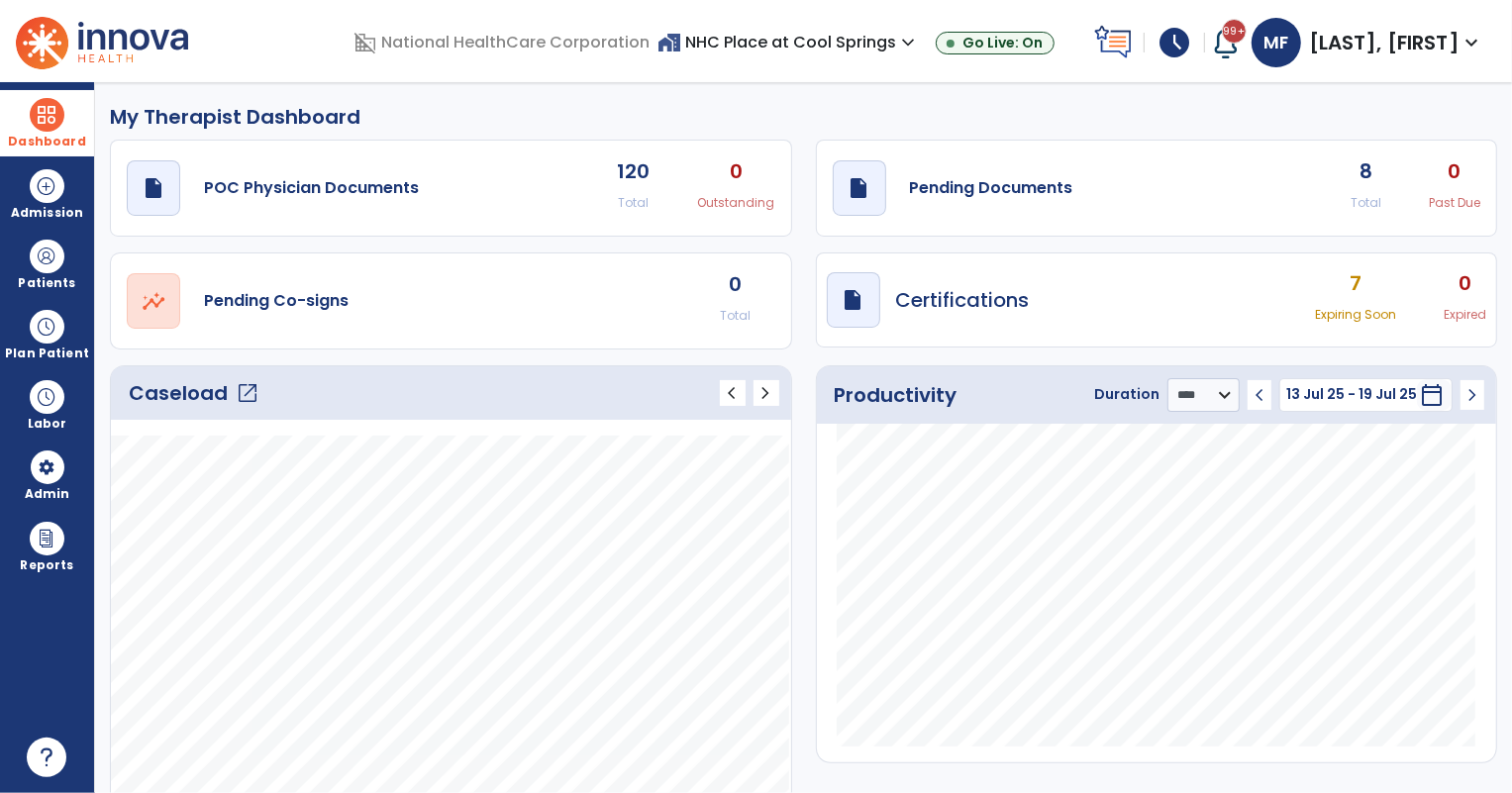 click at bounding box center [47, 115] 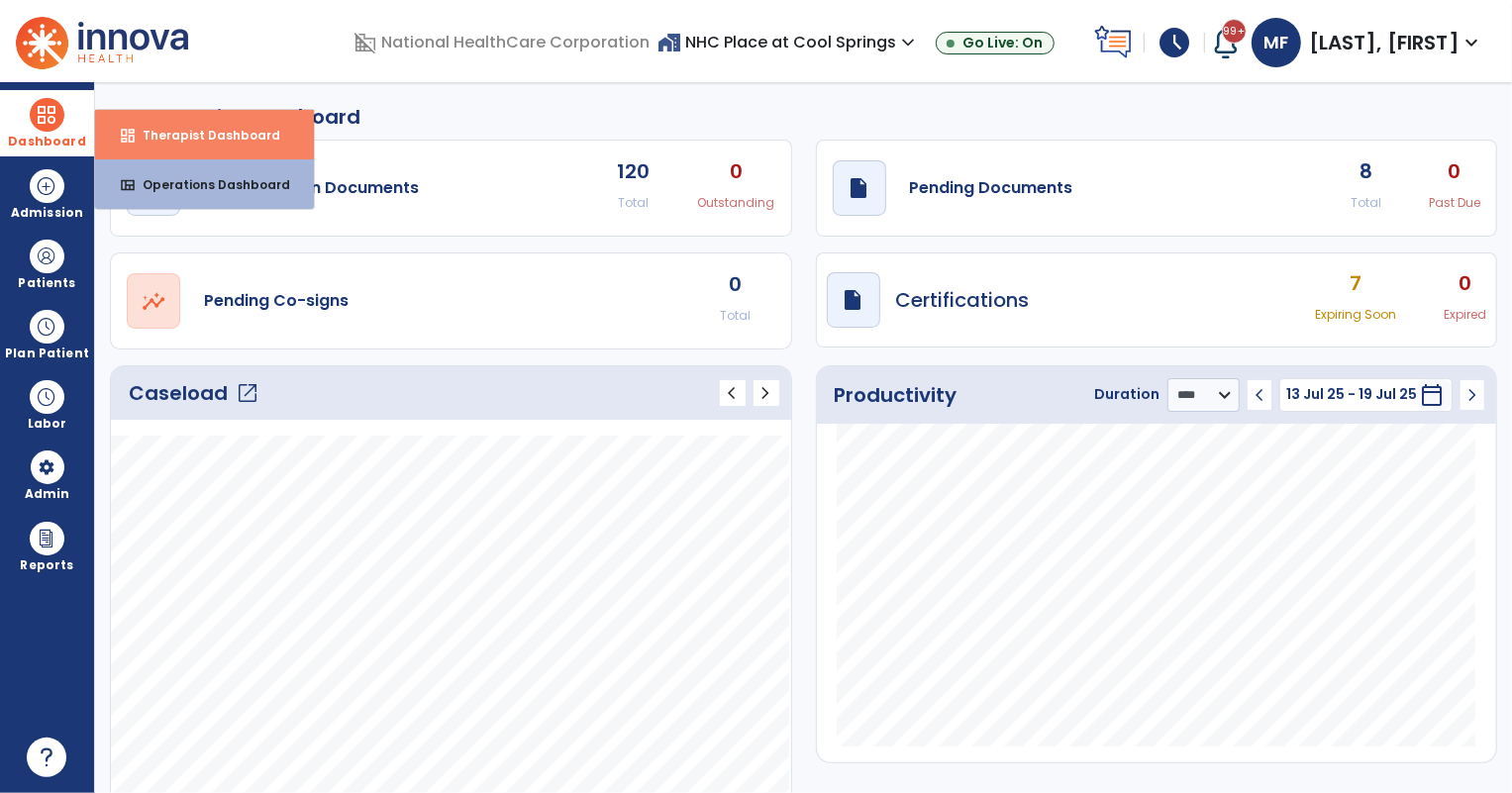 click on "Therapist Dashboard" at bounding box center [203, 135] 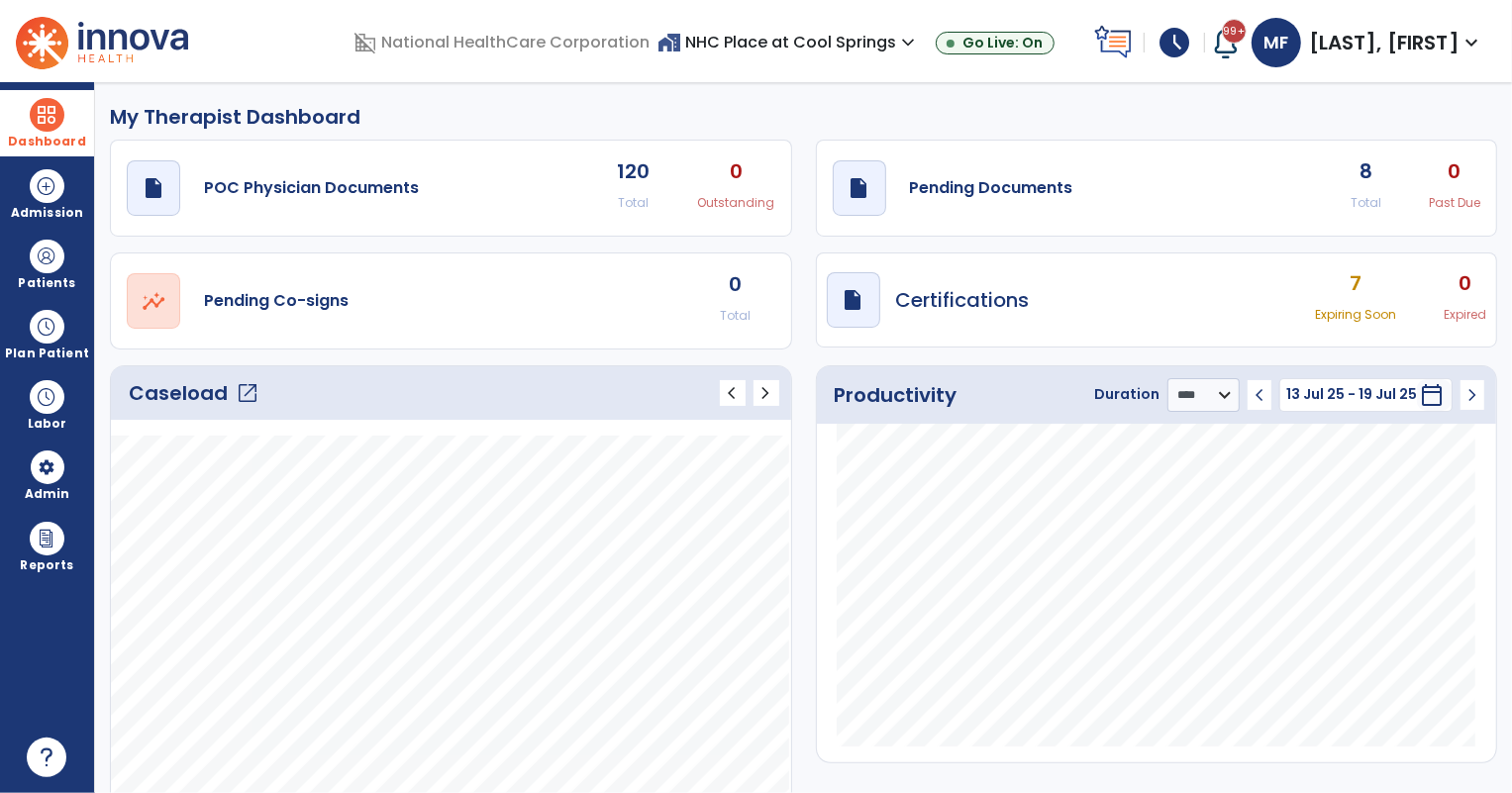 click on "open_in_new" 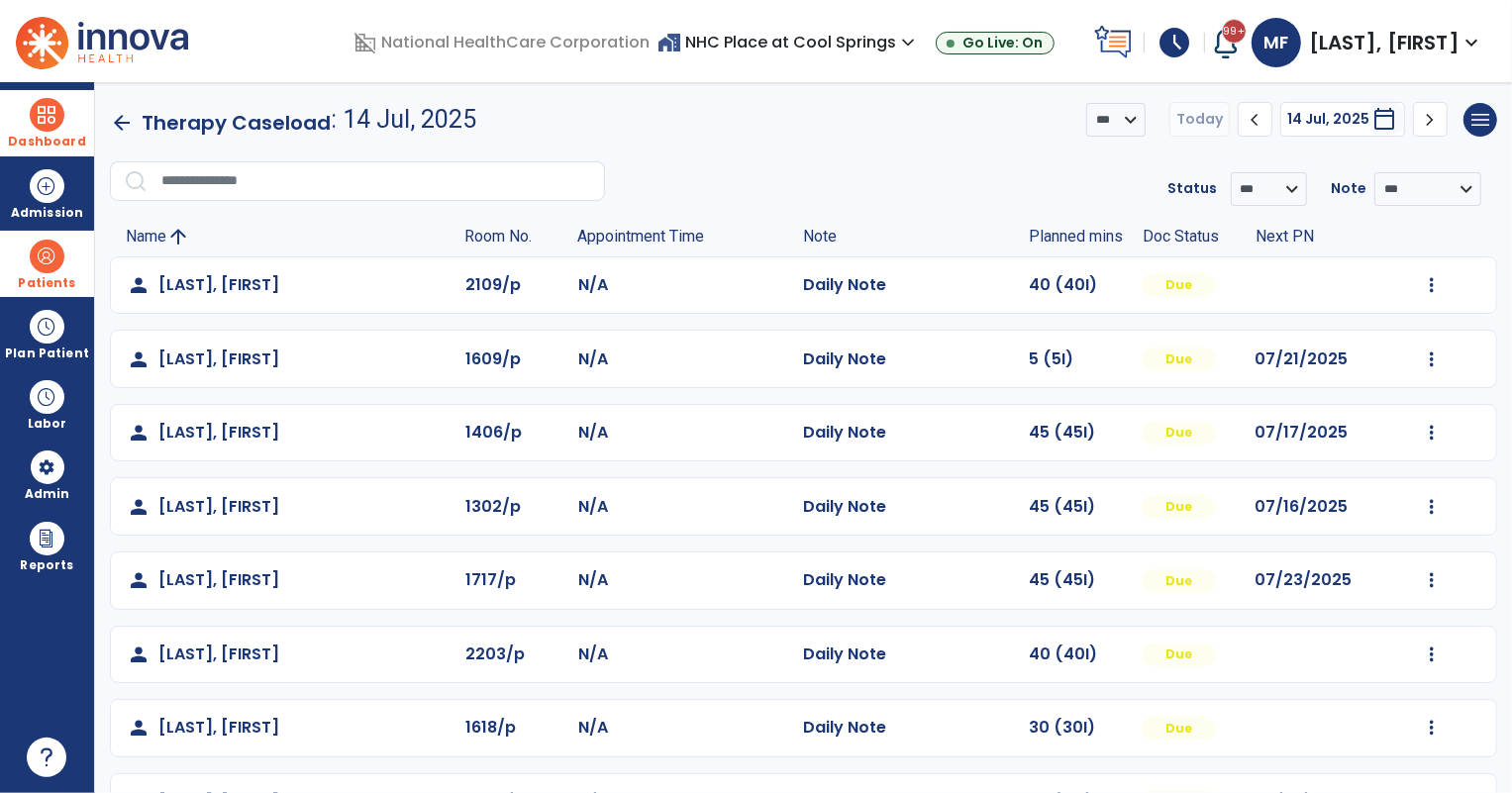 click at bounding box center [47, 256] 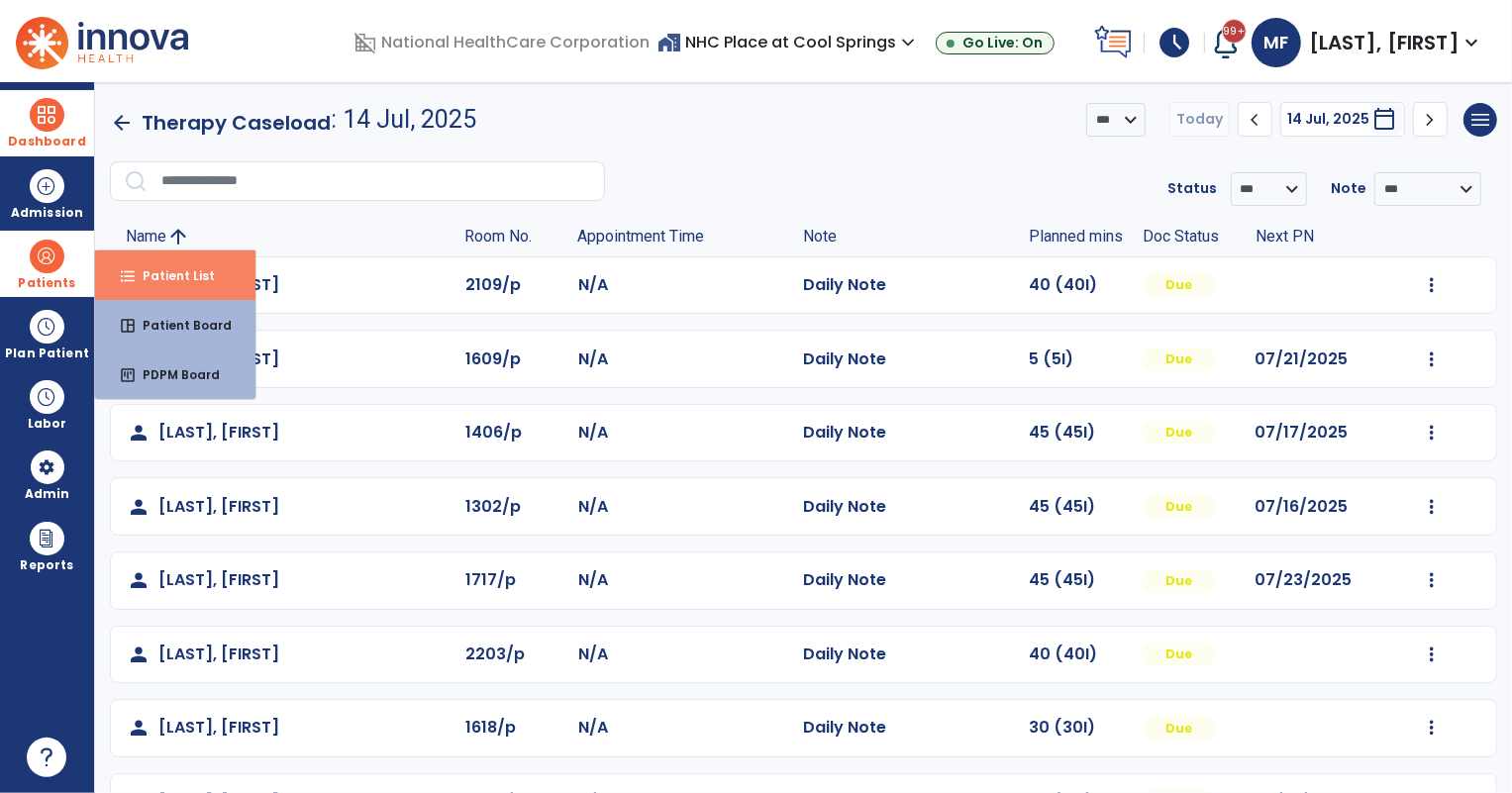 click on "Patient List" at bounding box center [170, 275] 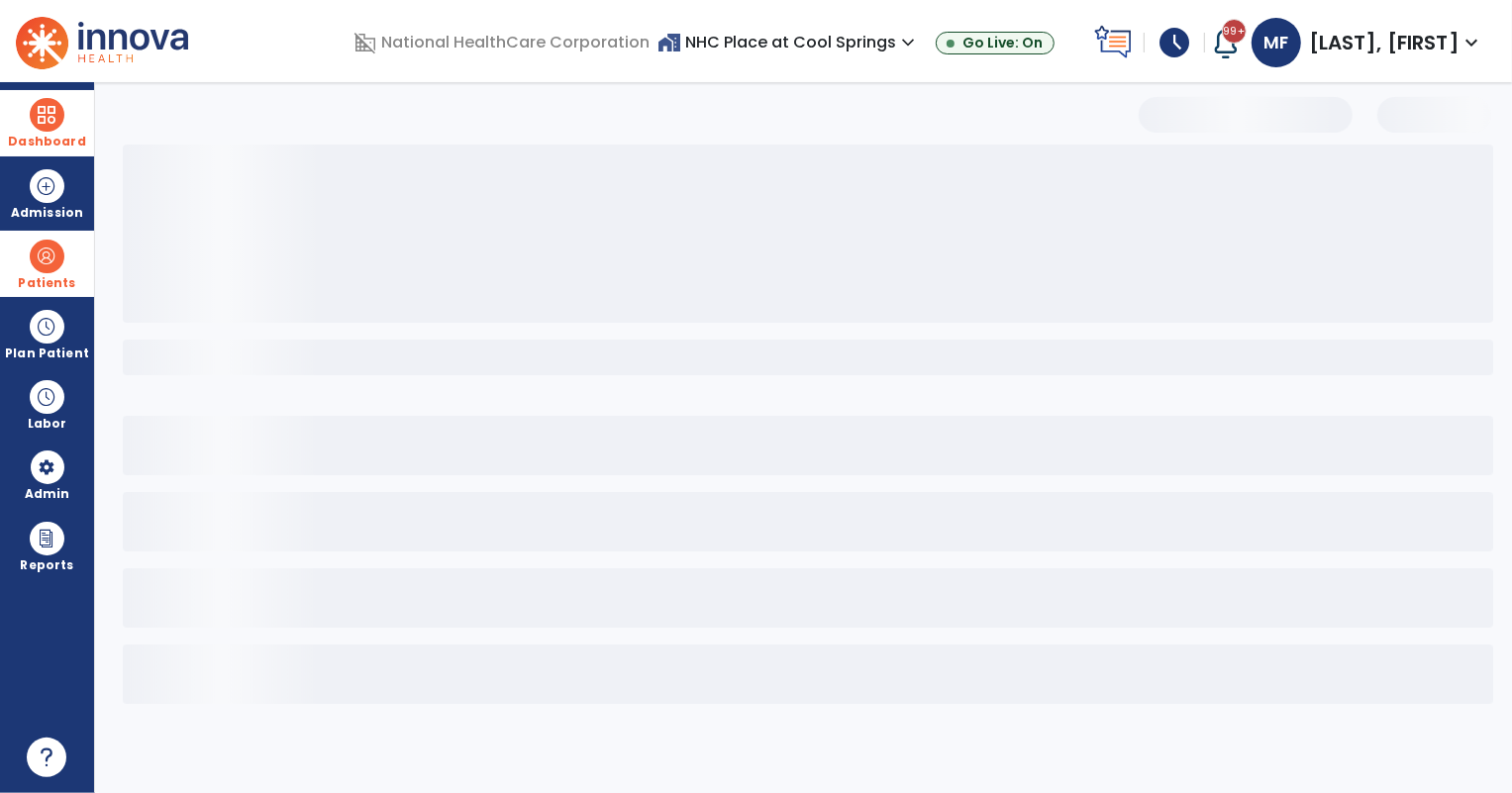 select on "***" 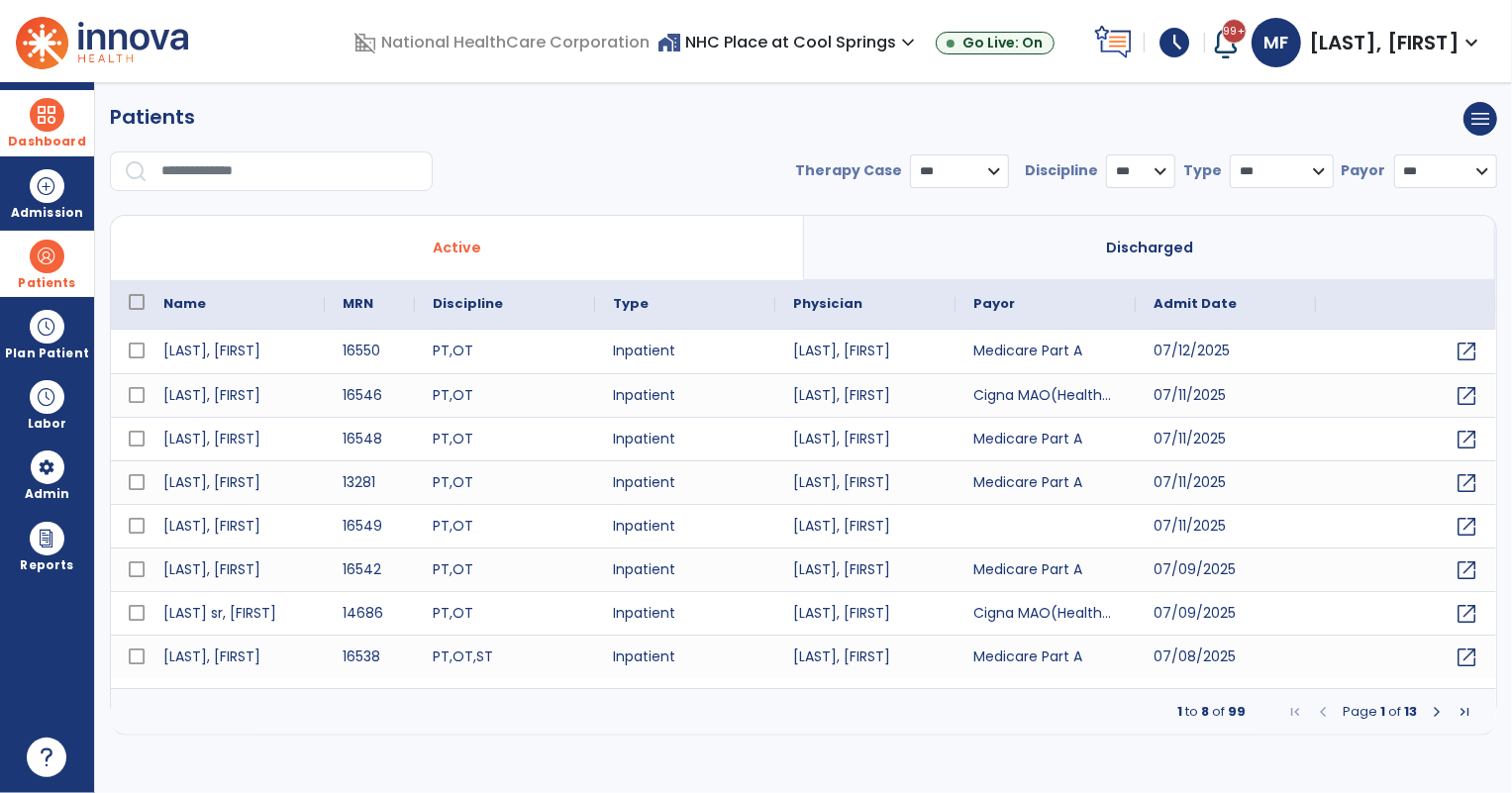 click at bounding box center (290, 171) 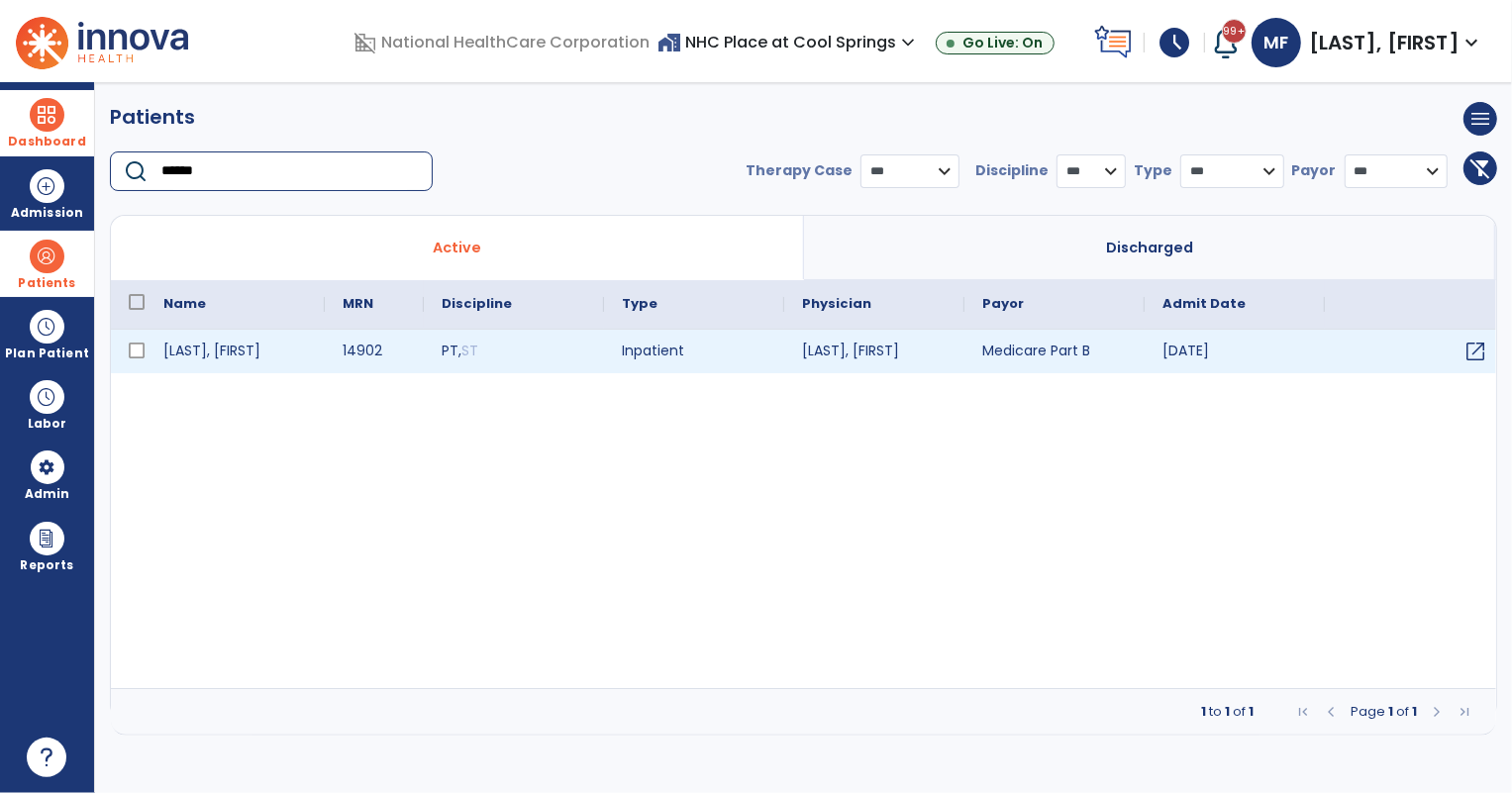 type on "******" 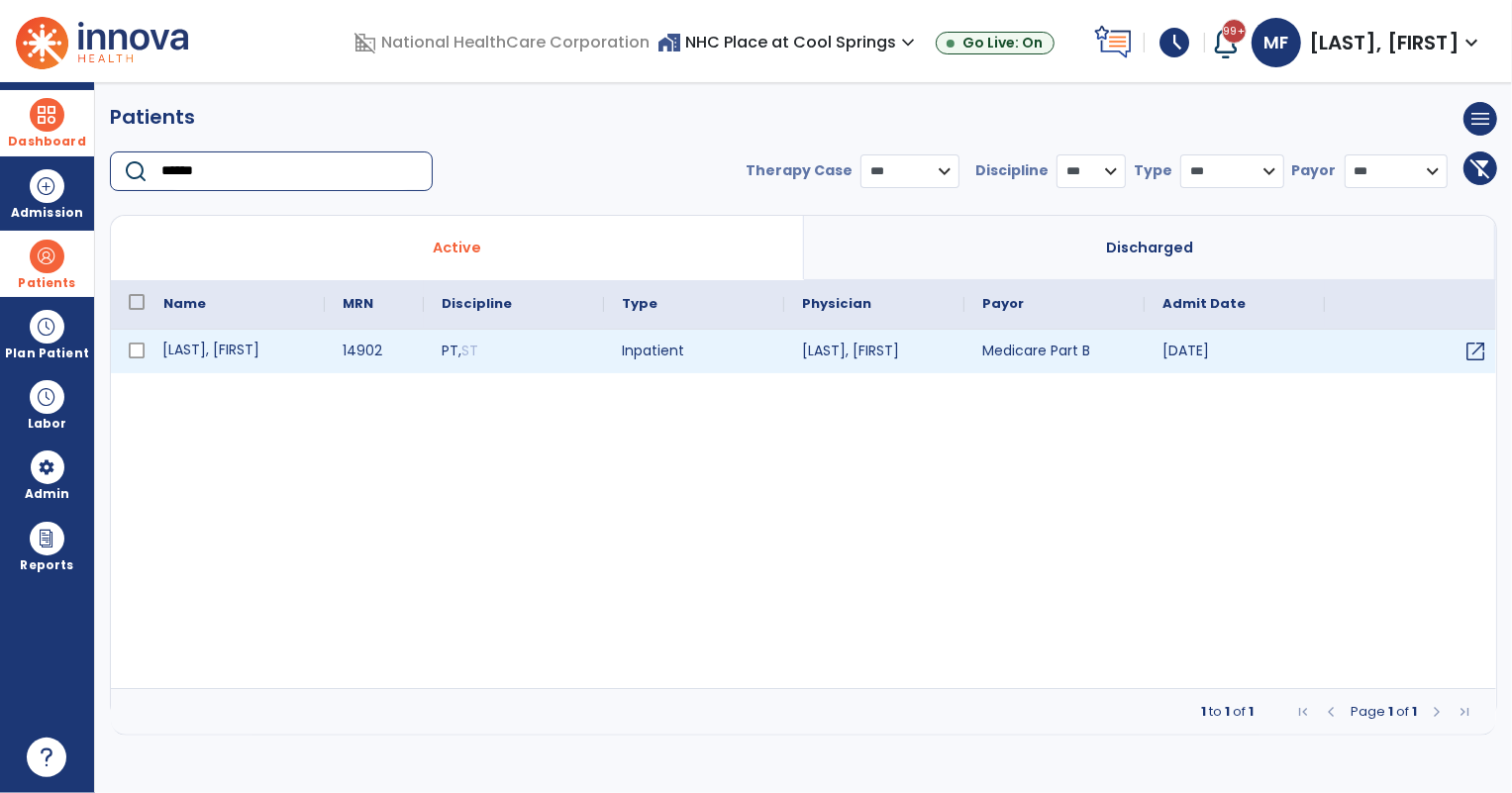 click on "[LAST], [FIRST]" at bounding box center [235, 351] 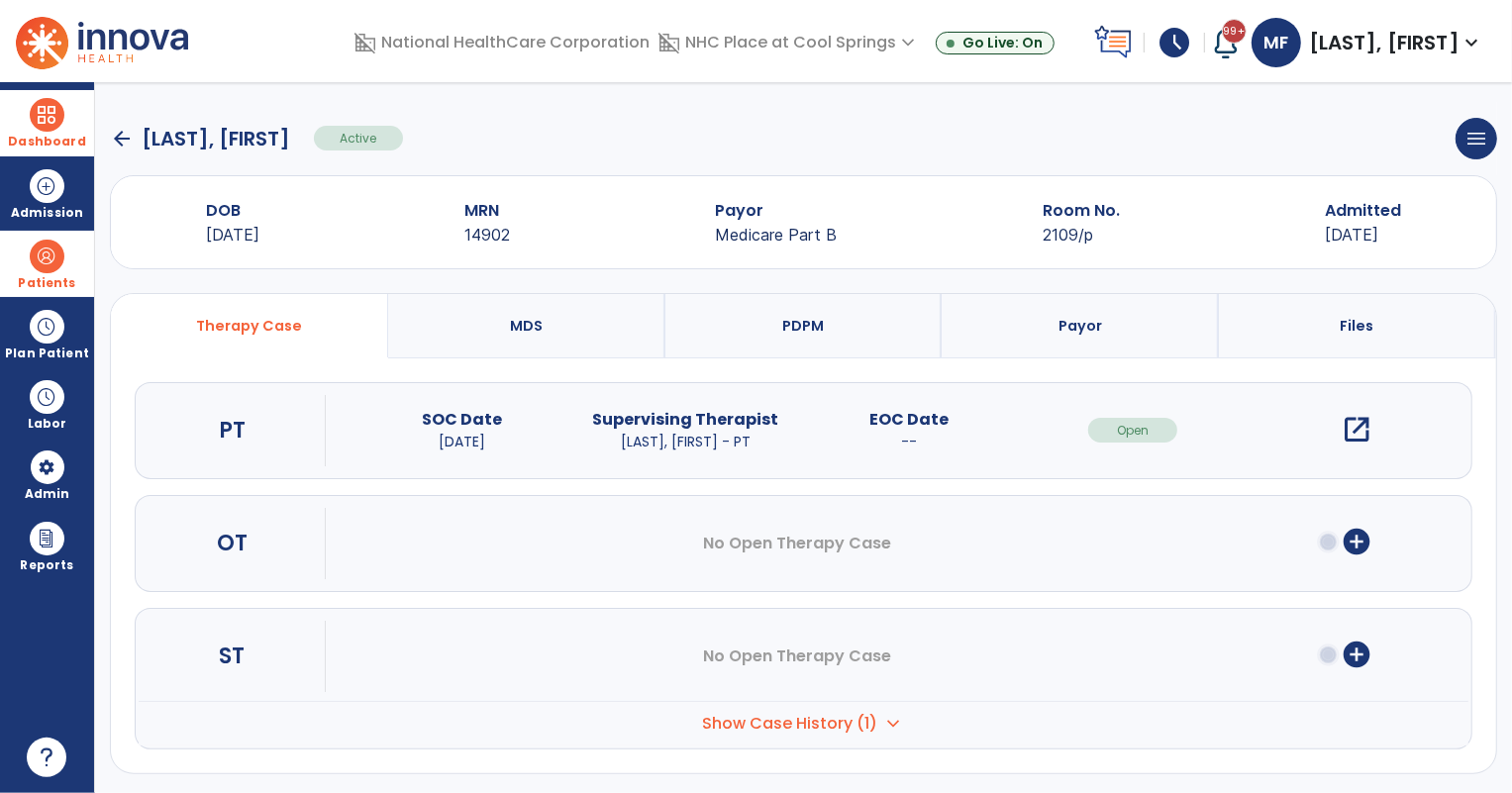 click on "open_in_new" at bounding box center (1357, 430) 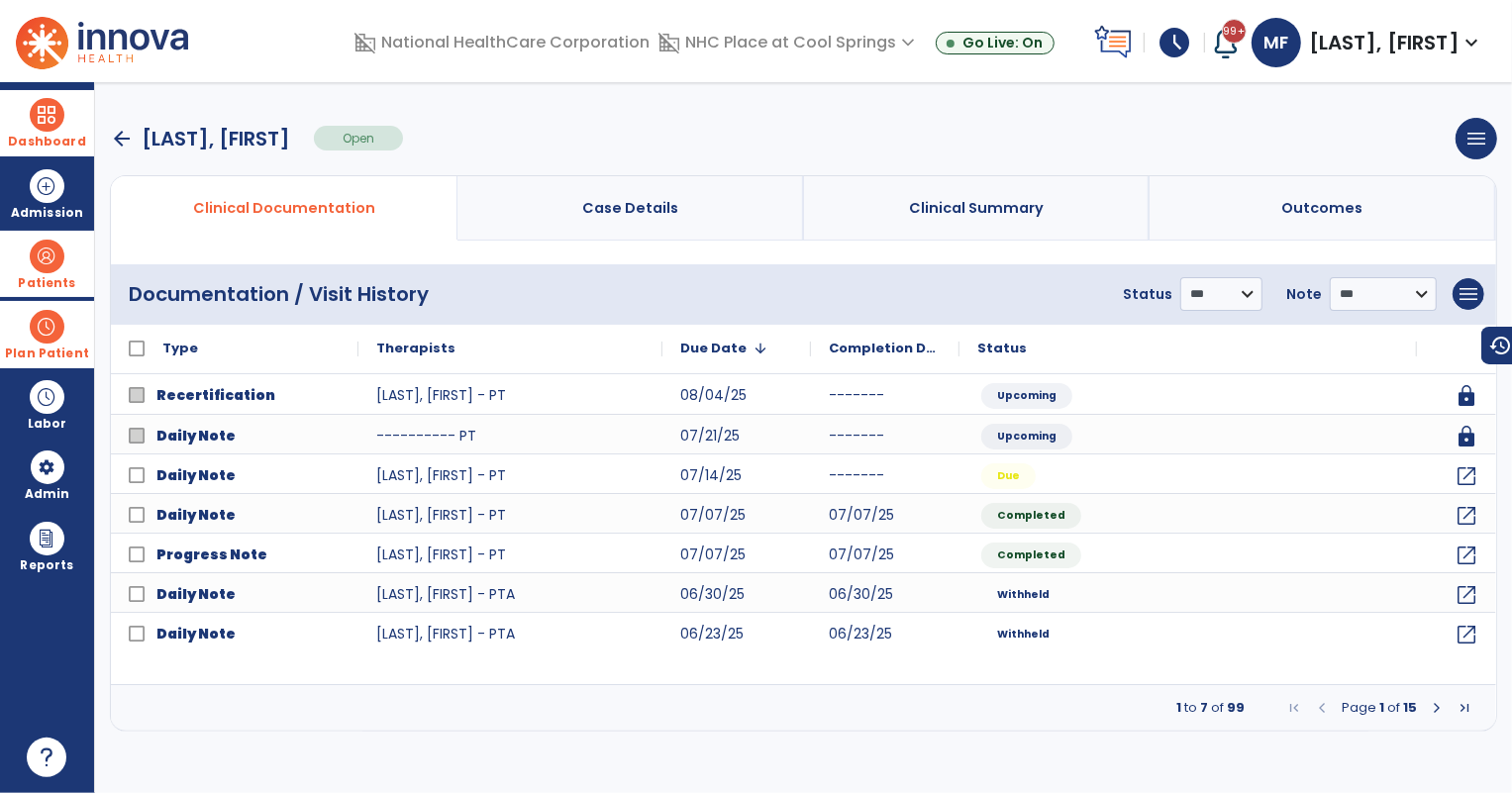 drag, startPoint x: 45, startPoint y: 340, endPoint x: 59, endPoint y: 335, distance: 14.866069 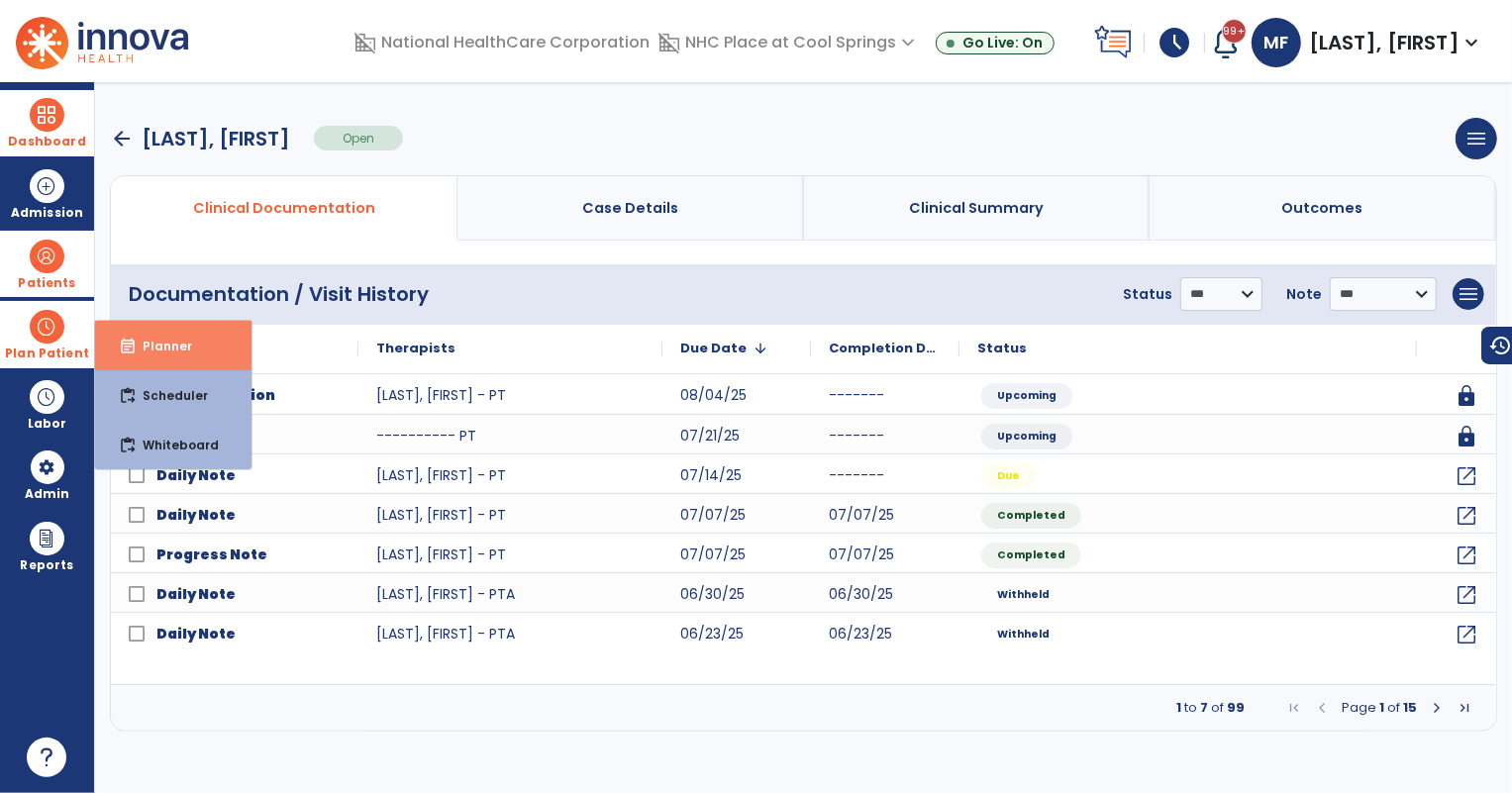 click on "Planner" at bounding box center [159, 346] 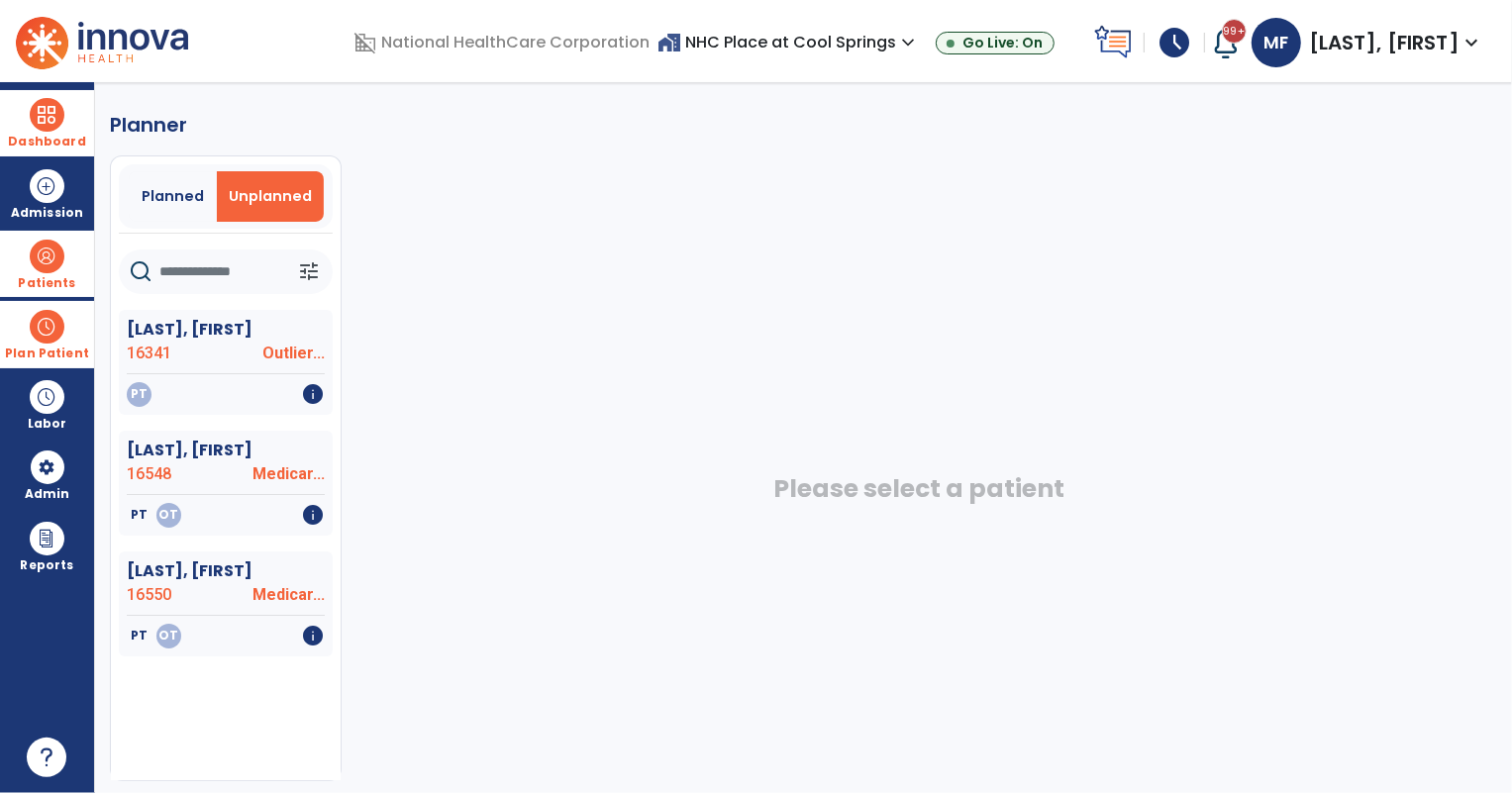 click 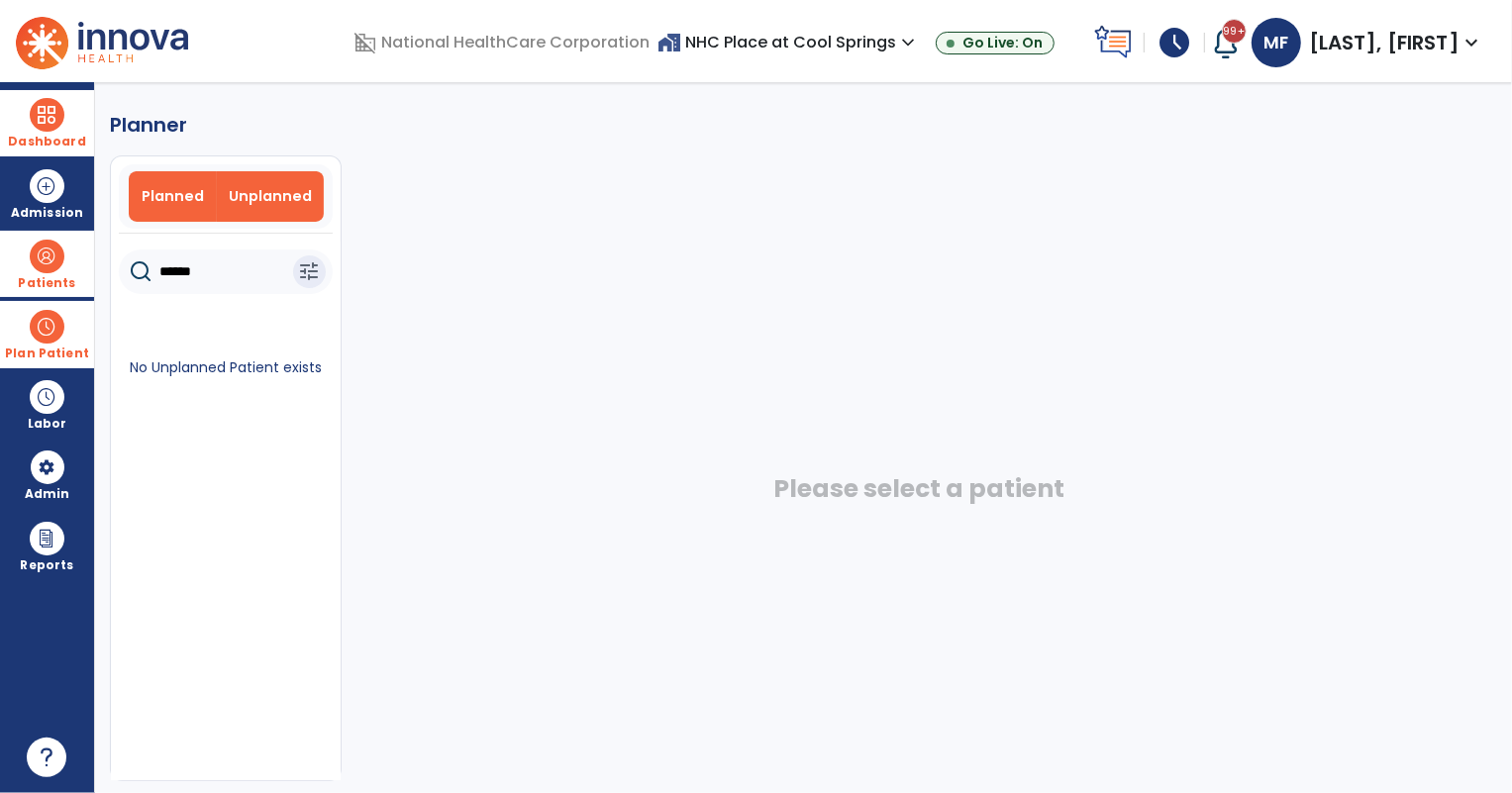 type on "******" 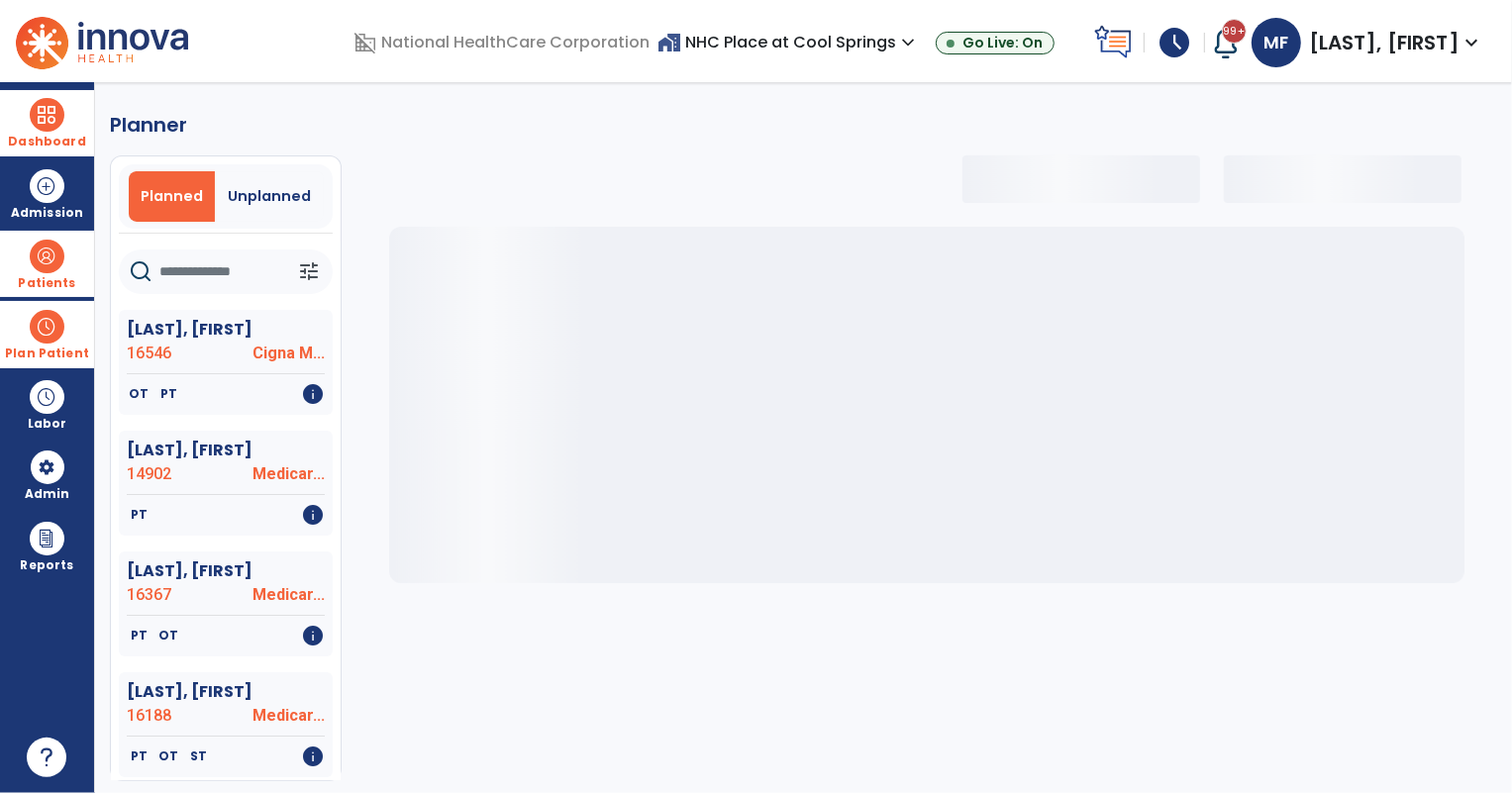 select on "***" 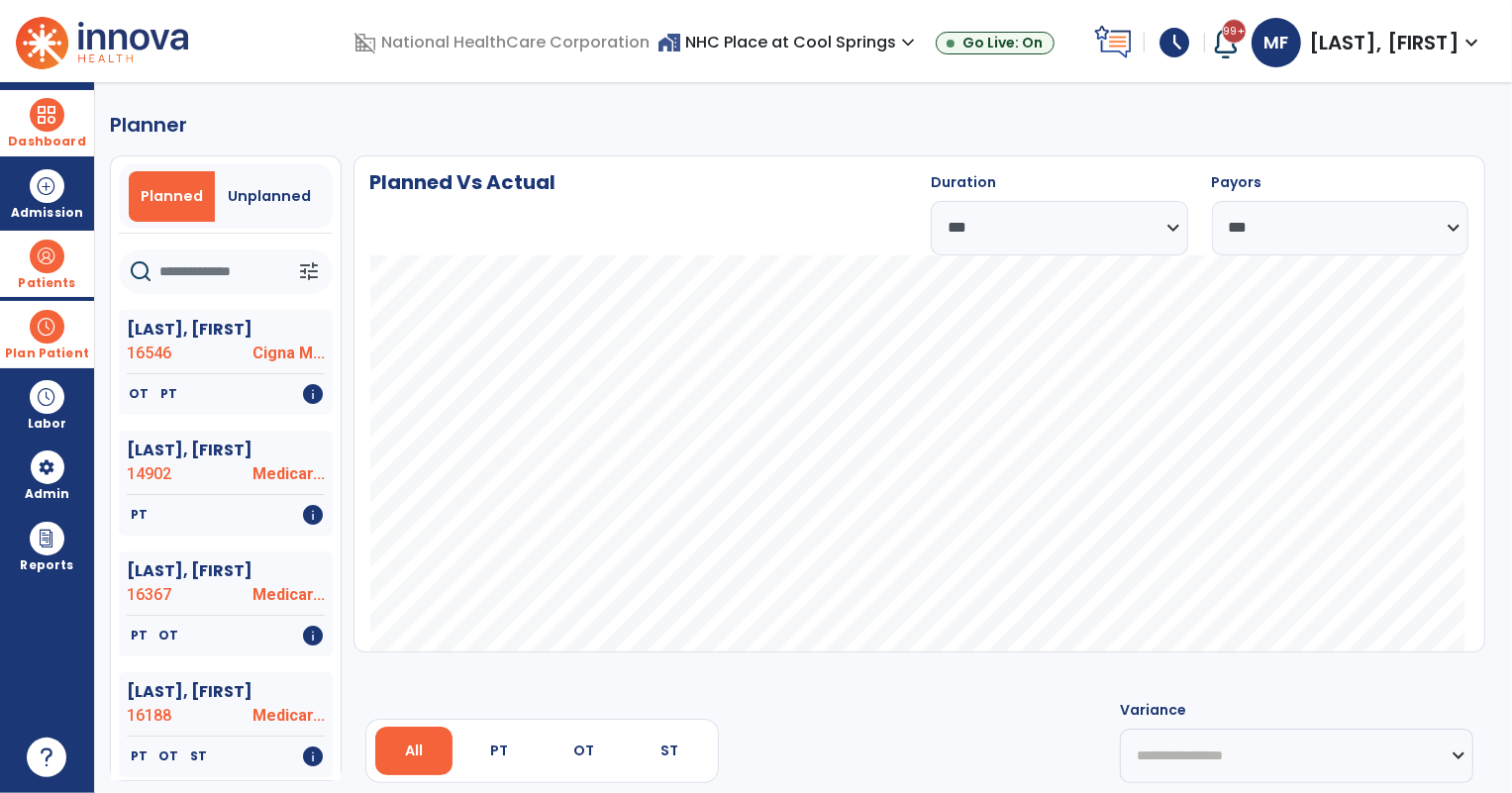 click 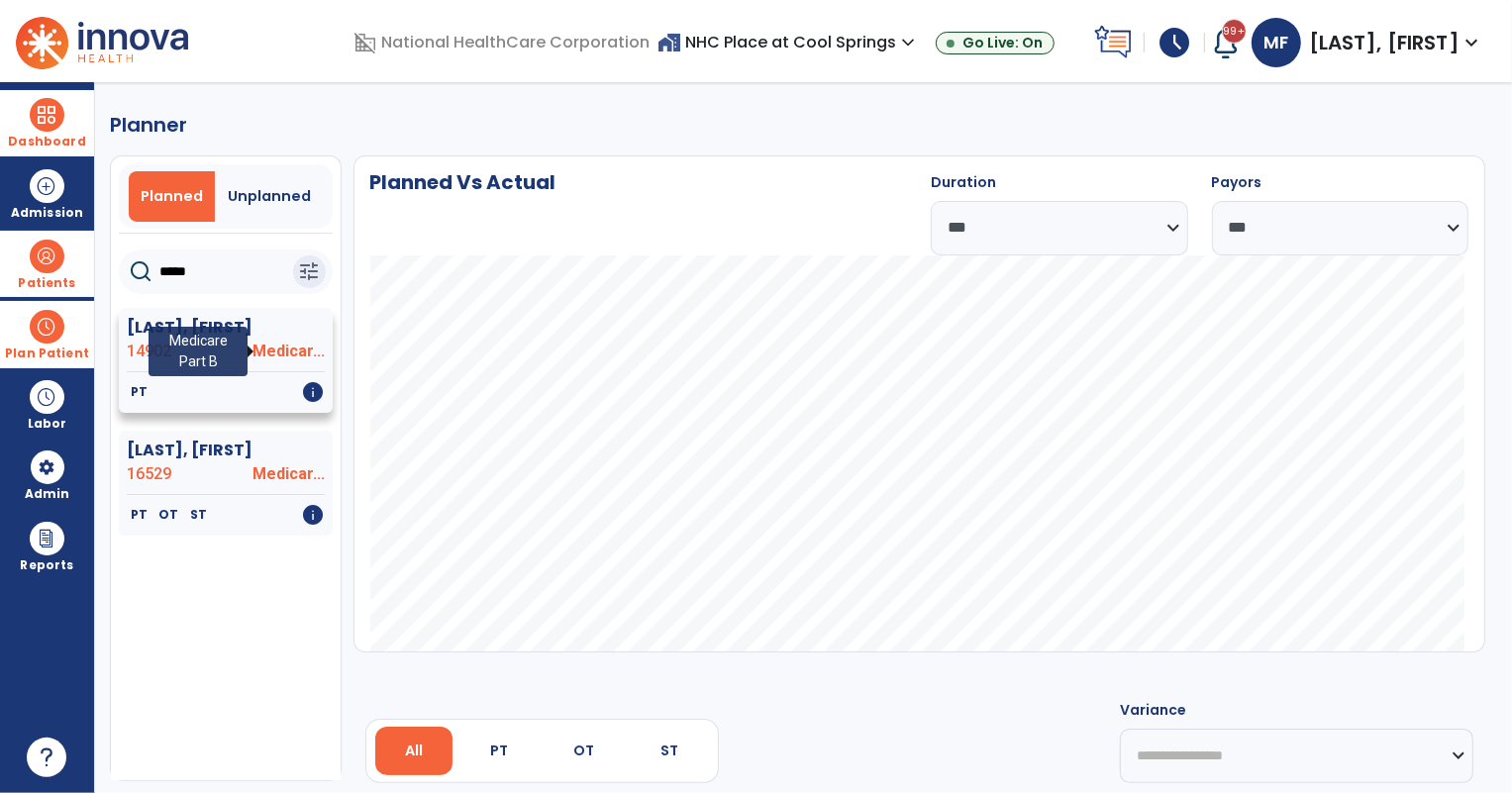type on "*****" 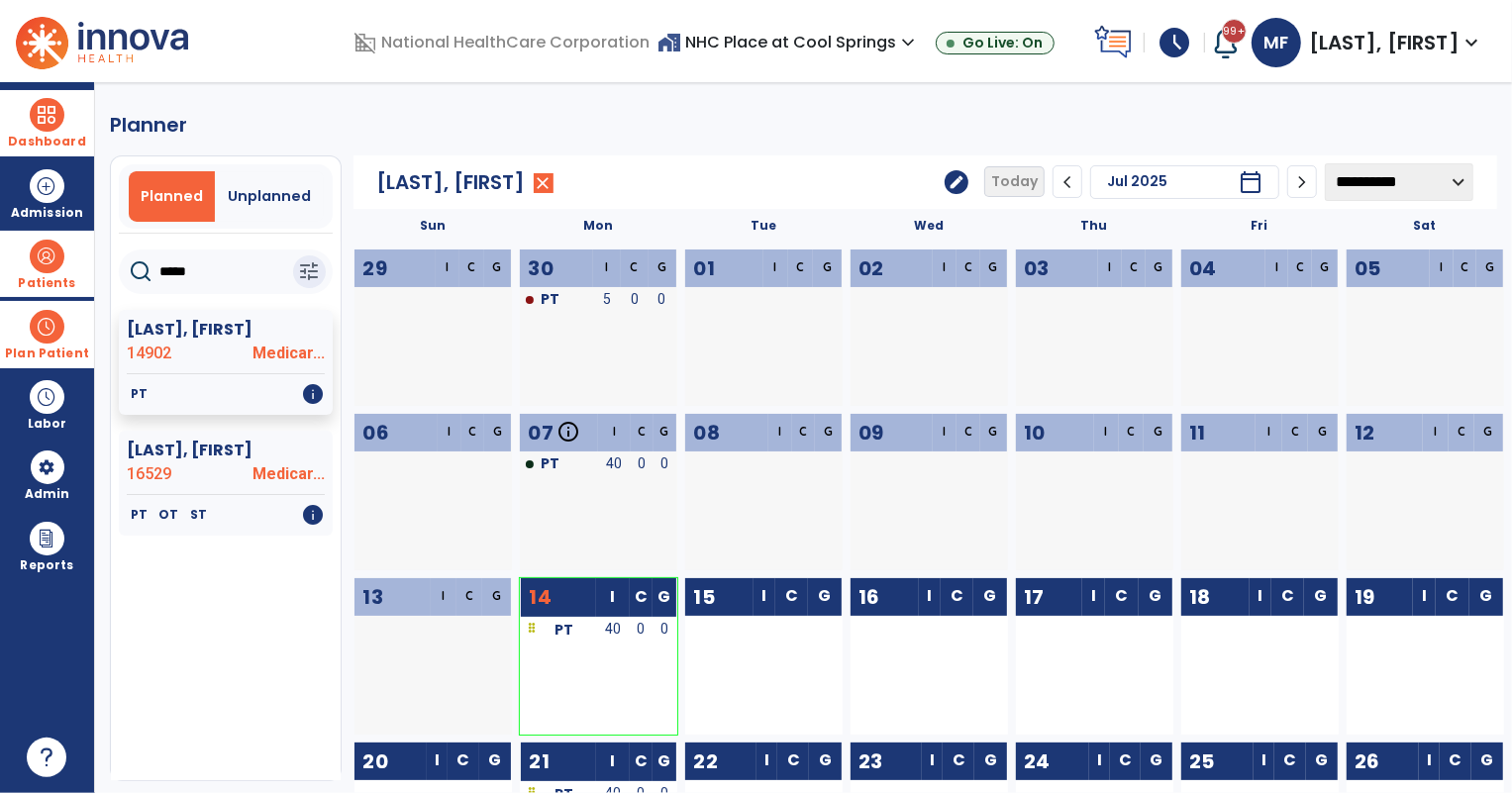 click on "edit" 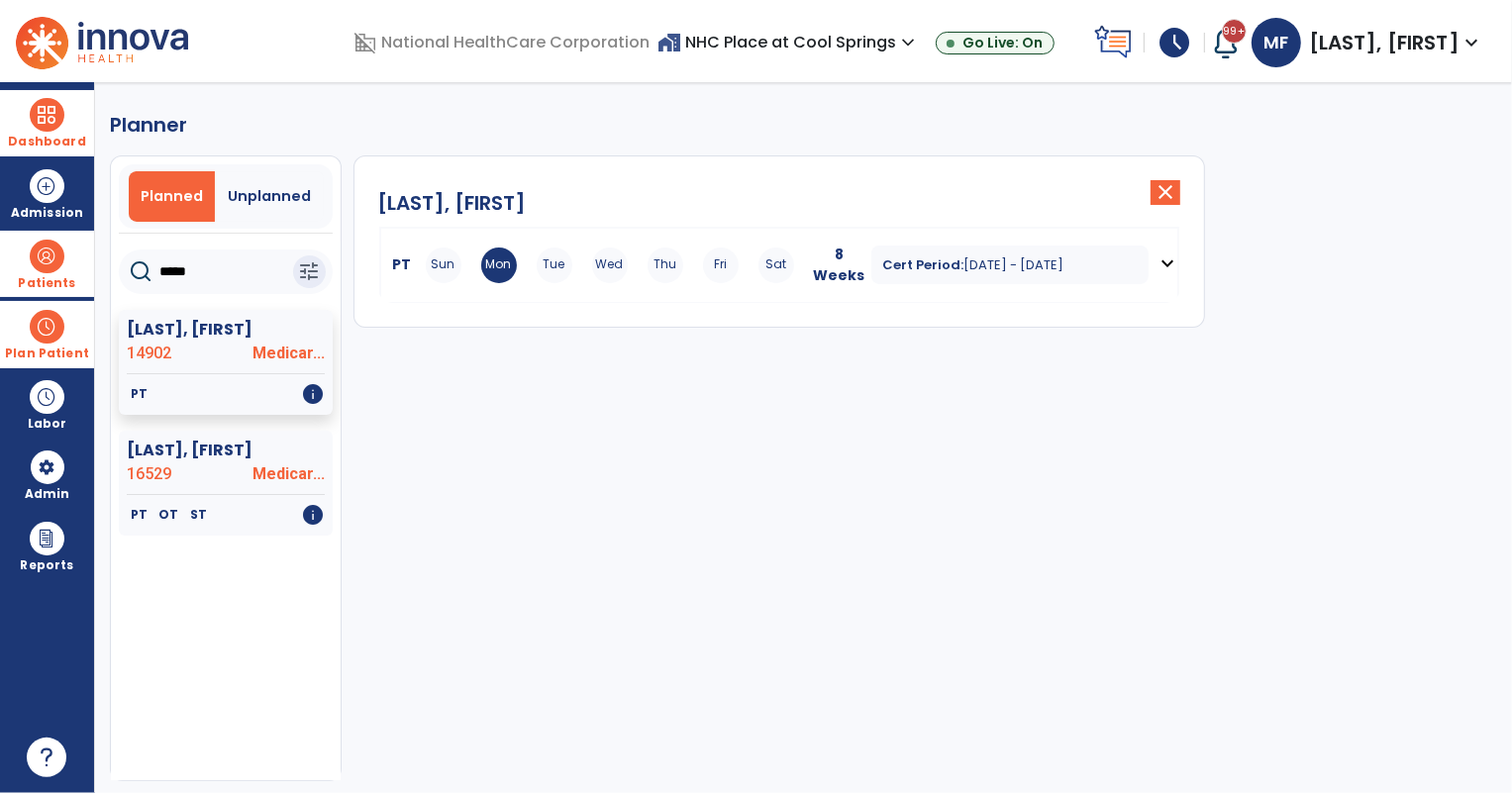 click on "Mon" at bounding box center [499, 265] 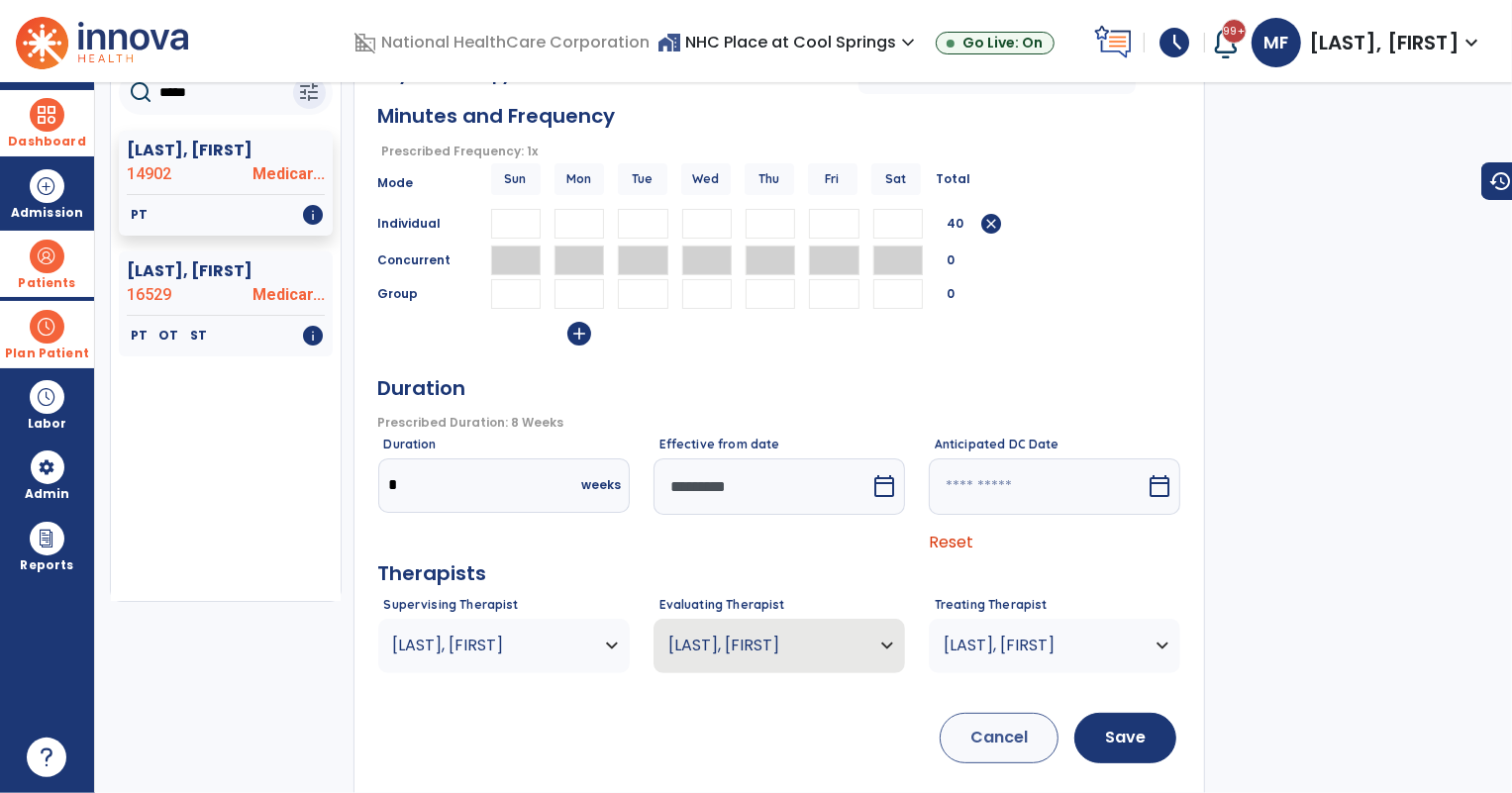 scroll, scrollTop: 0, scrollLeft: 0, axis: both 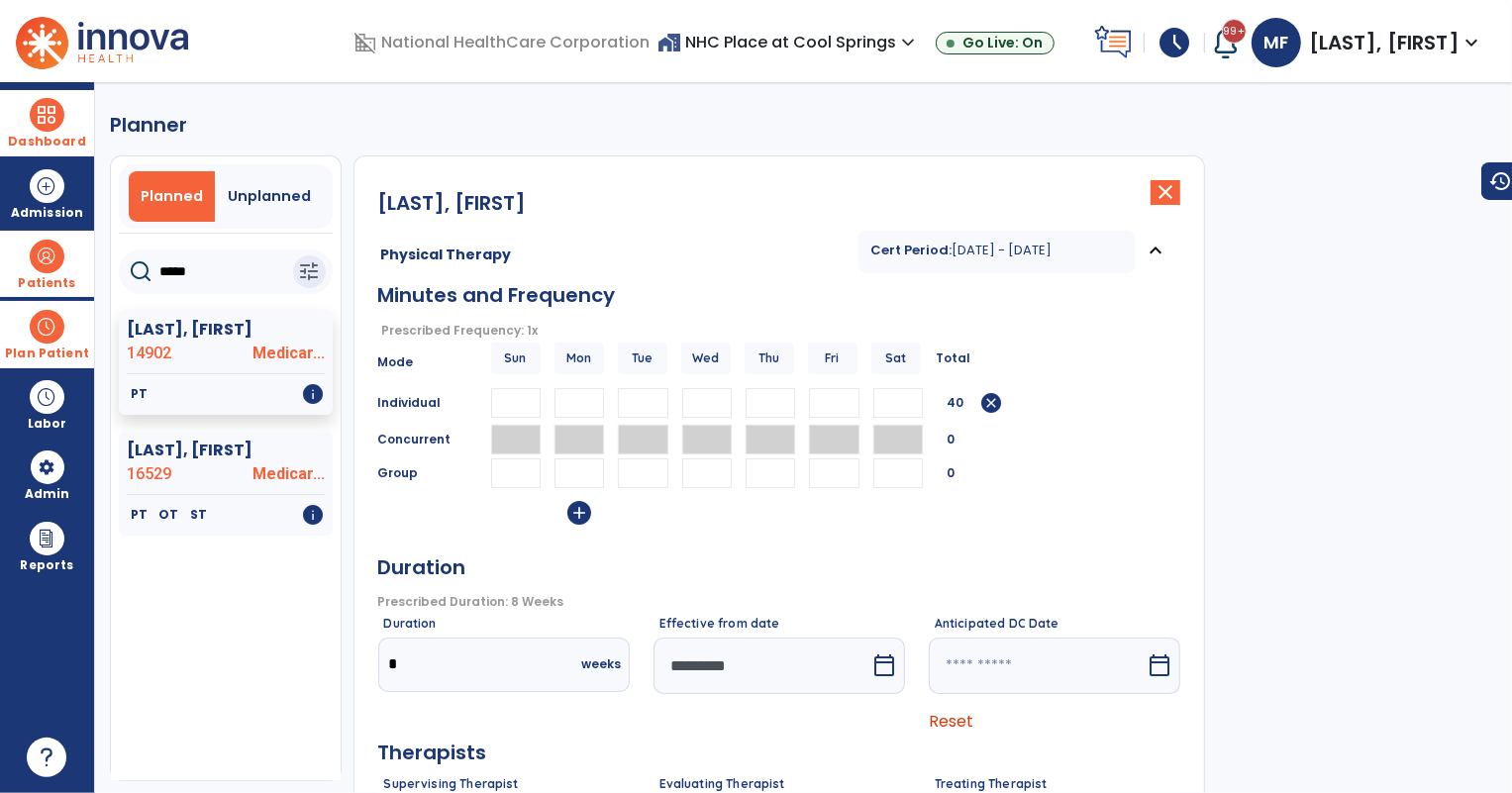 click at bounding box center [47, 327] 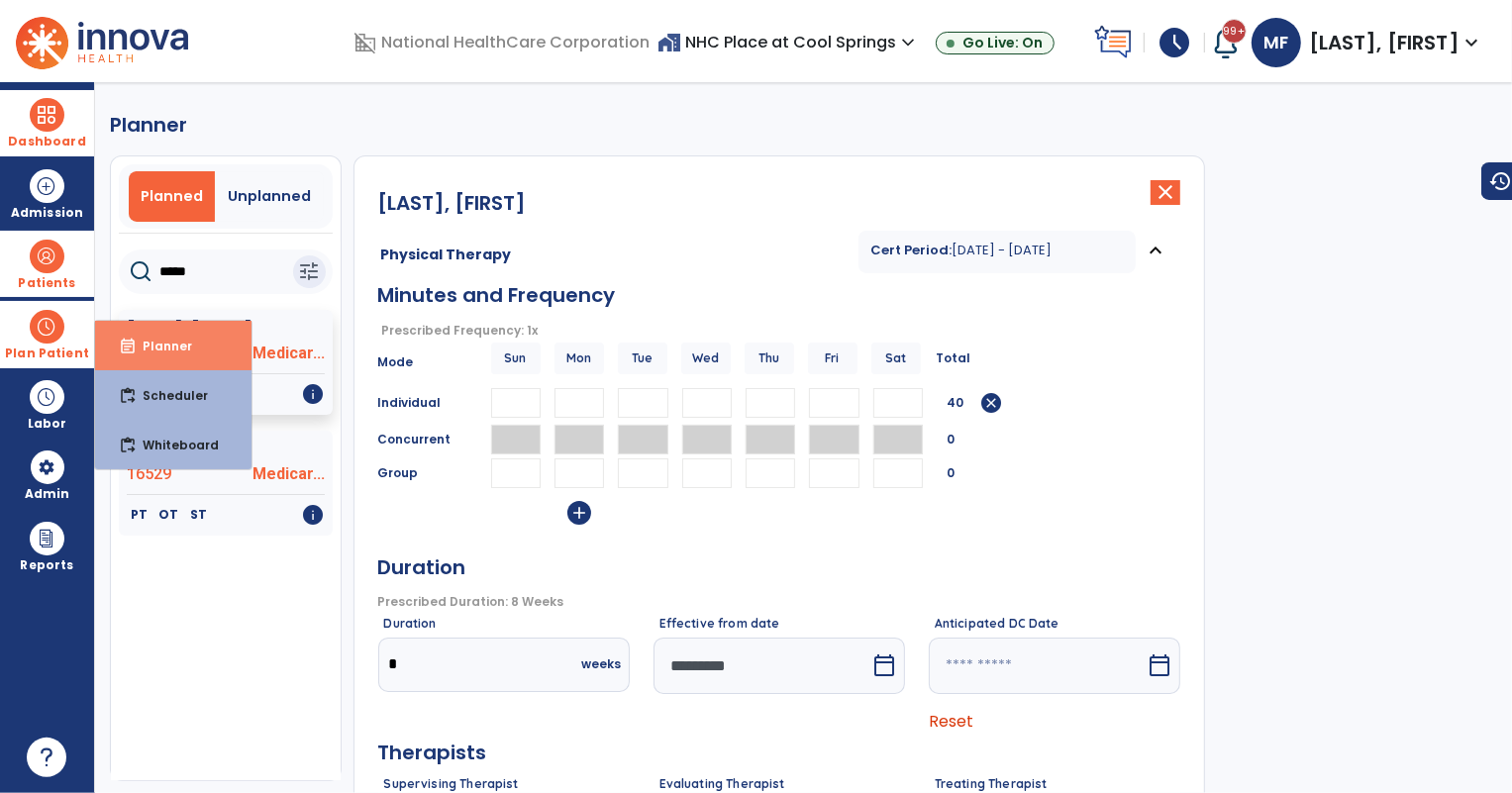 click on "Planner" at bounding box center (159, 346) 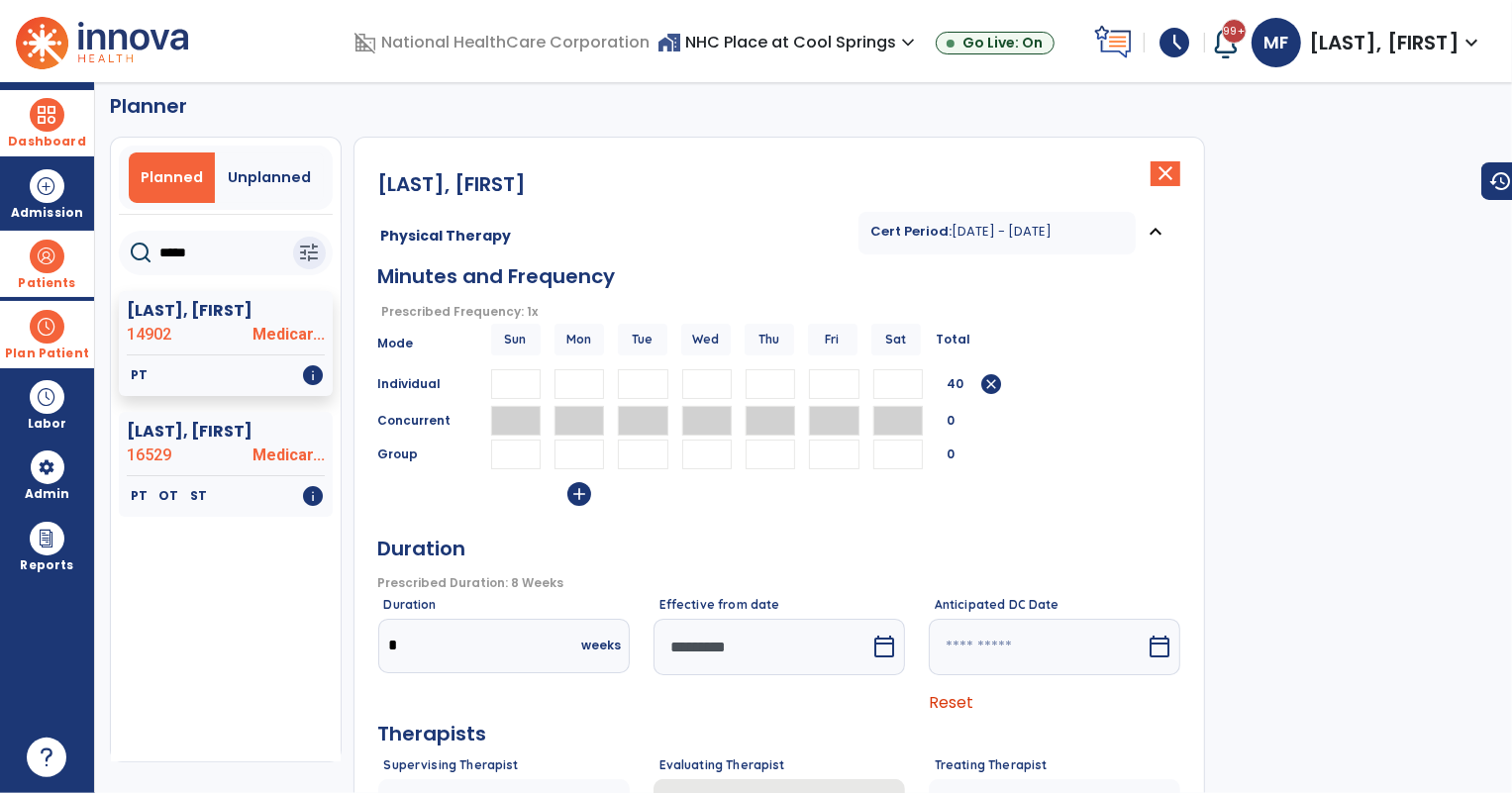 scroll, scrollTop: 0, scrollLeft: 0, axis: both 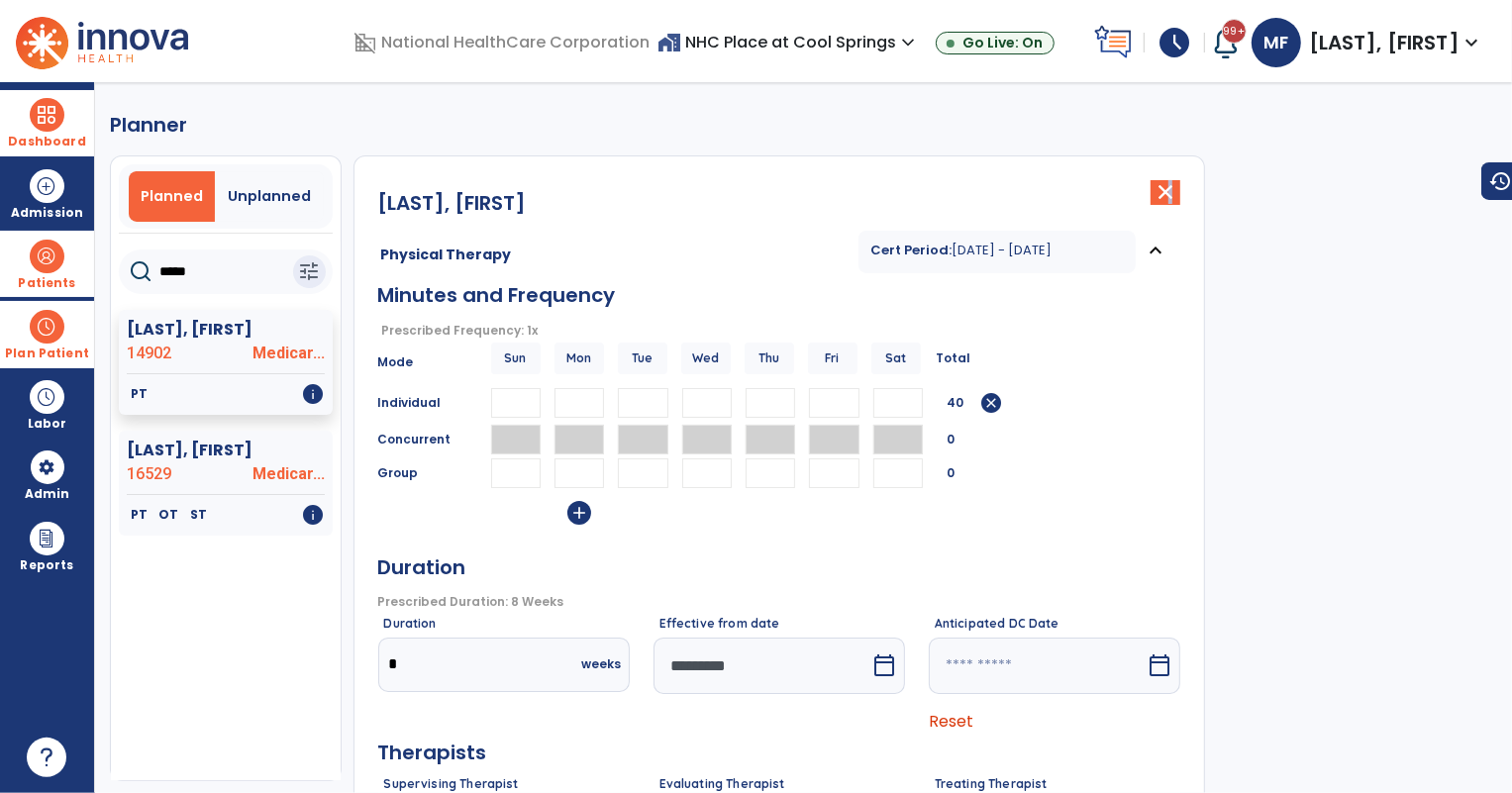 click on "close" 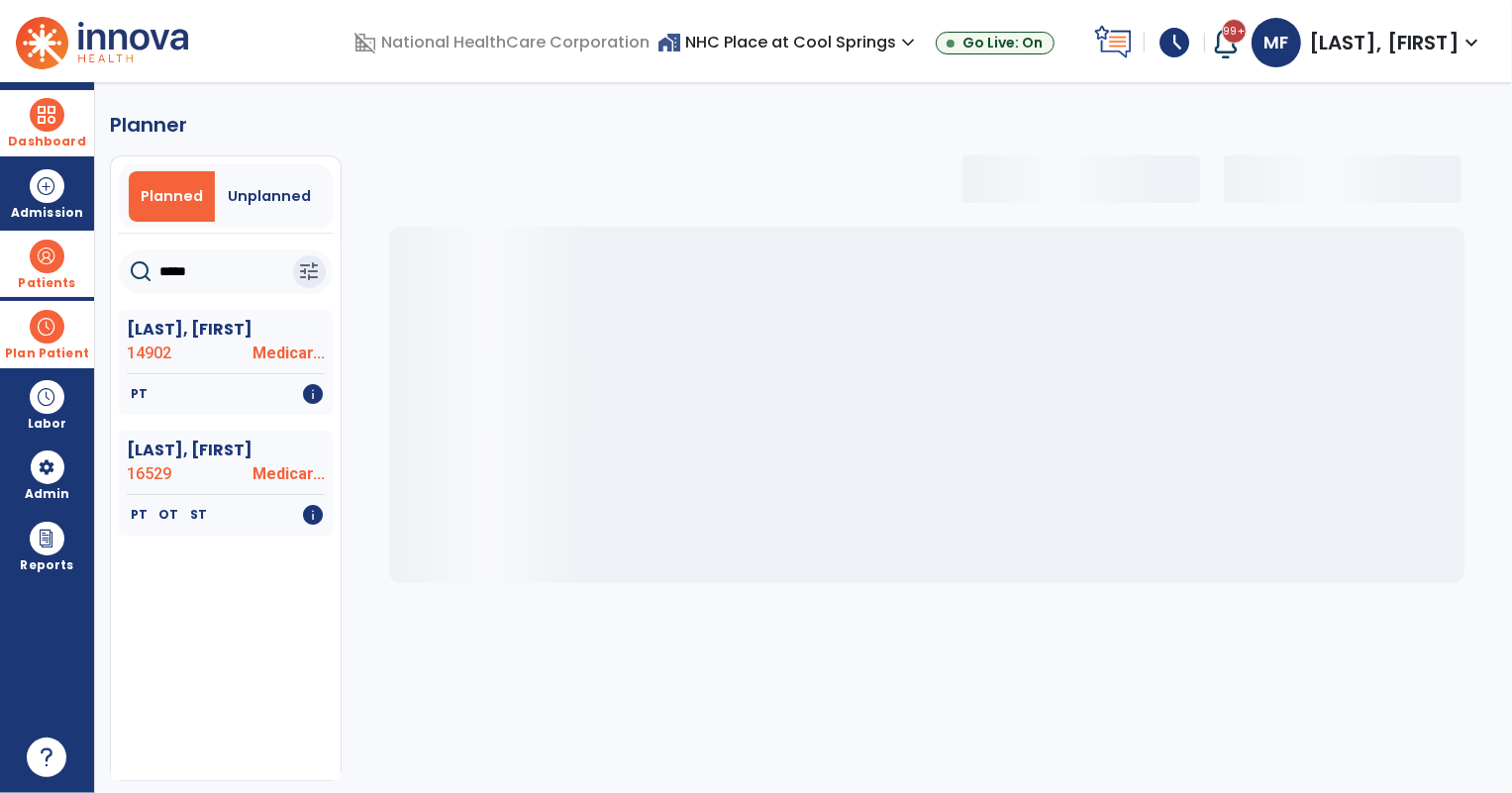 select on "***" 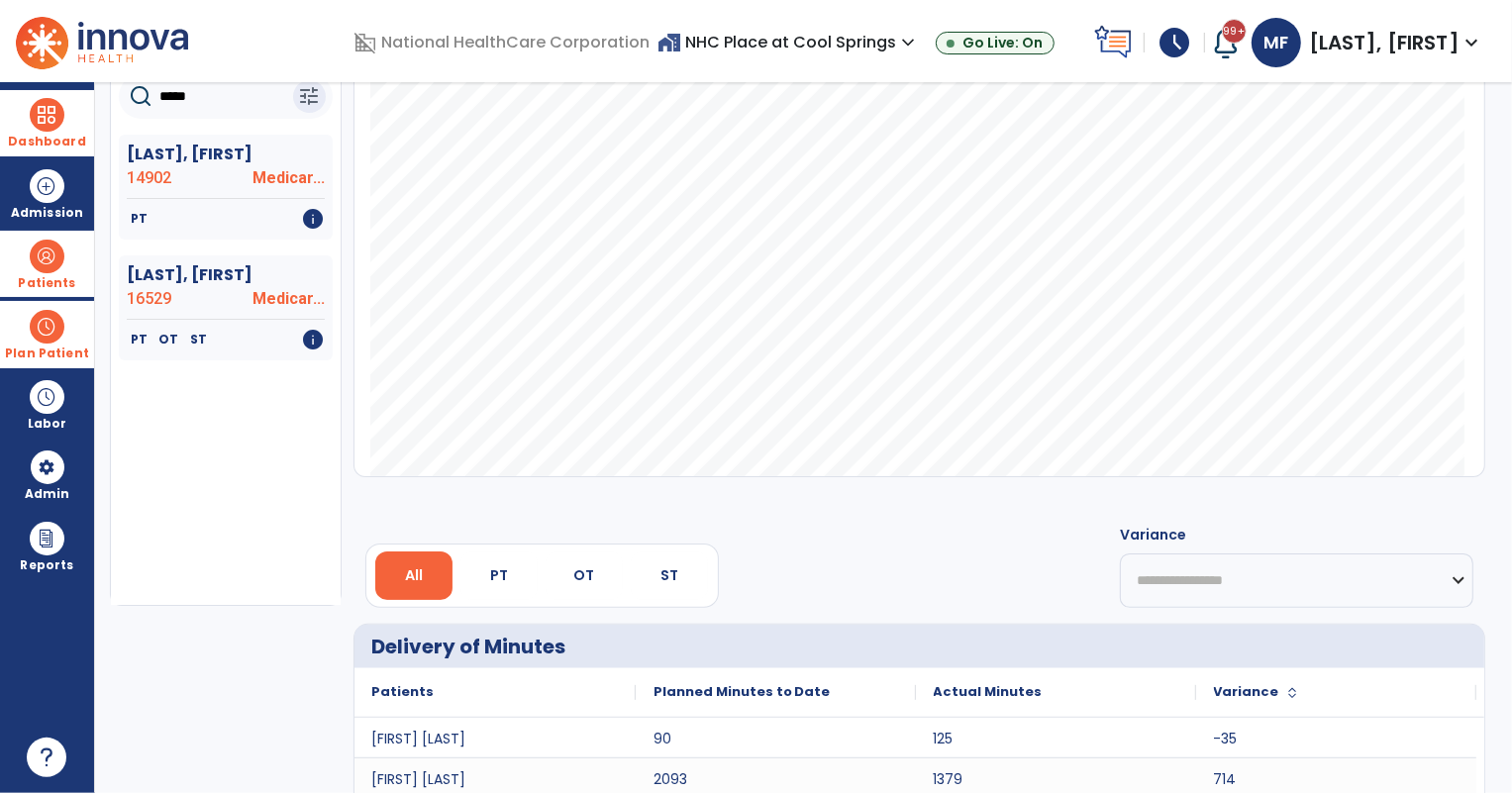 scroll, scrollTop: 168, scrollLeft: 0, axis: vertical 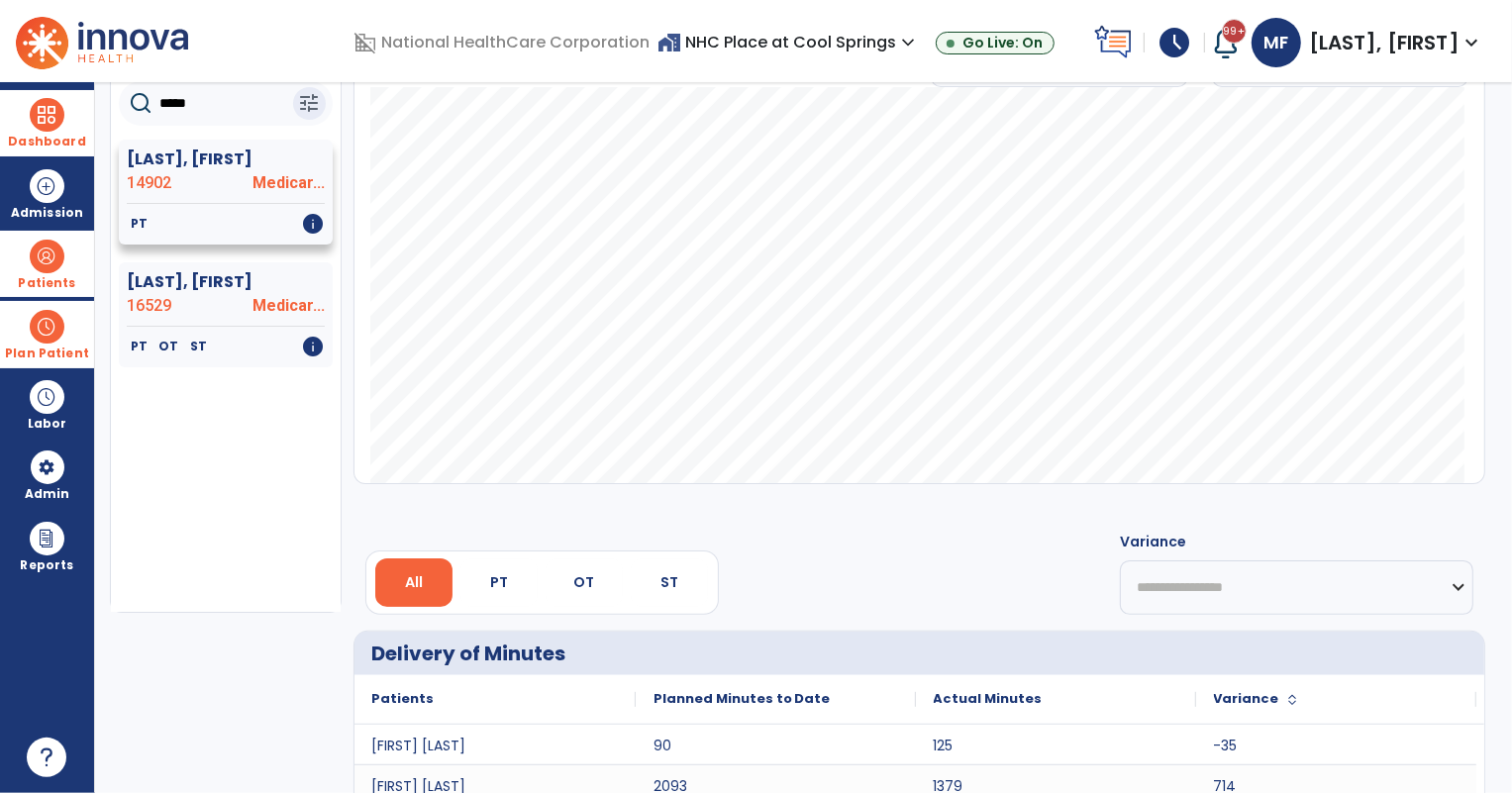 click on "14902" 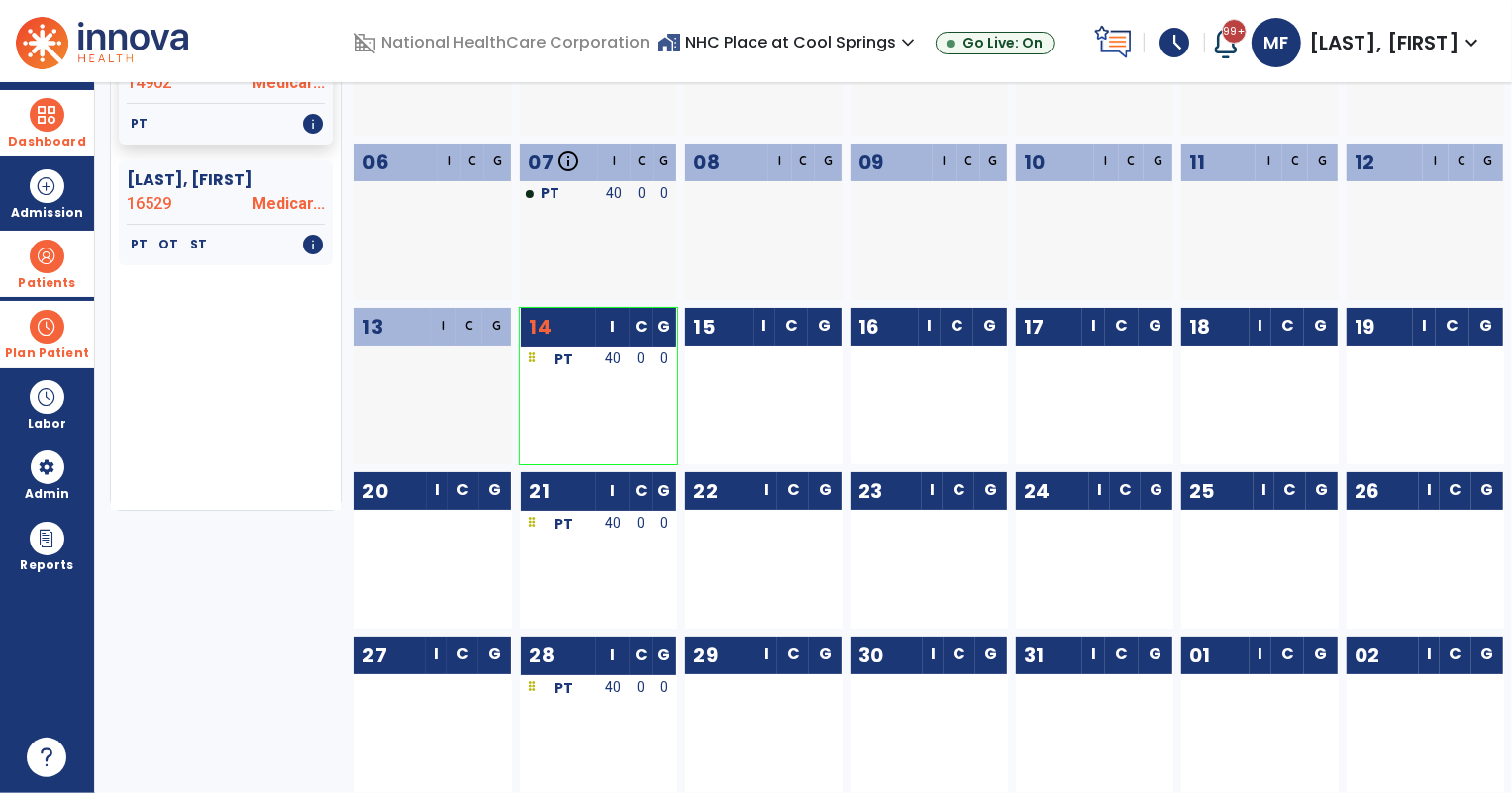 scroll, scrollTop: 180, scrollLeft: 0, axis: vertical 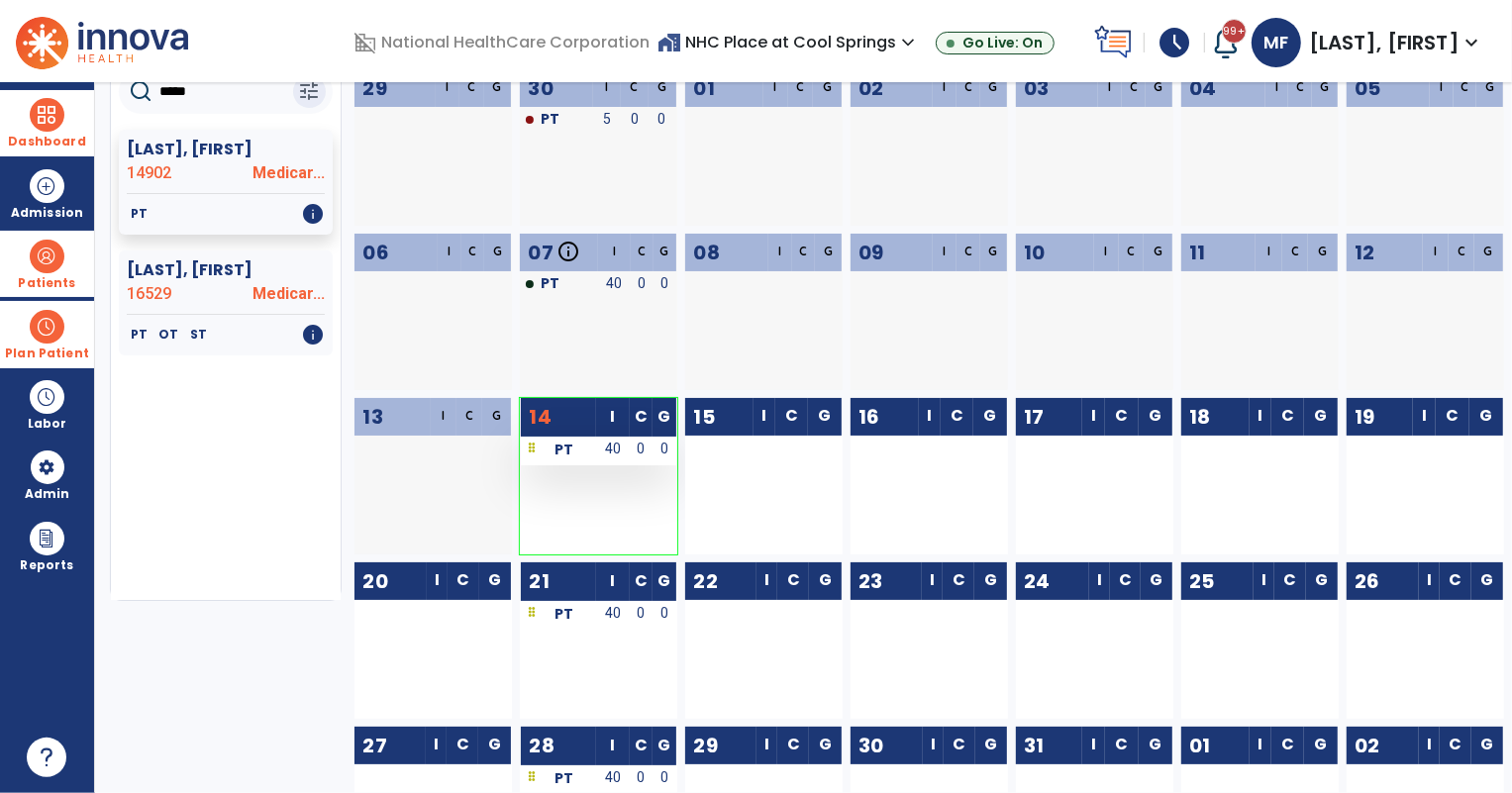 click on "40" at bounding box center (613, 448) 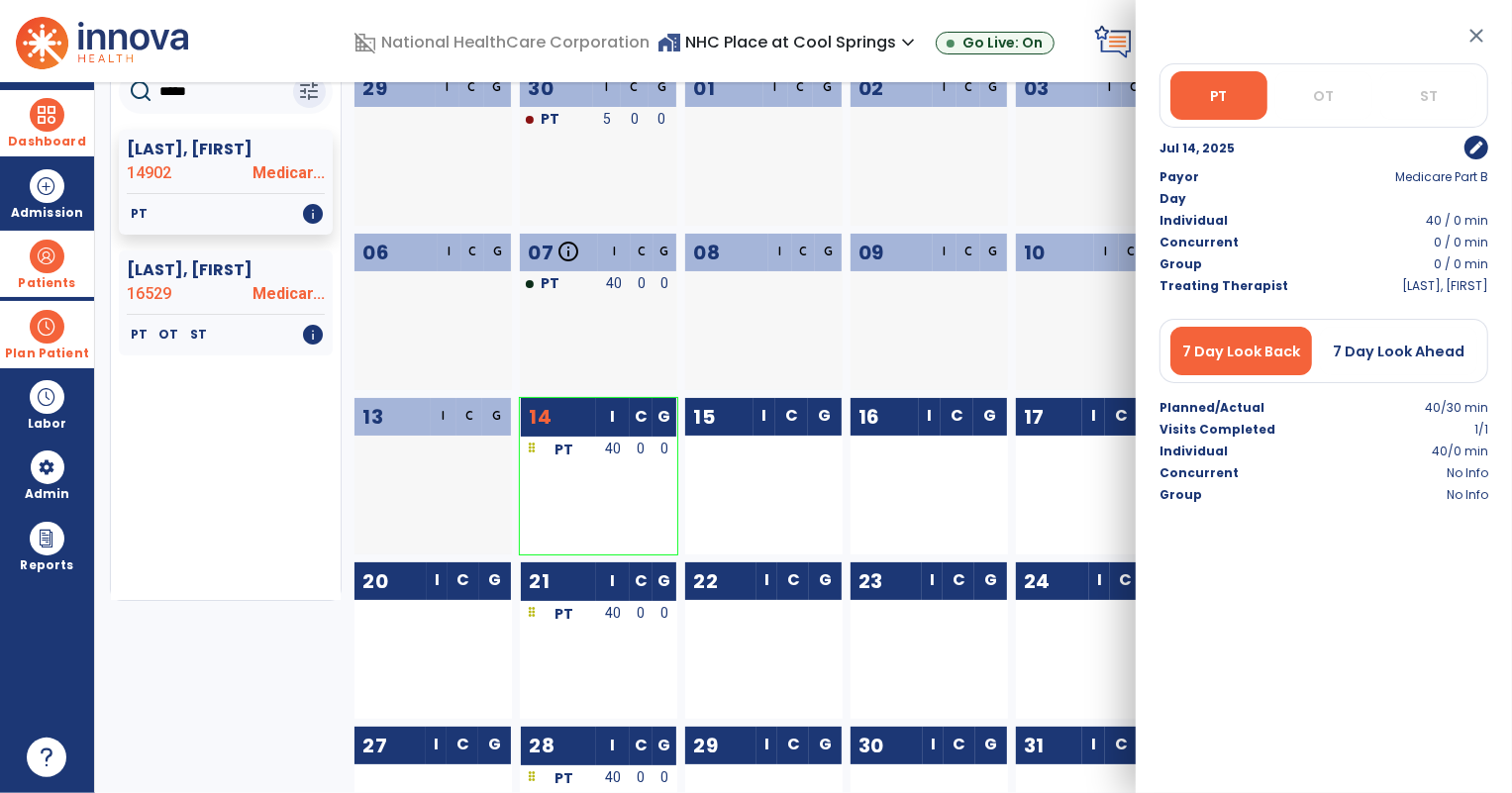 click on "edit" at bounding box center [1476, 148] 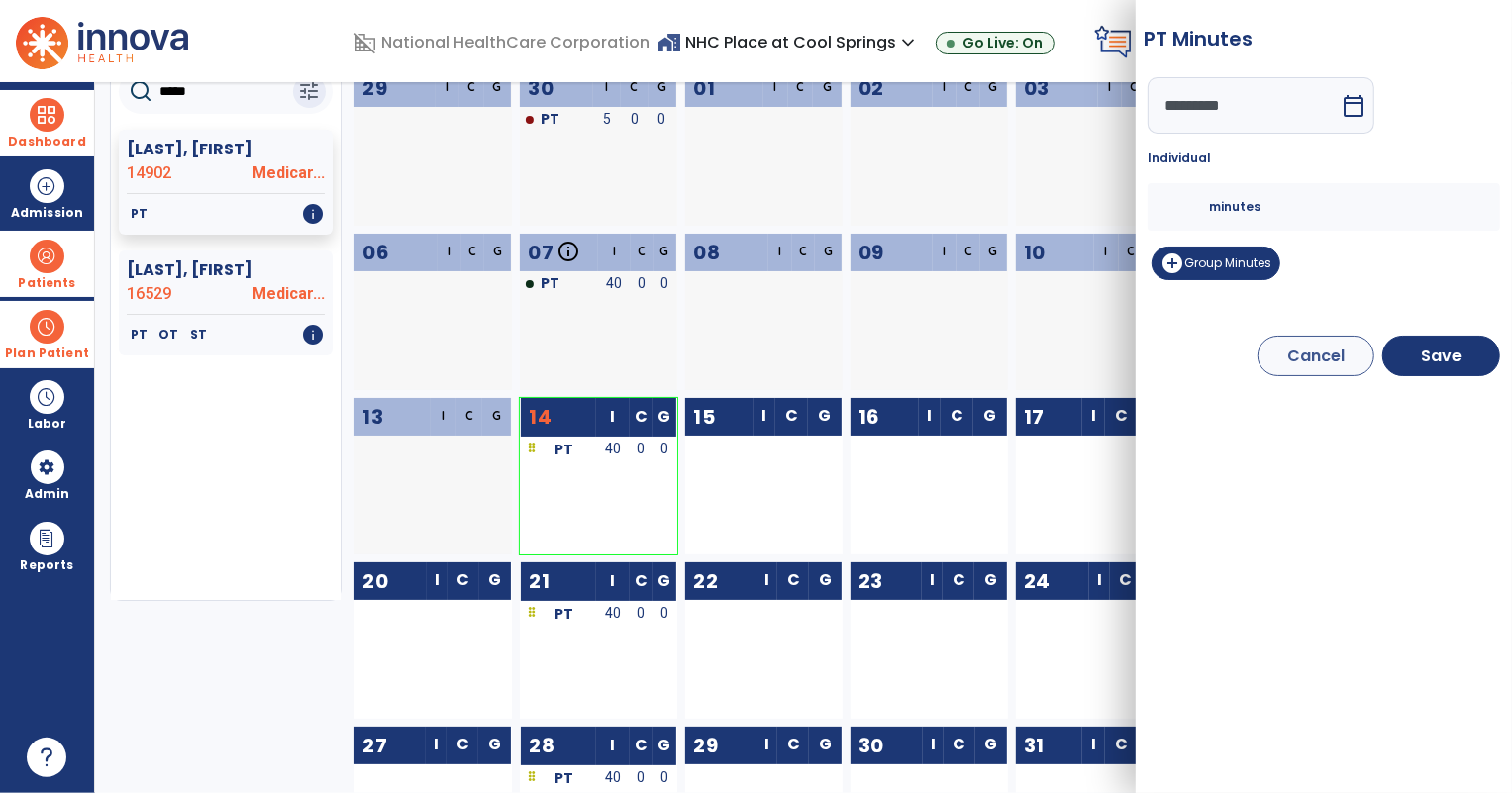 drag, startPoint x: 1180, startPoint y: 202, endPoint x: 1122, endPoint y: 211, distance: 58.694122 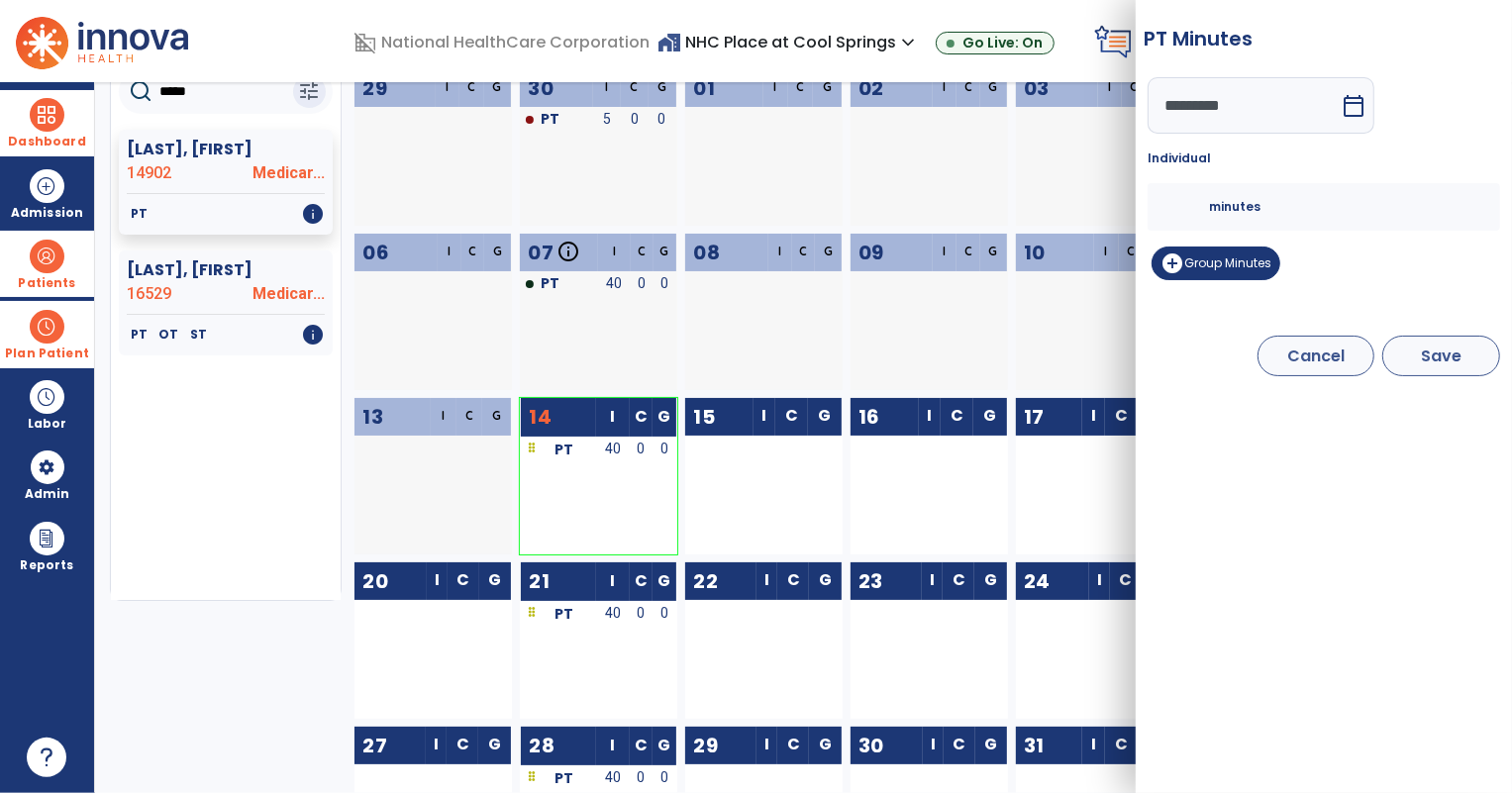 type on "*" 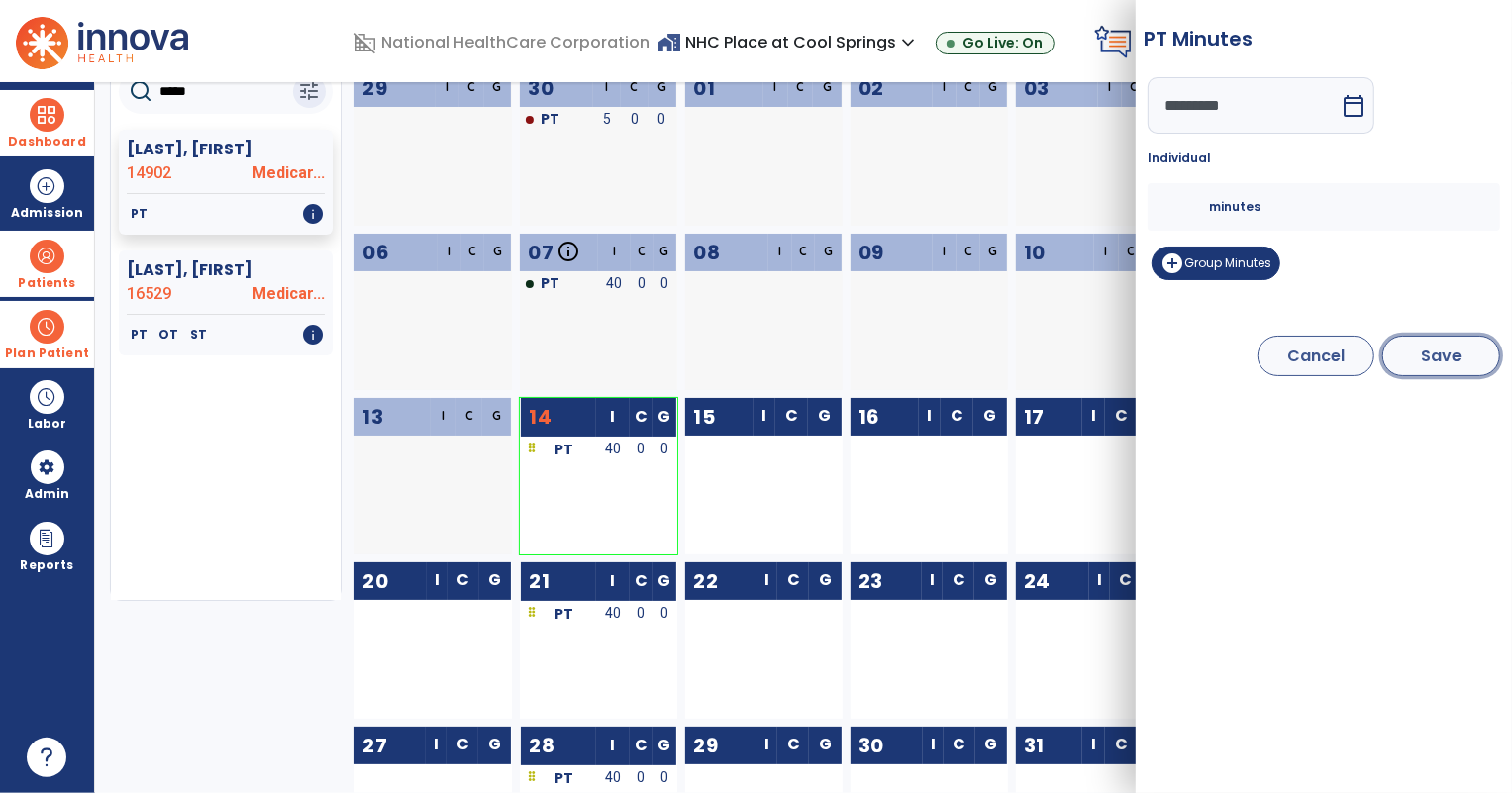 click on "Save" at bounding box center [1441, 355] 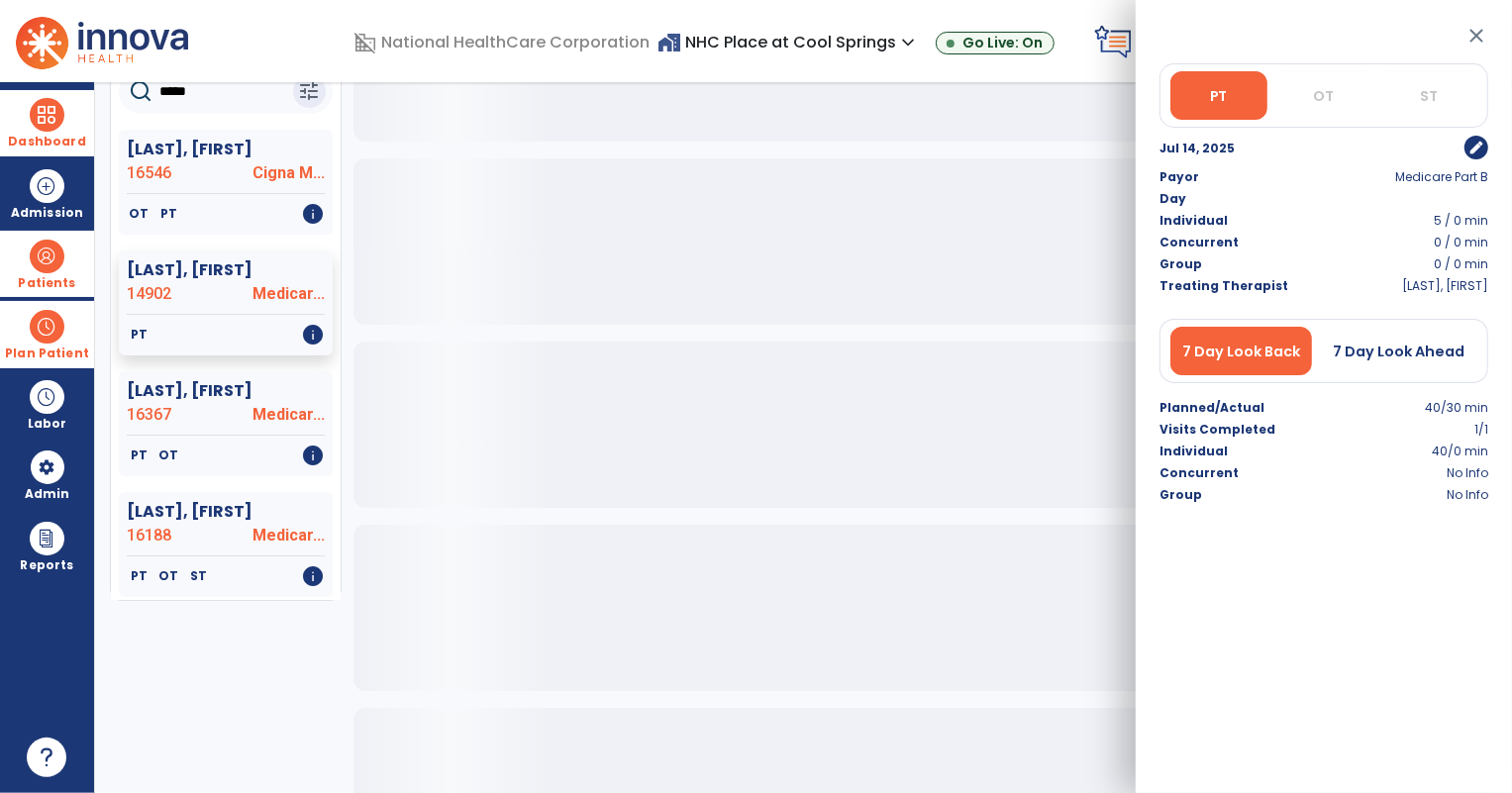 click on "close" at bounding box center (1476, 36) 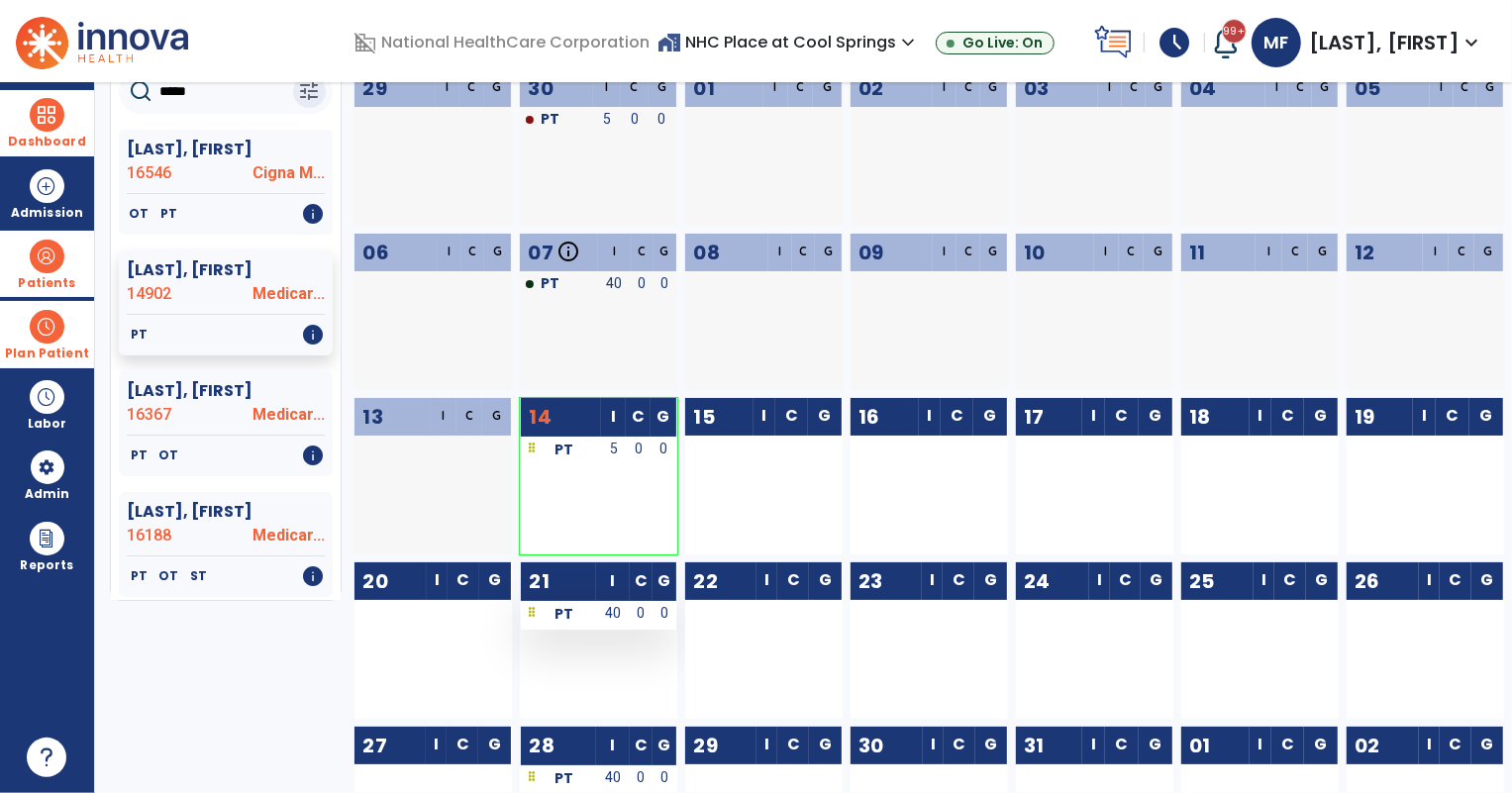 click on "40" at bounding box center (613, 613) 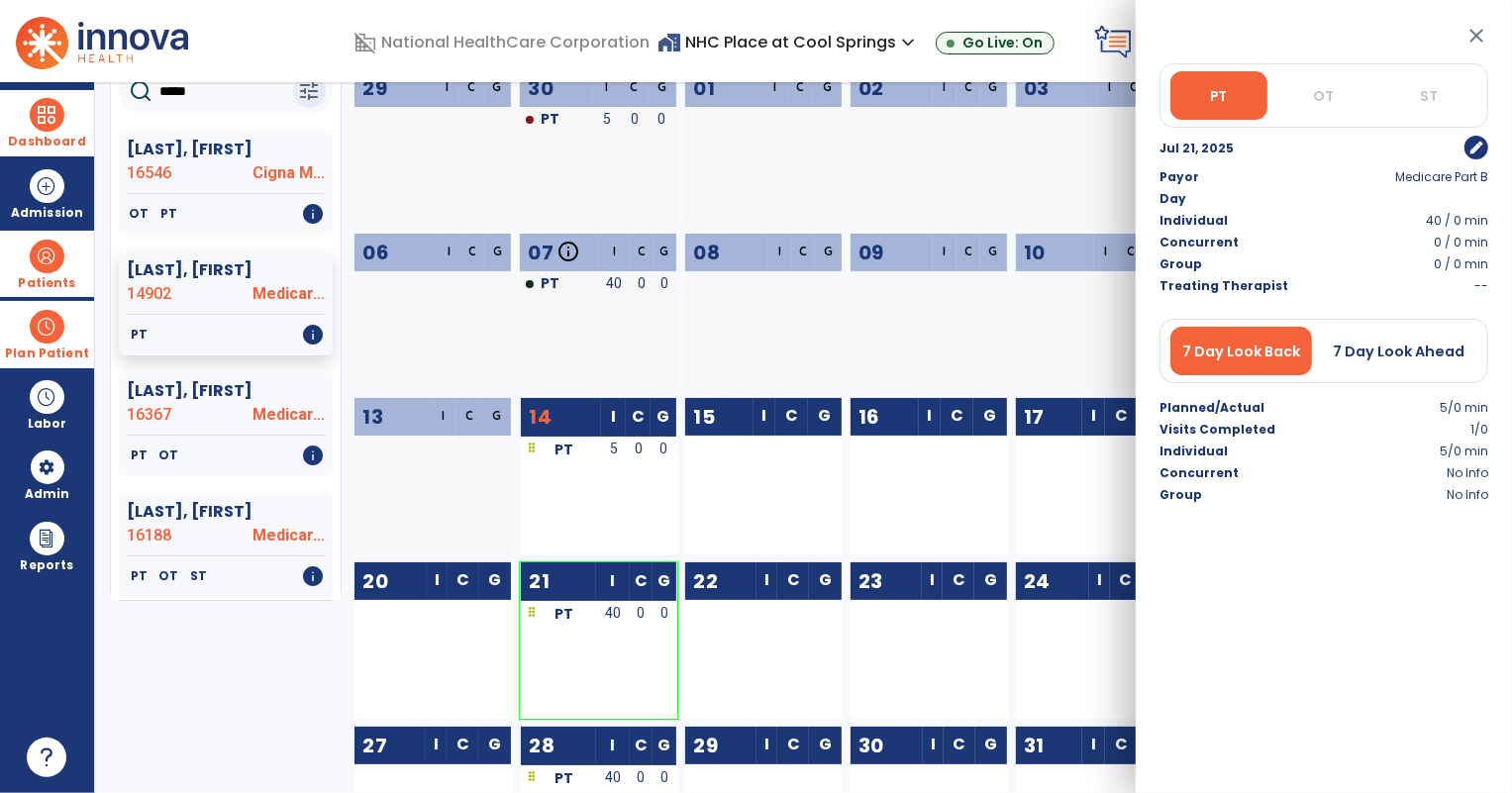 click on "edit" at bounding box center [1476, 148] 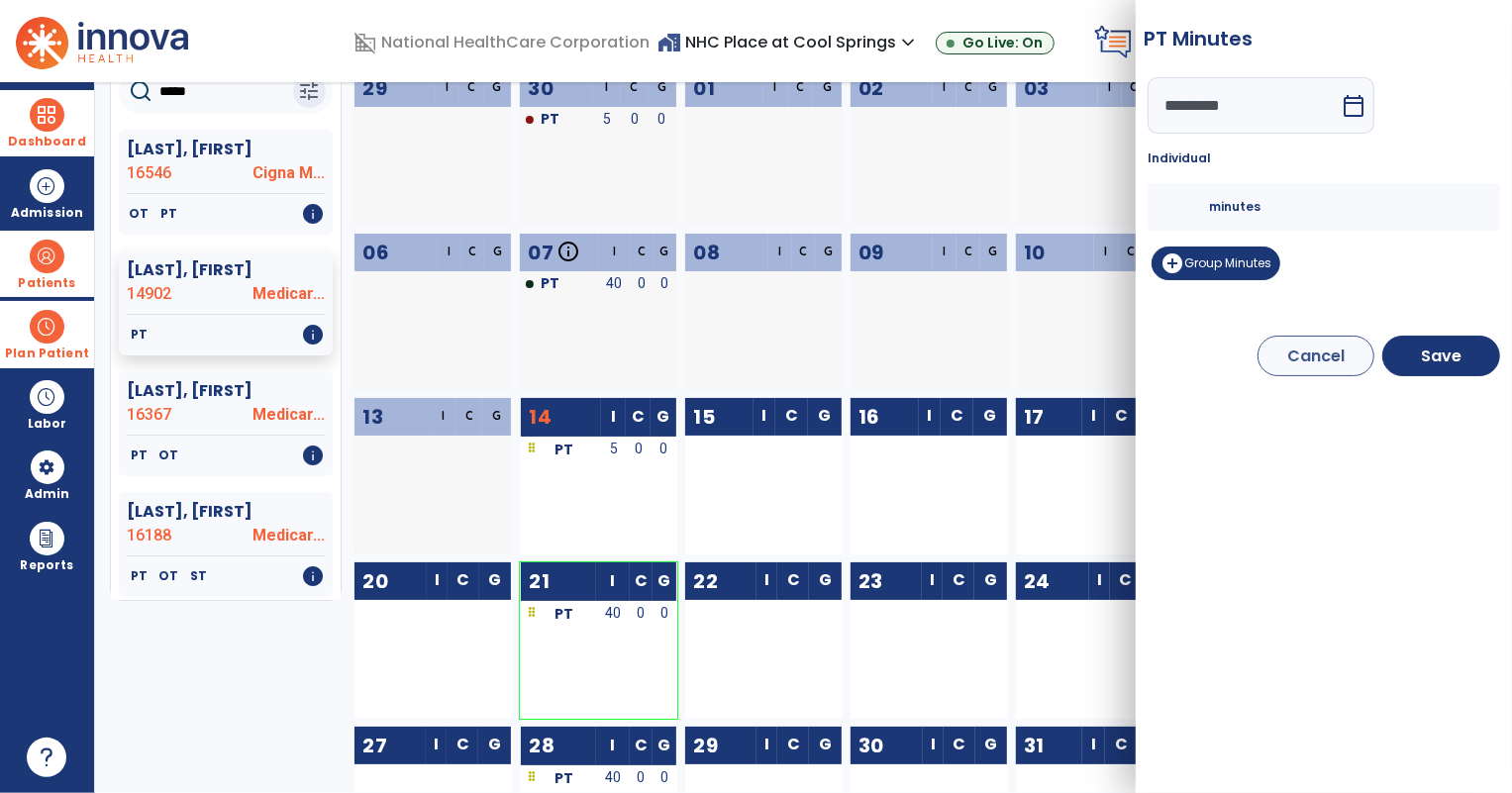 drag, startPoint x: 1184, startPoint y: 200, endPoint x: 1113, endPoint y: 204, distance: 71.11259 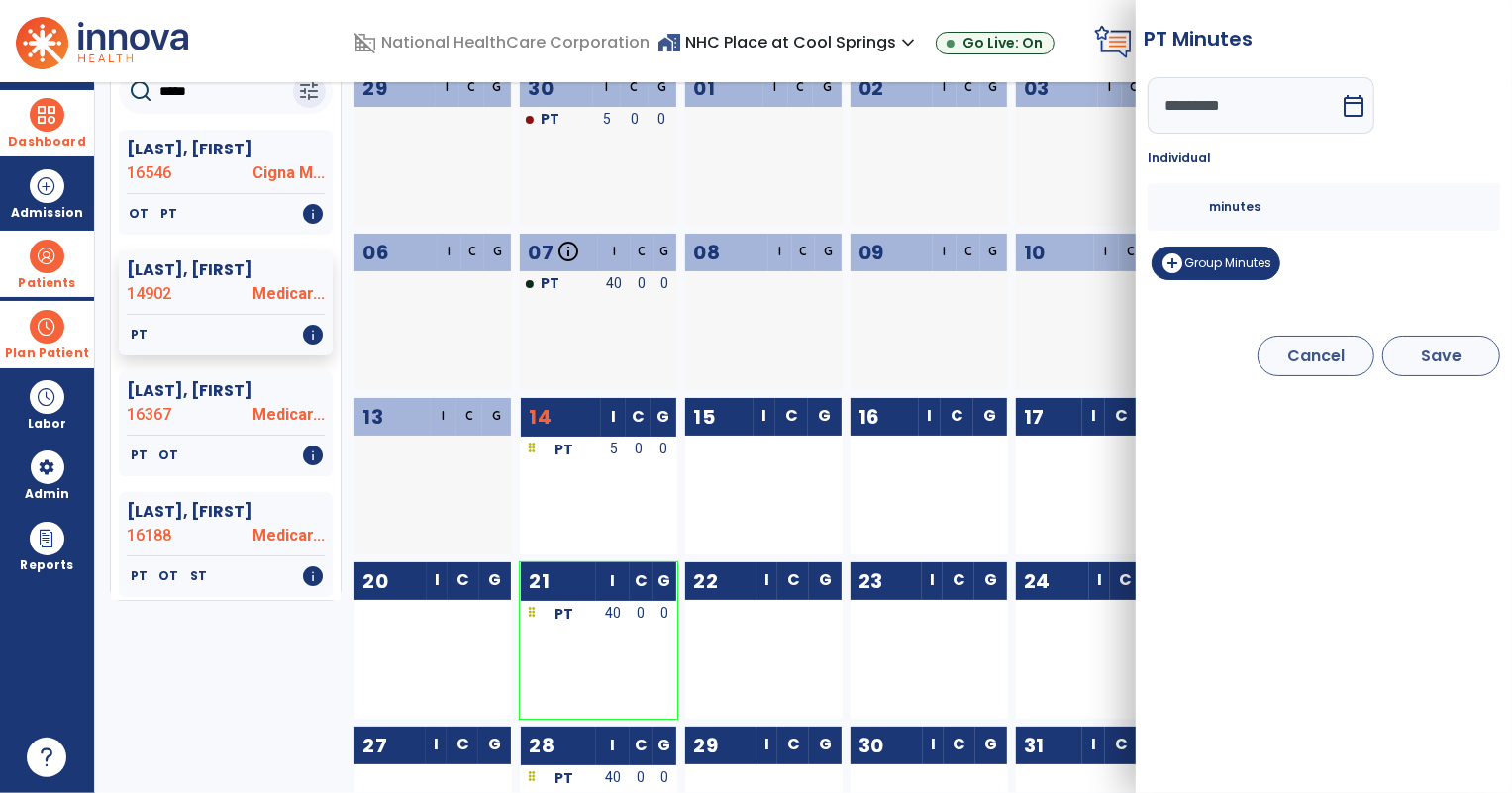 type on "*" 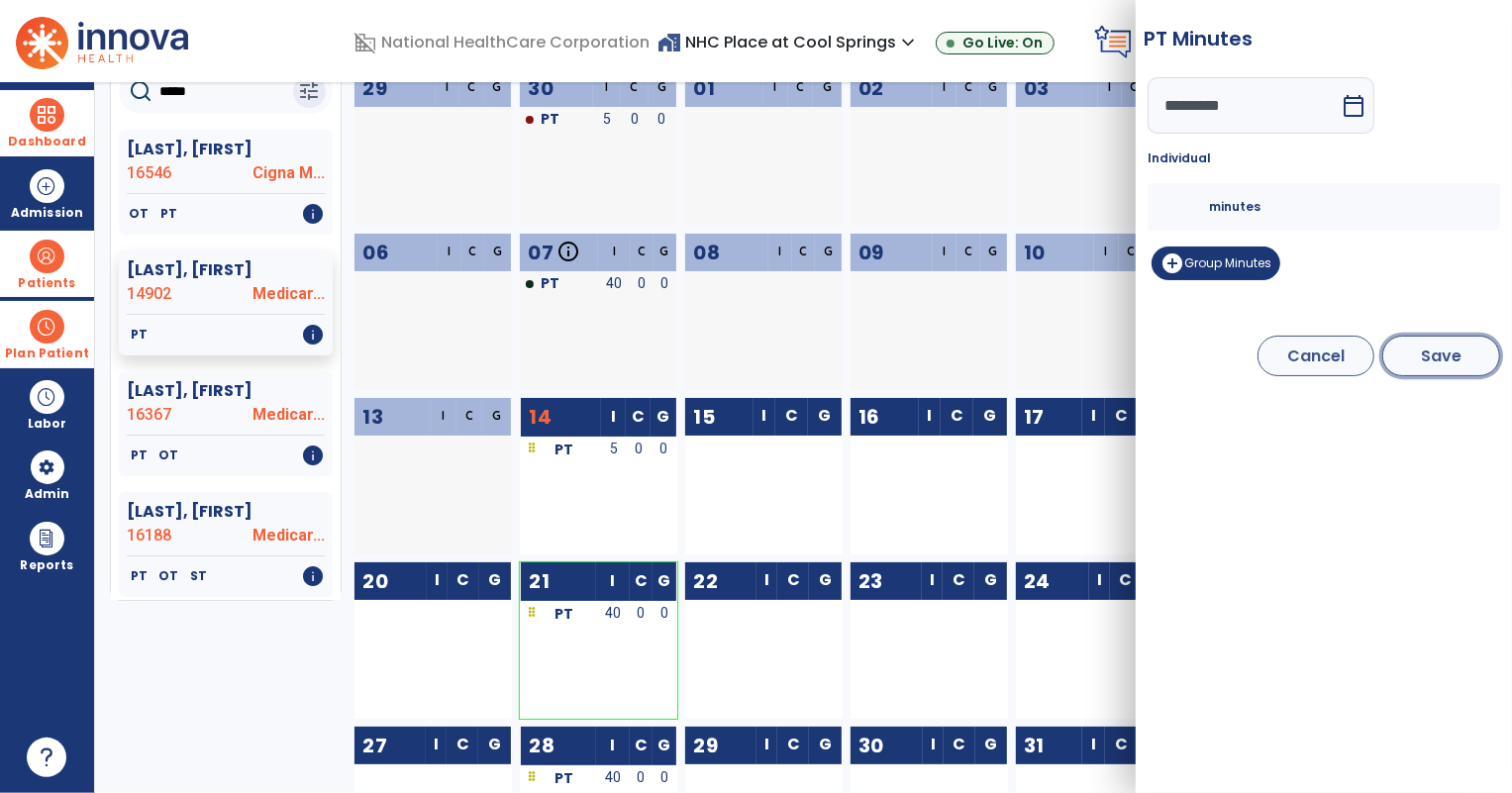 click on "Save" at bounding box center (1441, 355) 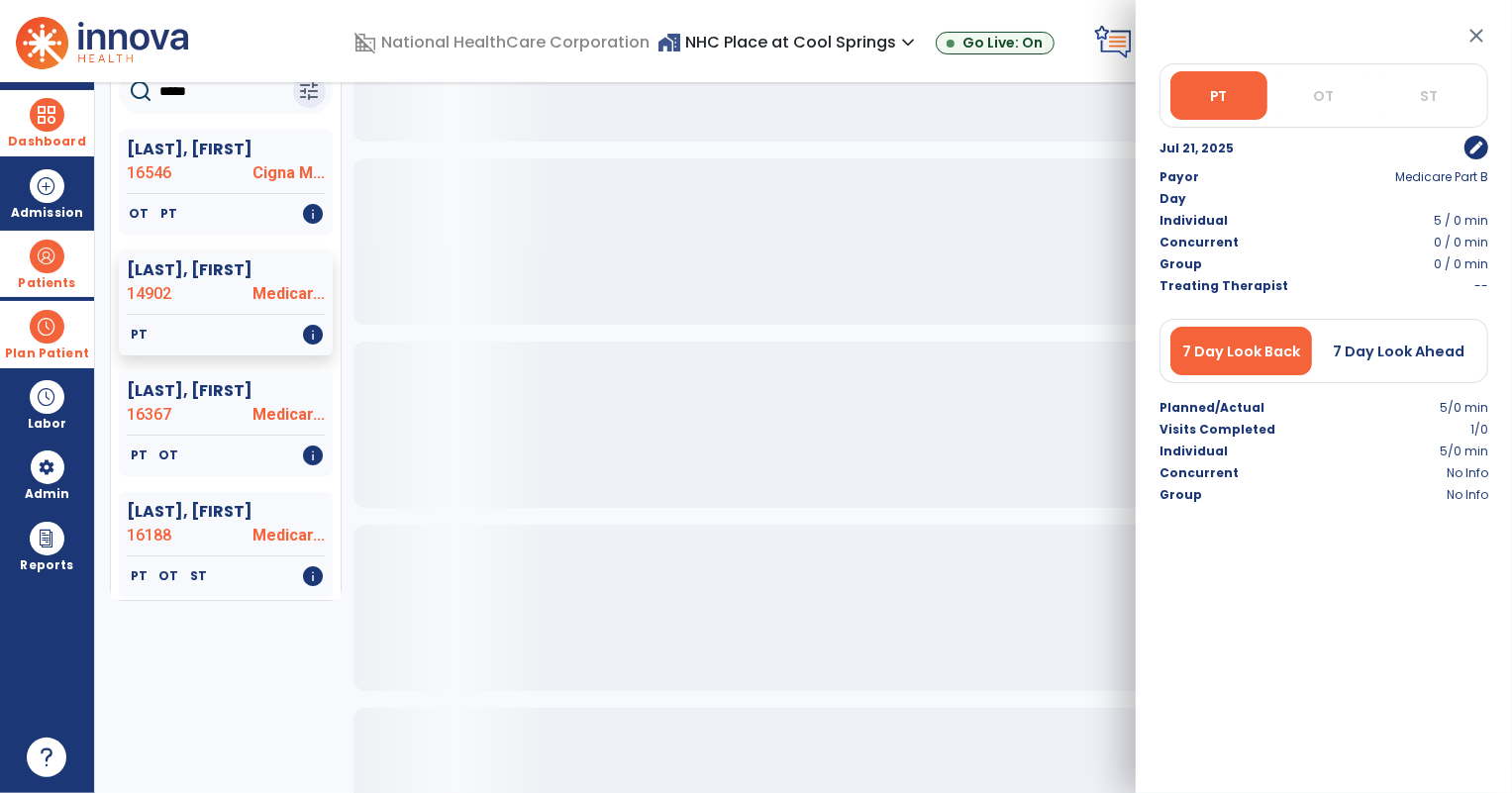 click on "close" at bounding box center (1476, 36) 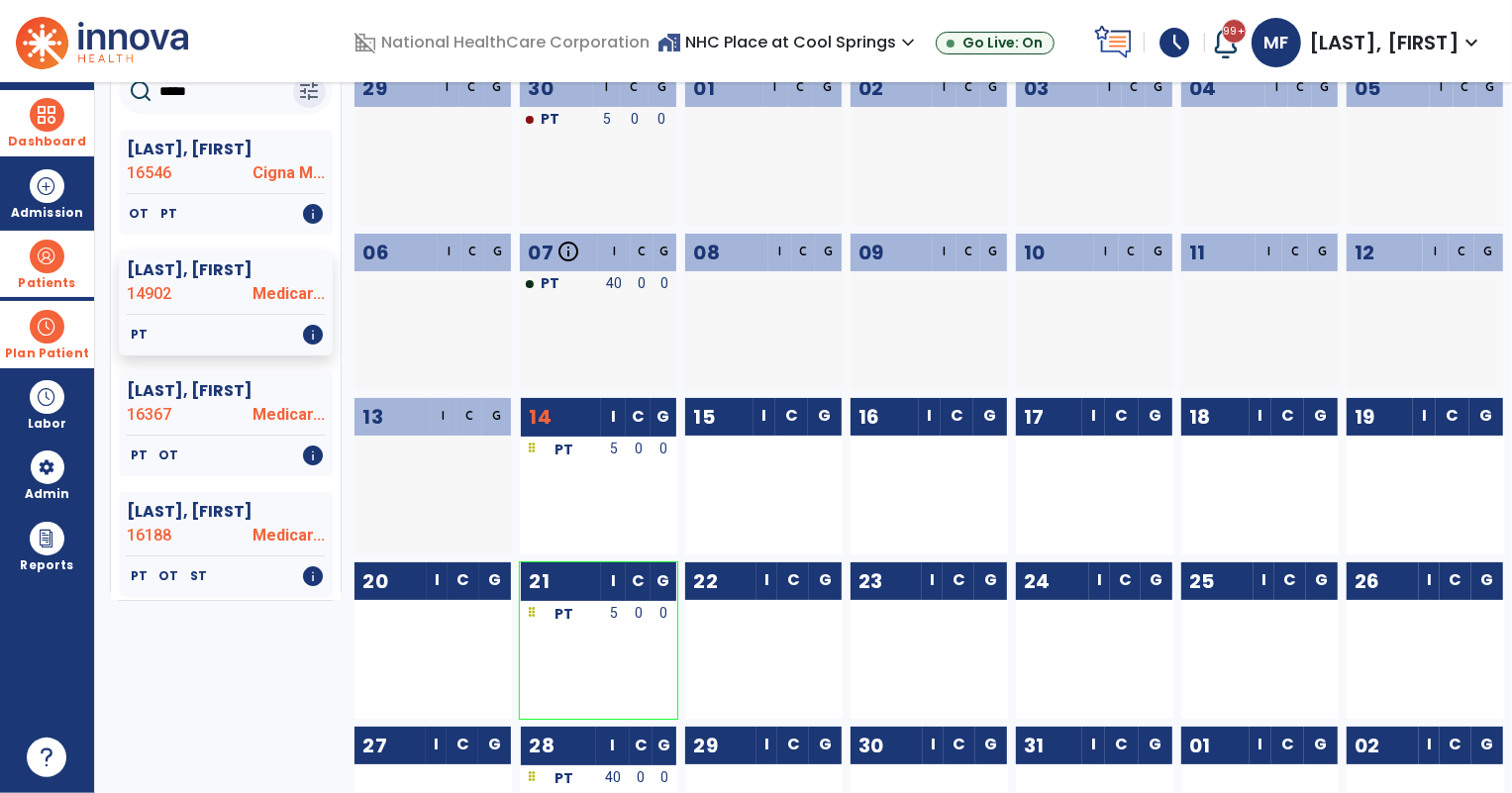 scroll, scrollTop: 270, scrollLeft: 0, axis: vertical 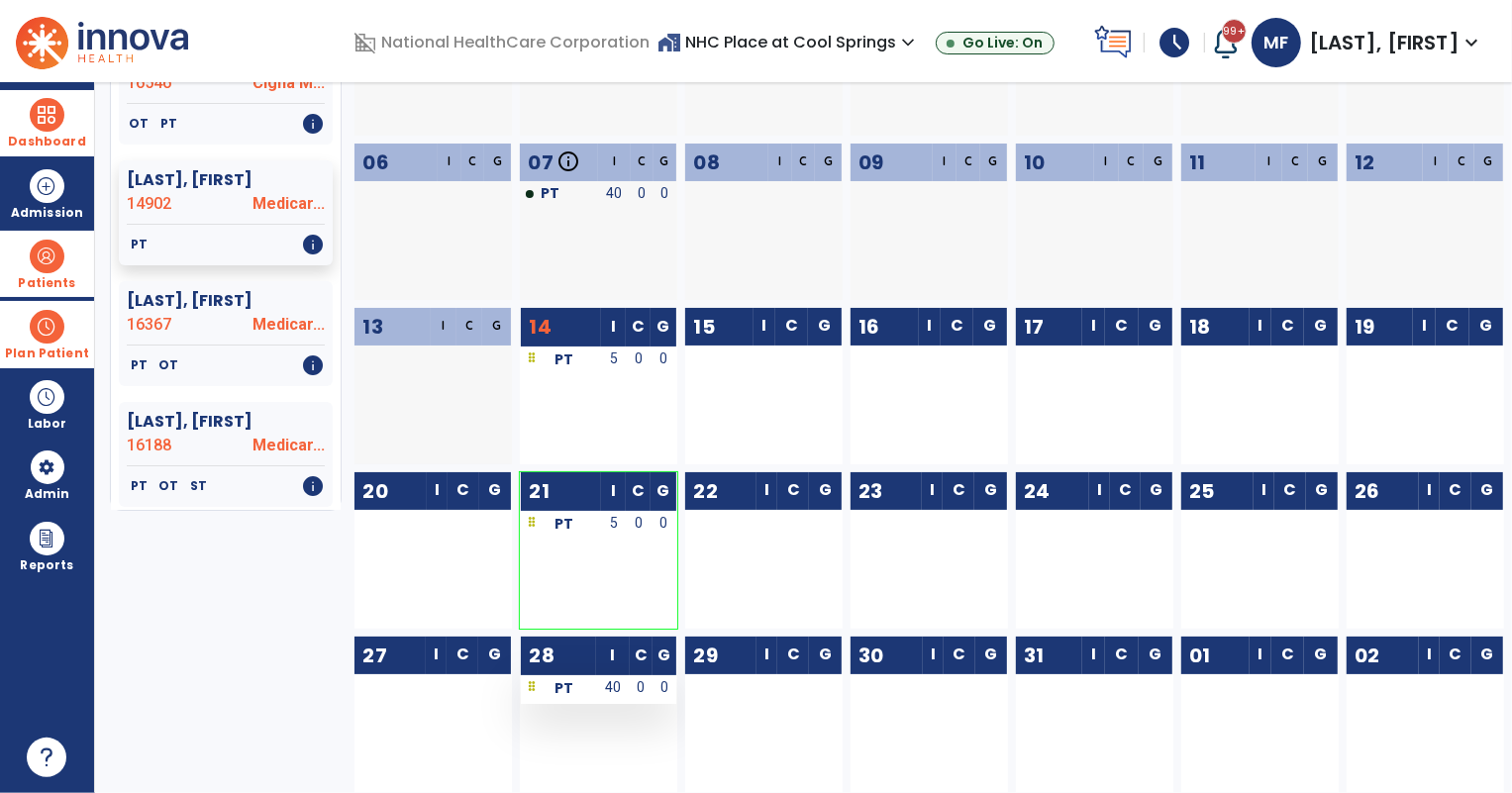 click on "40" at bounding box center (613, 689) 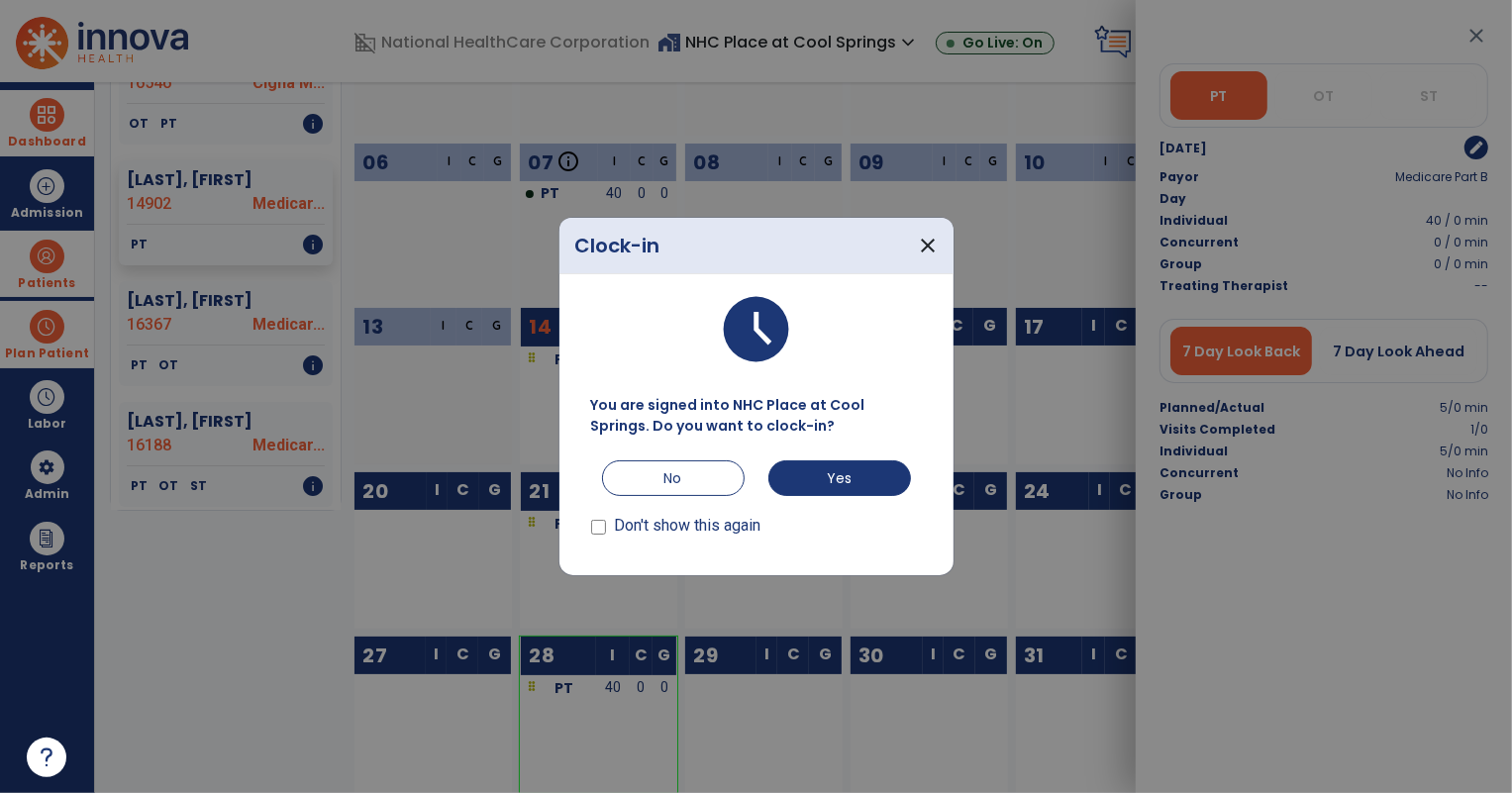 click at bounding box center (756, 396) 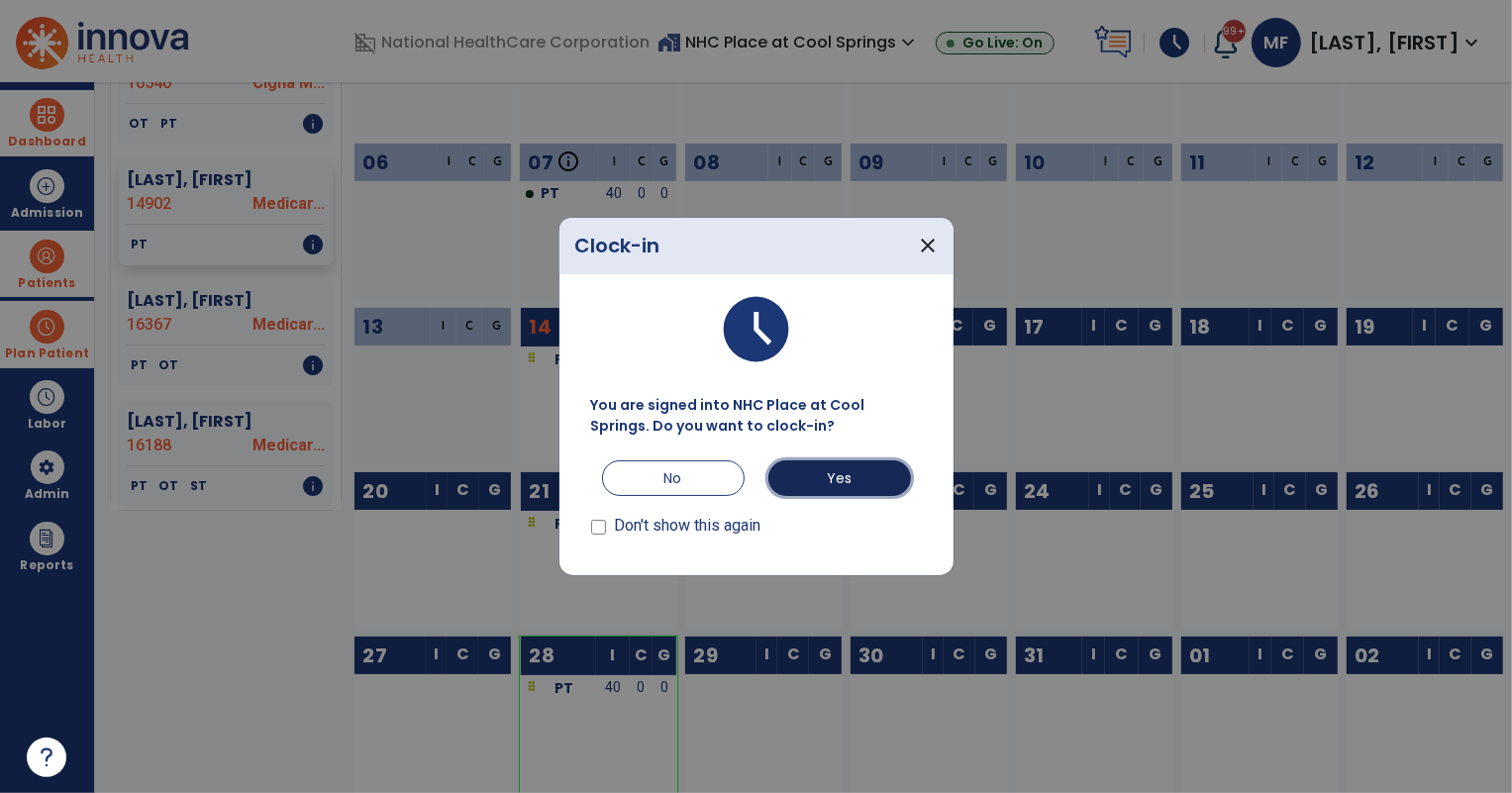 drag, startPoint x: 846, startPoint y: 468, endPoint x: 1118, endPoint y: 366, distance: 290.49613 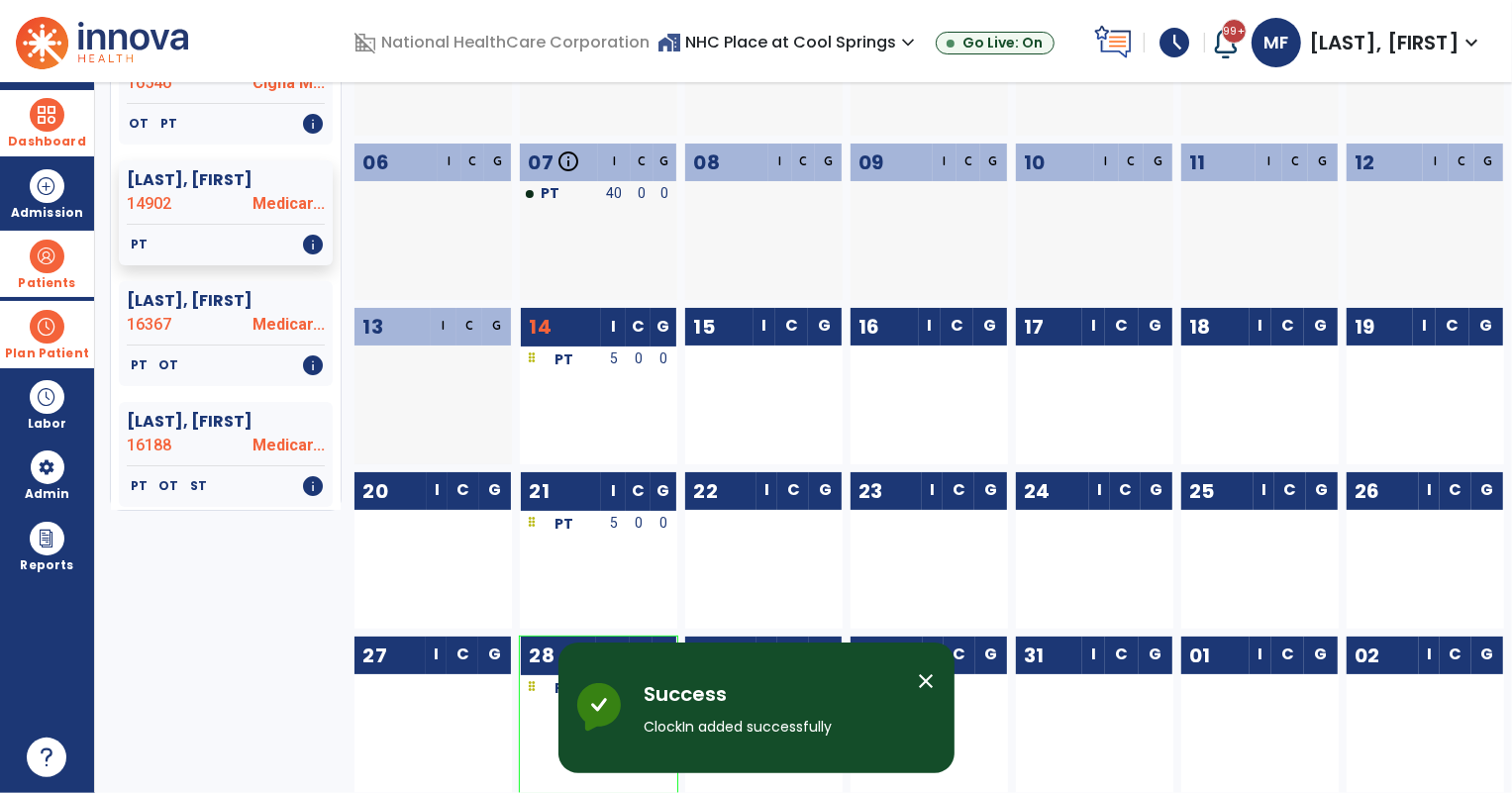 click at bounding box center (613, 579) 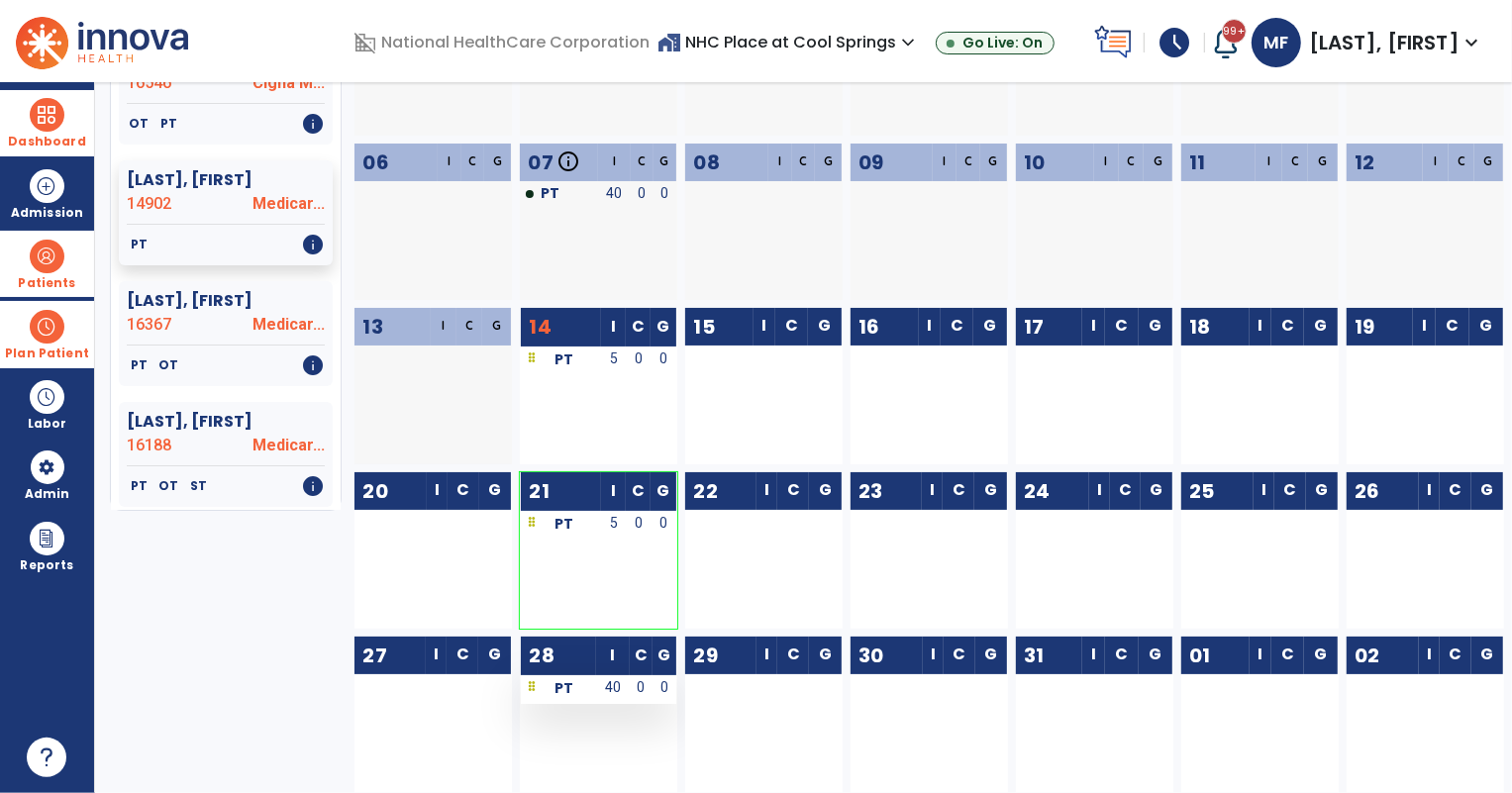 click on "40" at bounding box center (613, 687) 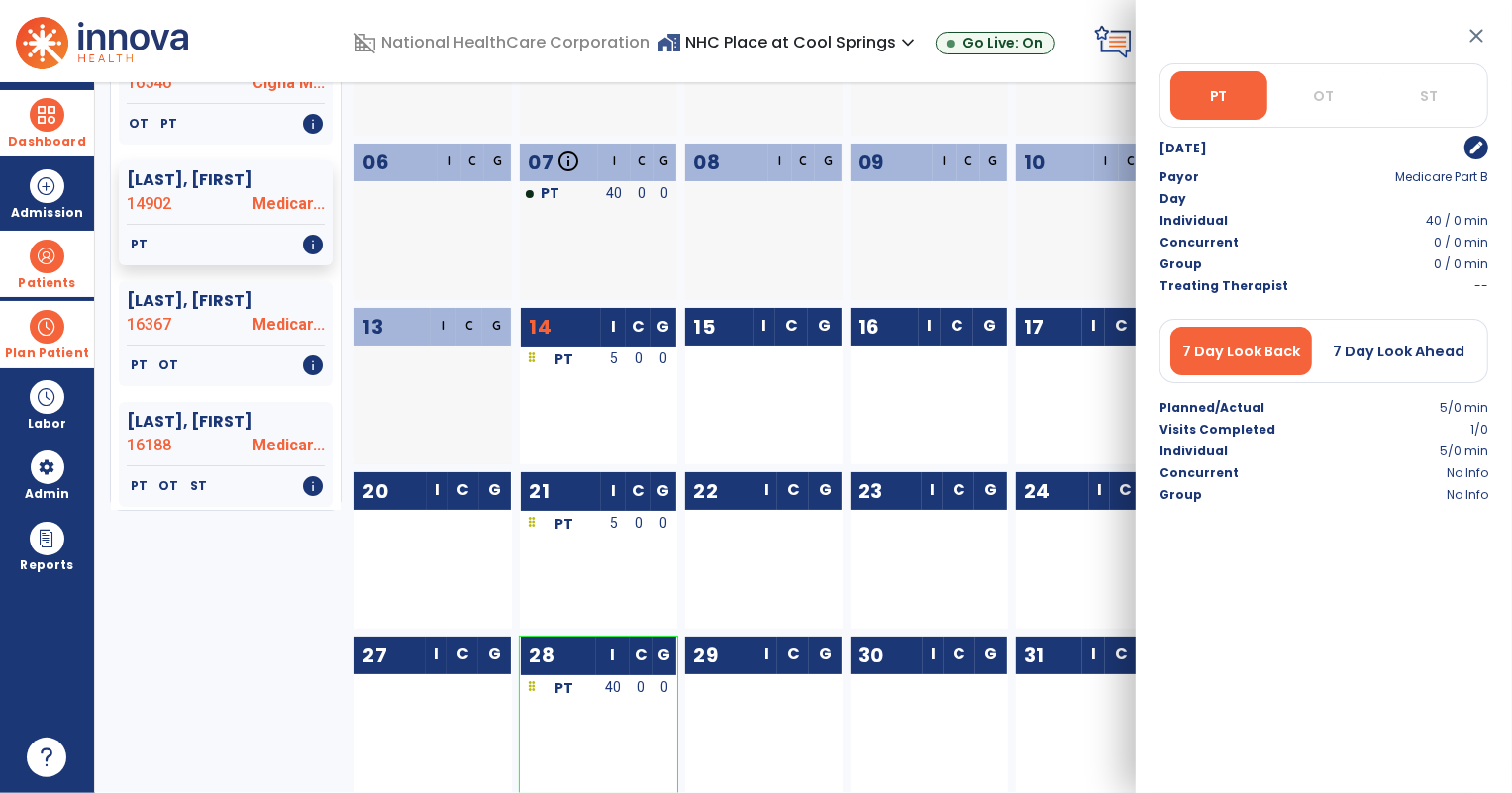 click on "edit" at bounding box center [1476, 148] 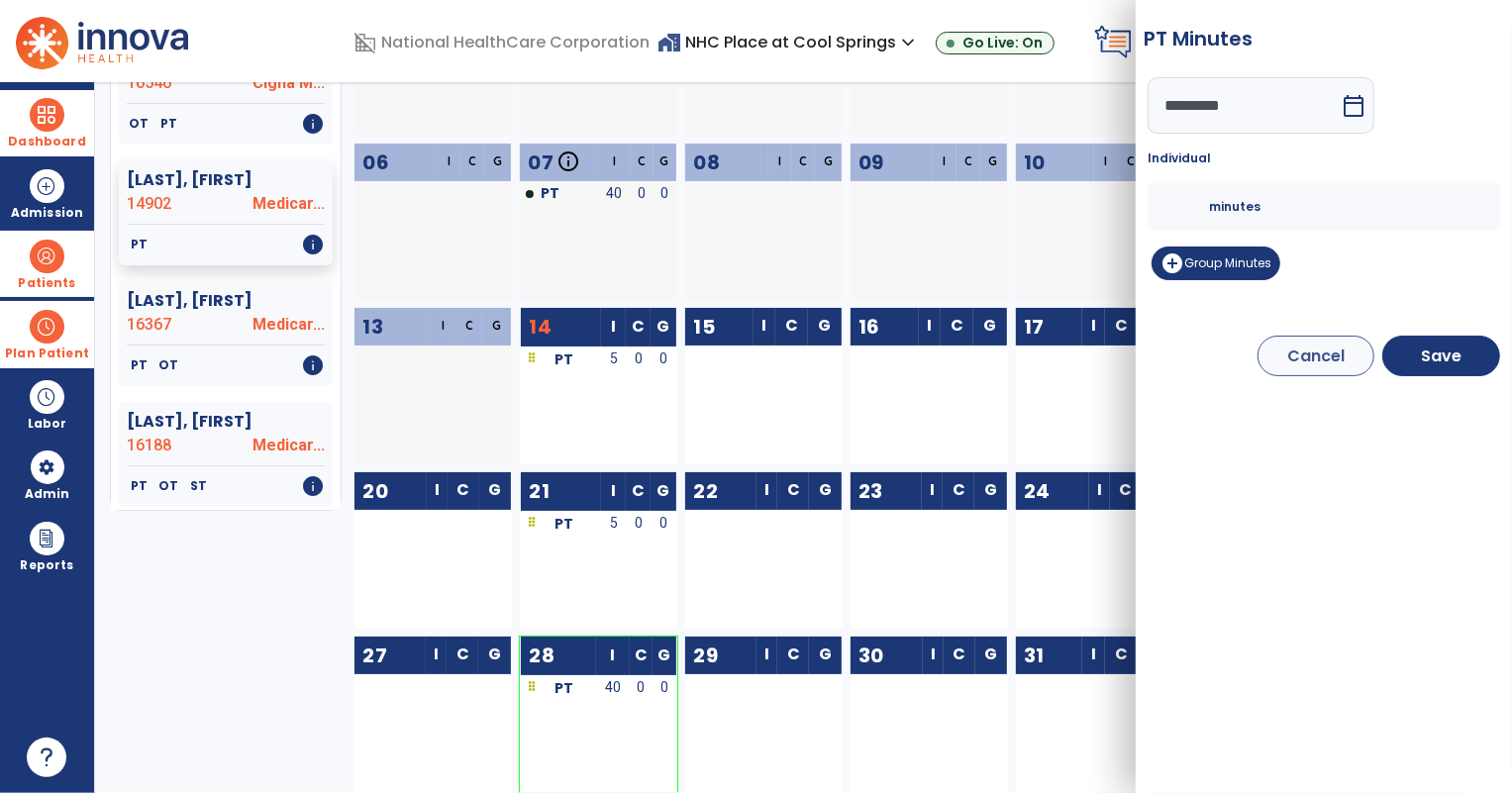 click on "PT Minutes *********  calendar_today  Individual ** minutes  add_circle   Group Minutes  Cancel   Save" at bounding box center [1324, 396] 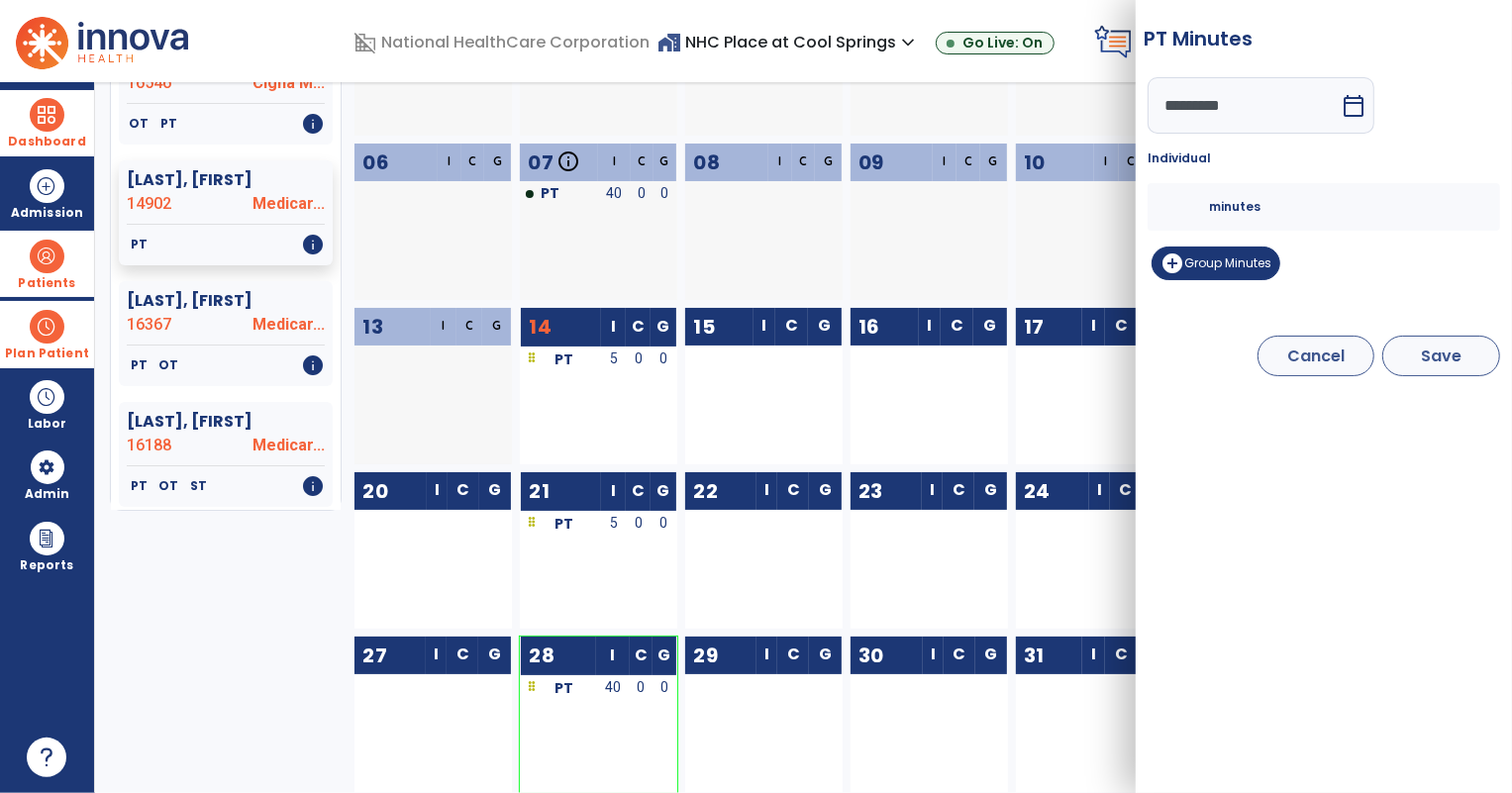 type on "*" 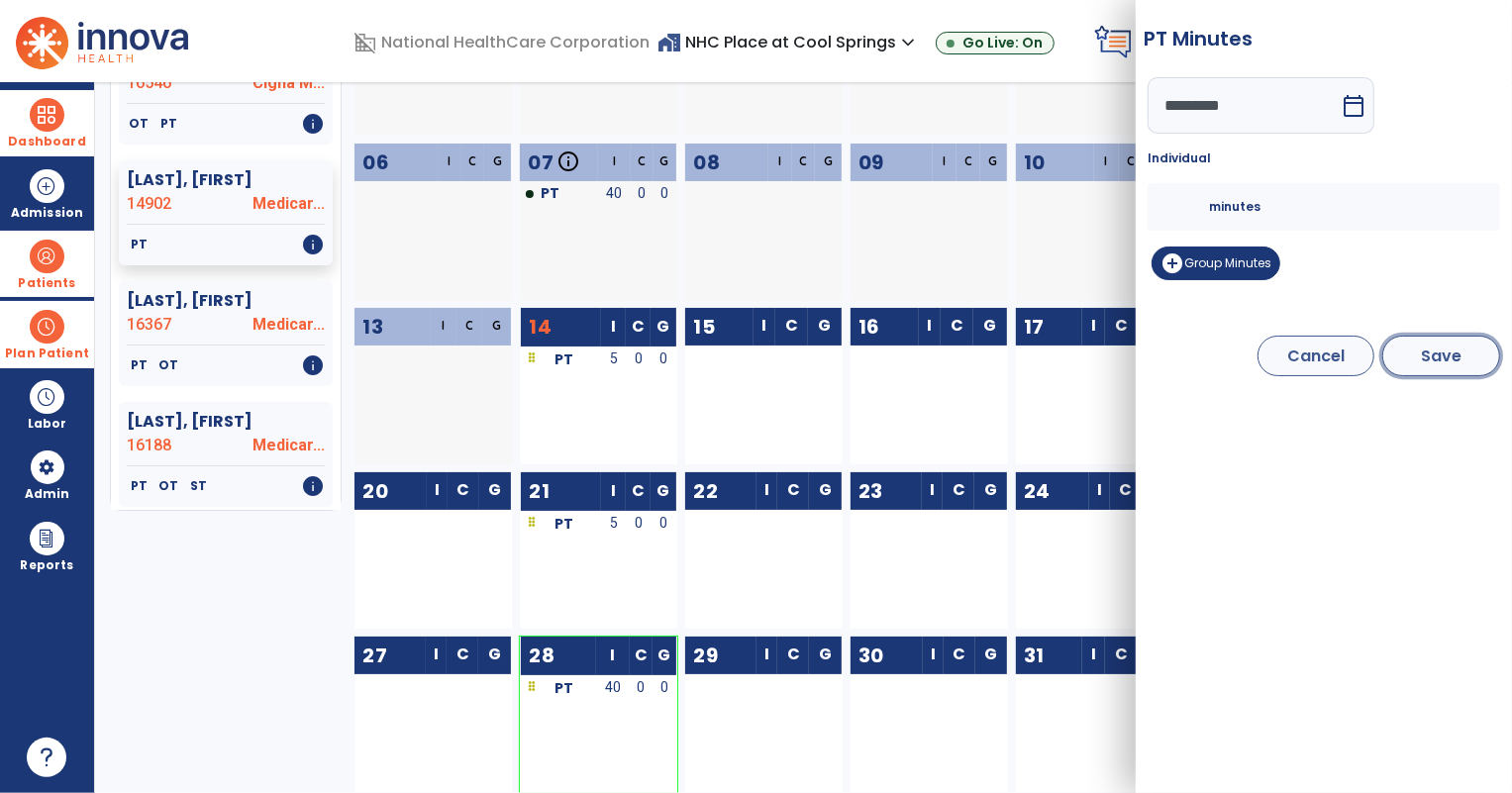 click on "Save" at bounding box center (1441, 355) 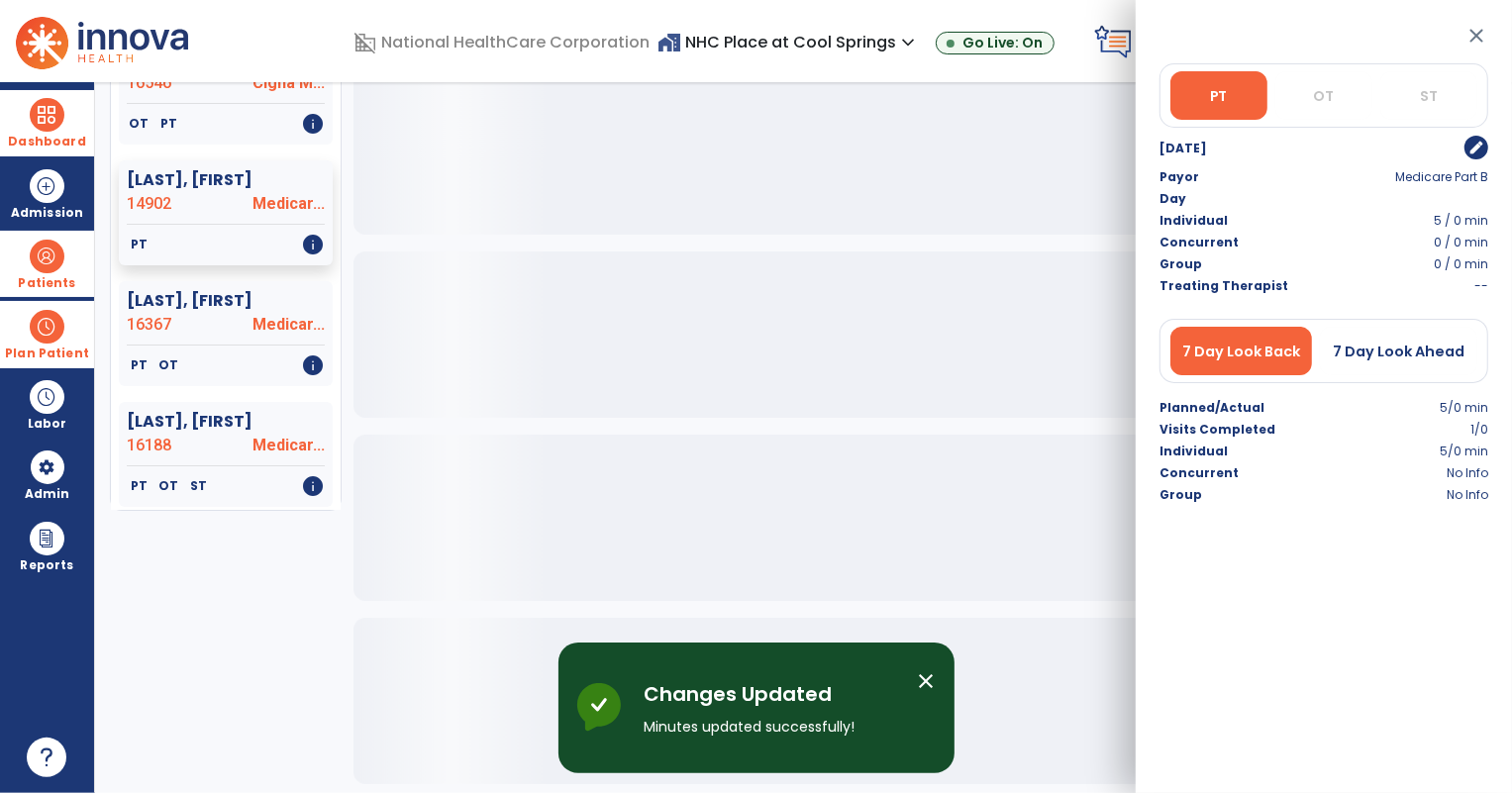 click on "close" at bounding box center [1476, 36] 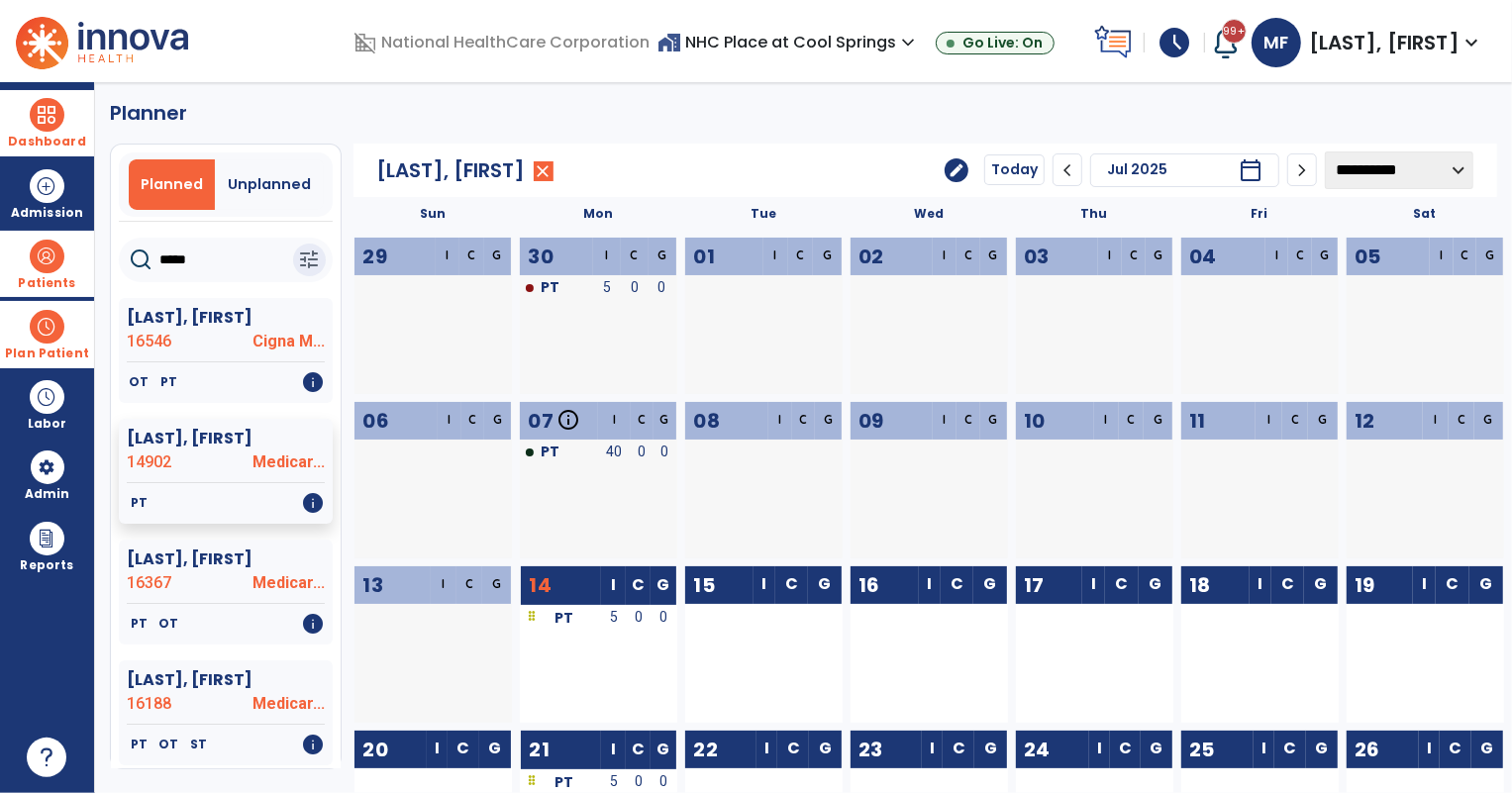 scroll, scrollTop: 0, scrollLeft: 0, axis: both 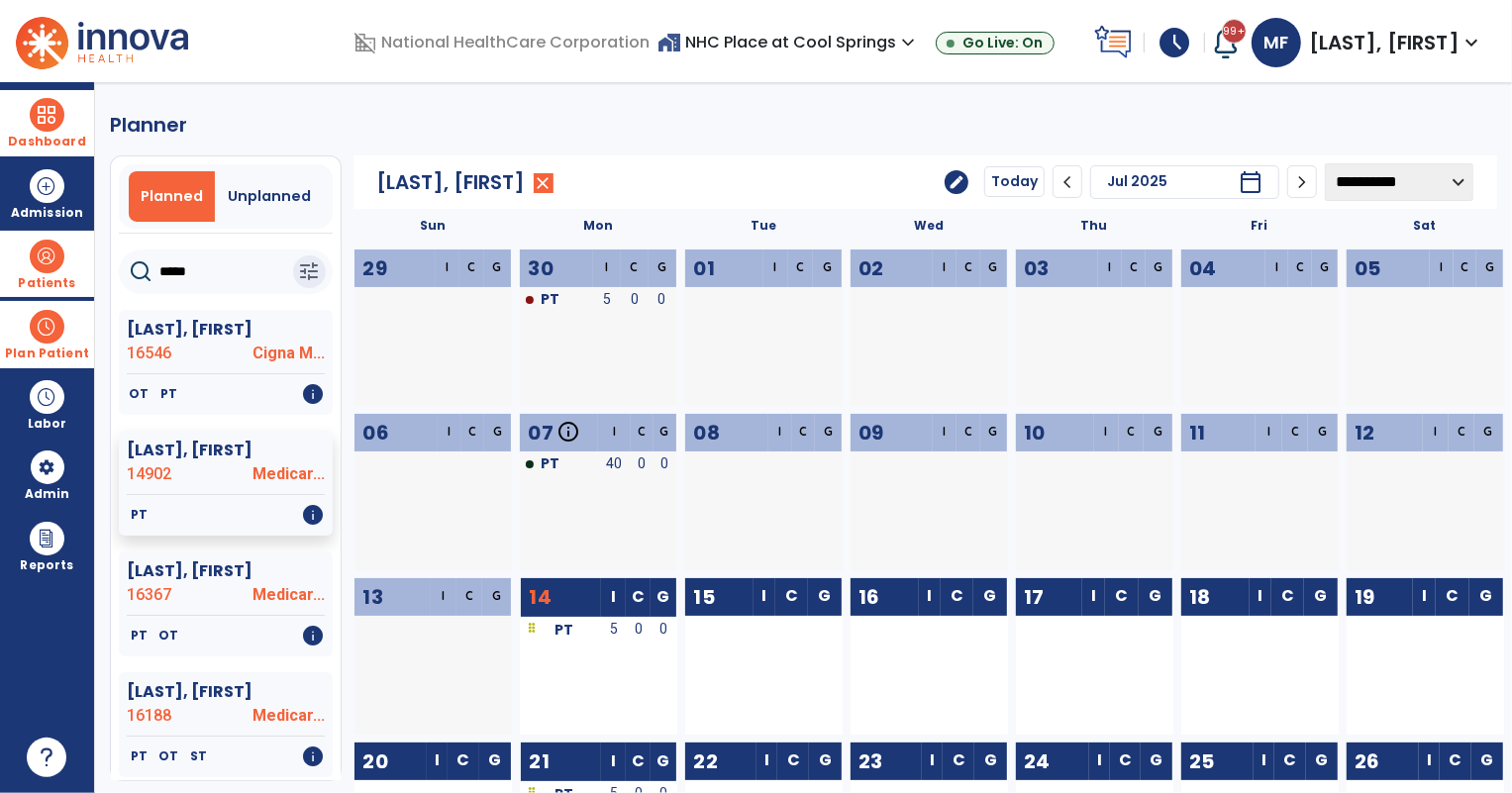 click on "chevron_right" 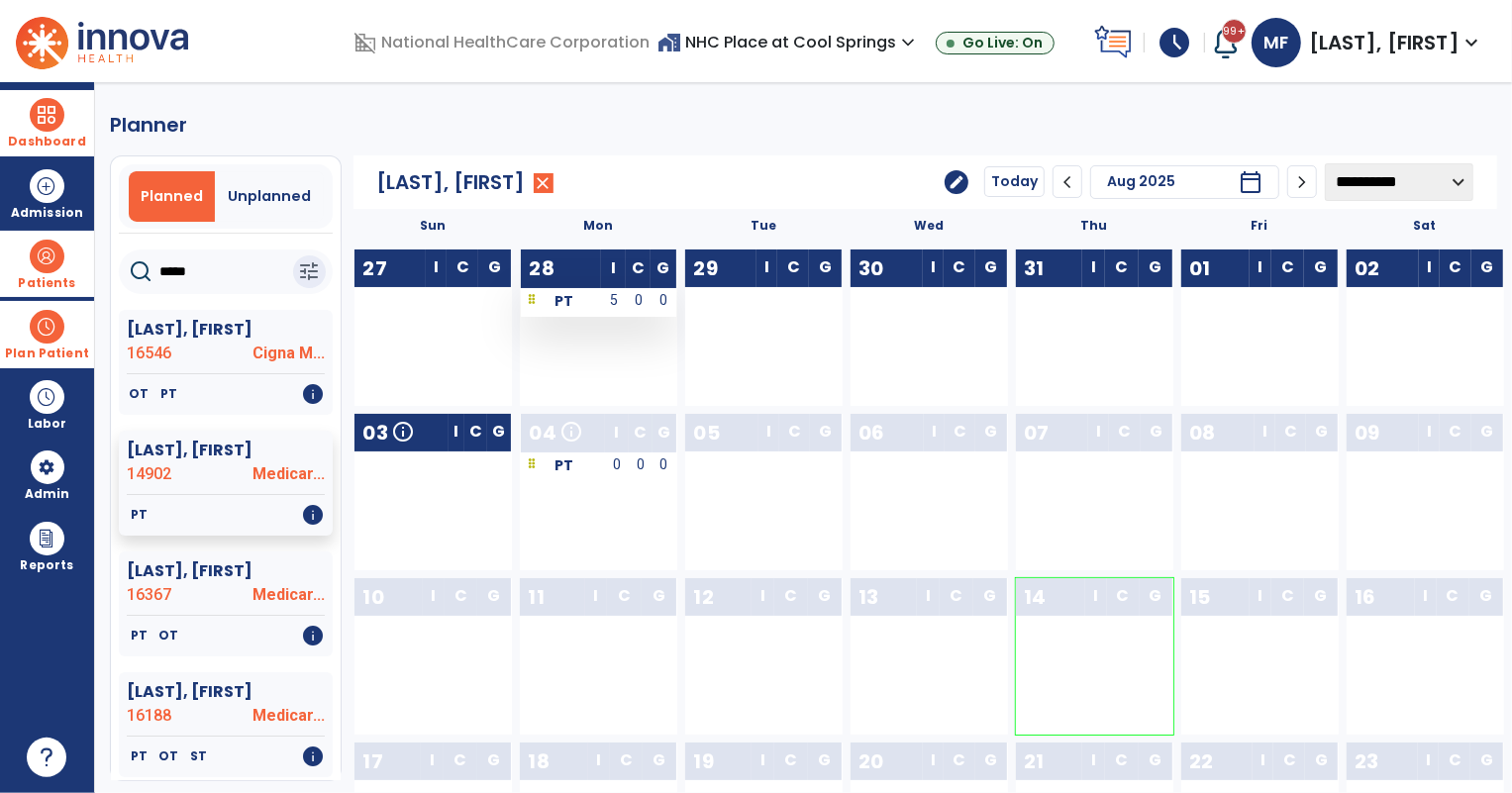 click on "PT" at bounding box center [561, 302] 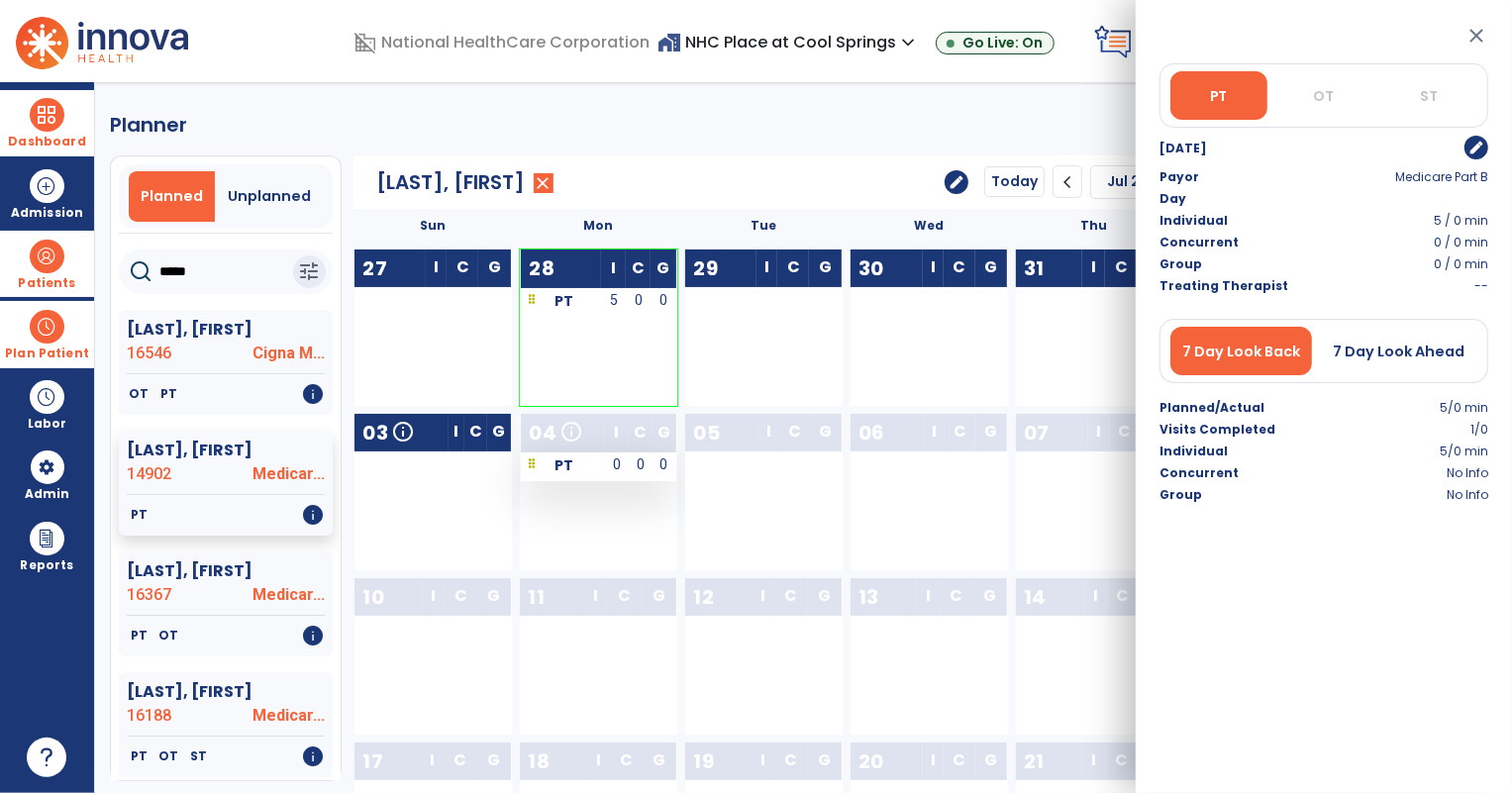 click on "PT" at bounding box center (562, 466) 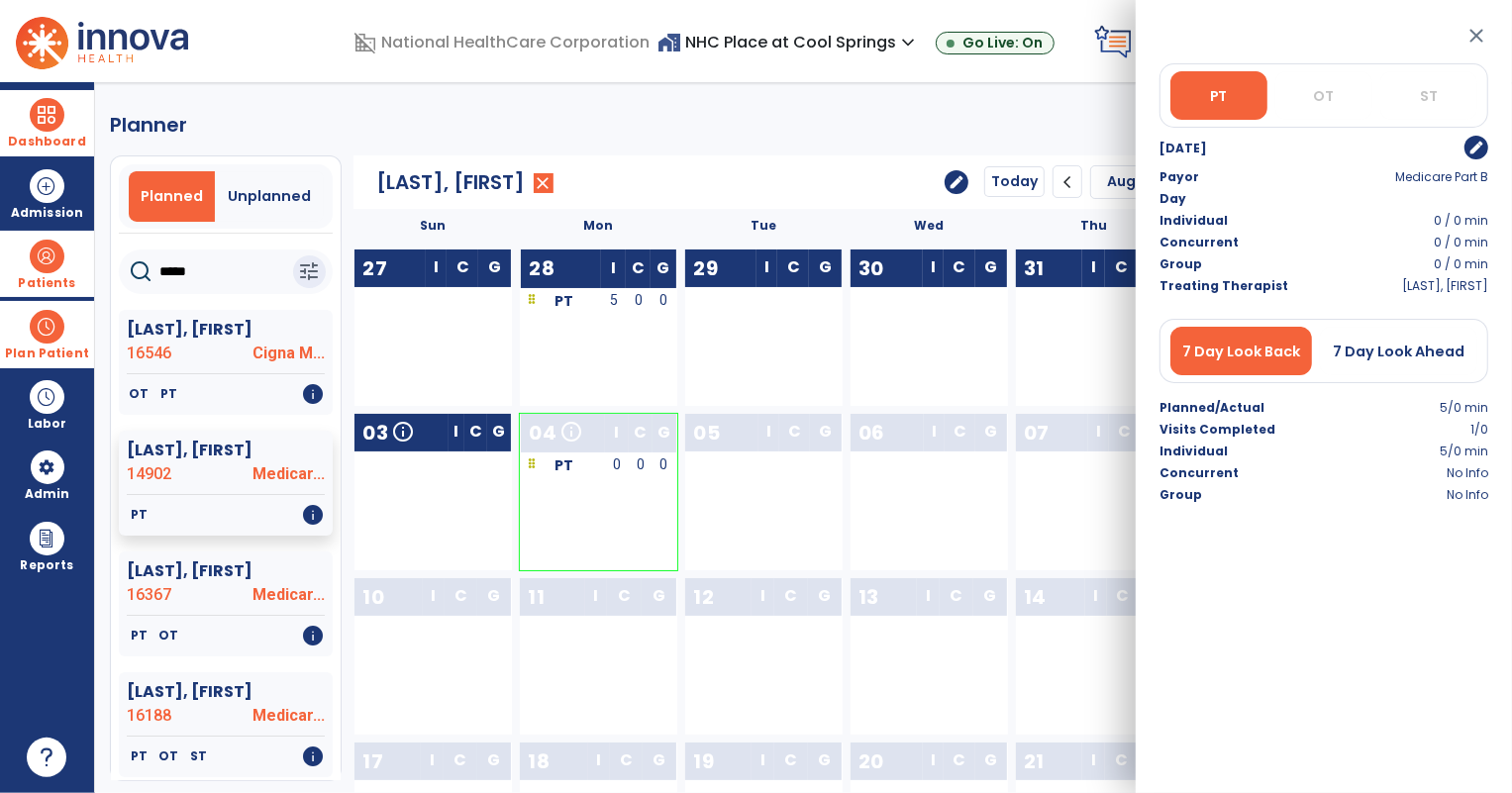 click on "close" at bounding box center [1476, 36] 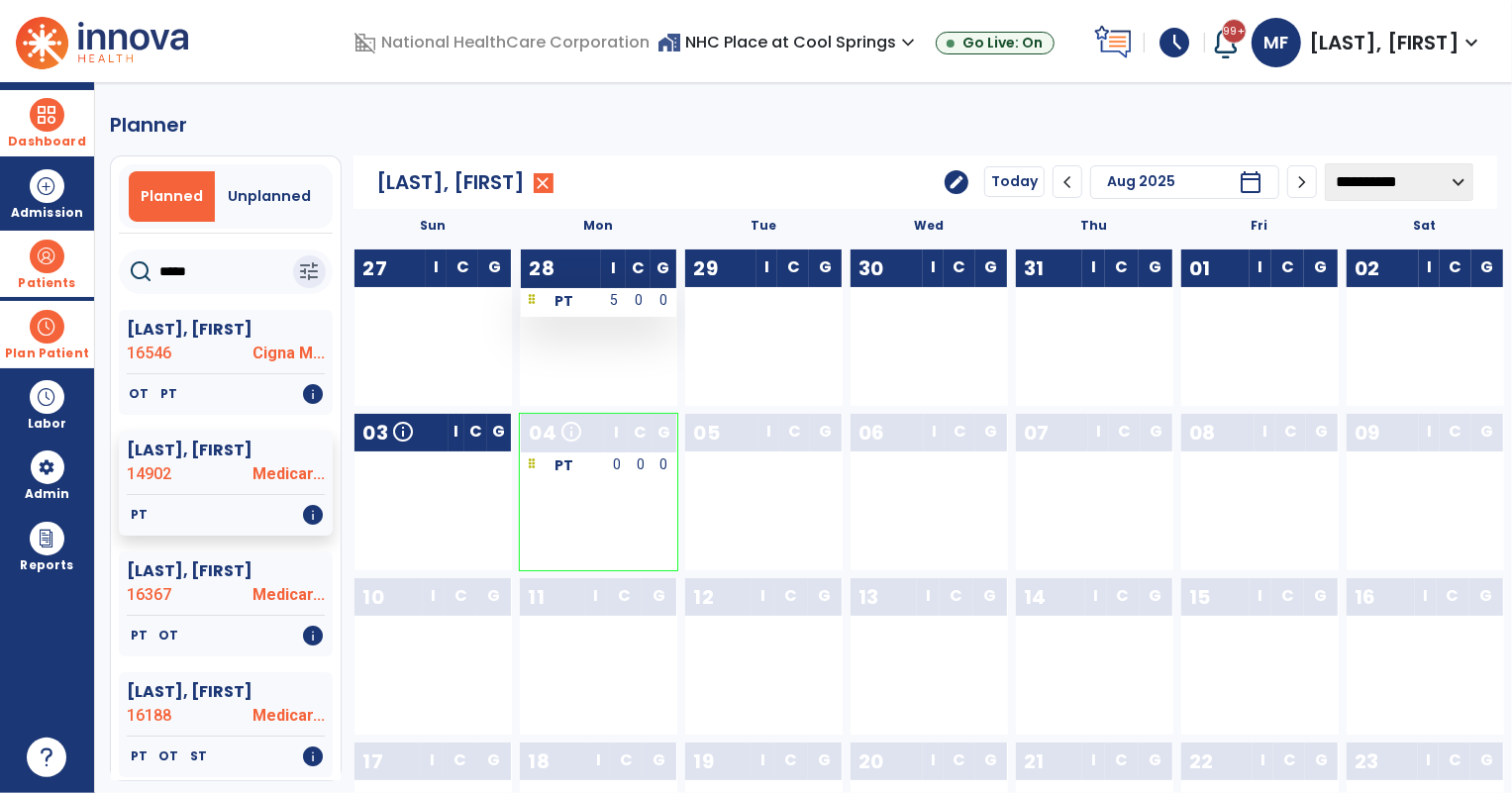 click on "PT" at bounding box center (561, 300) 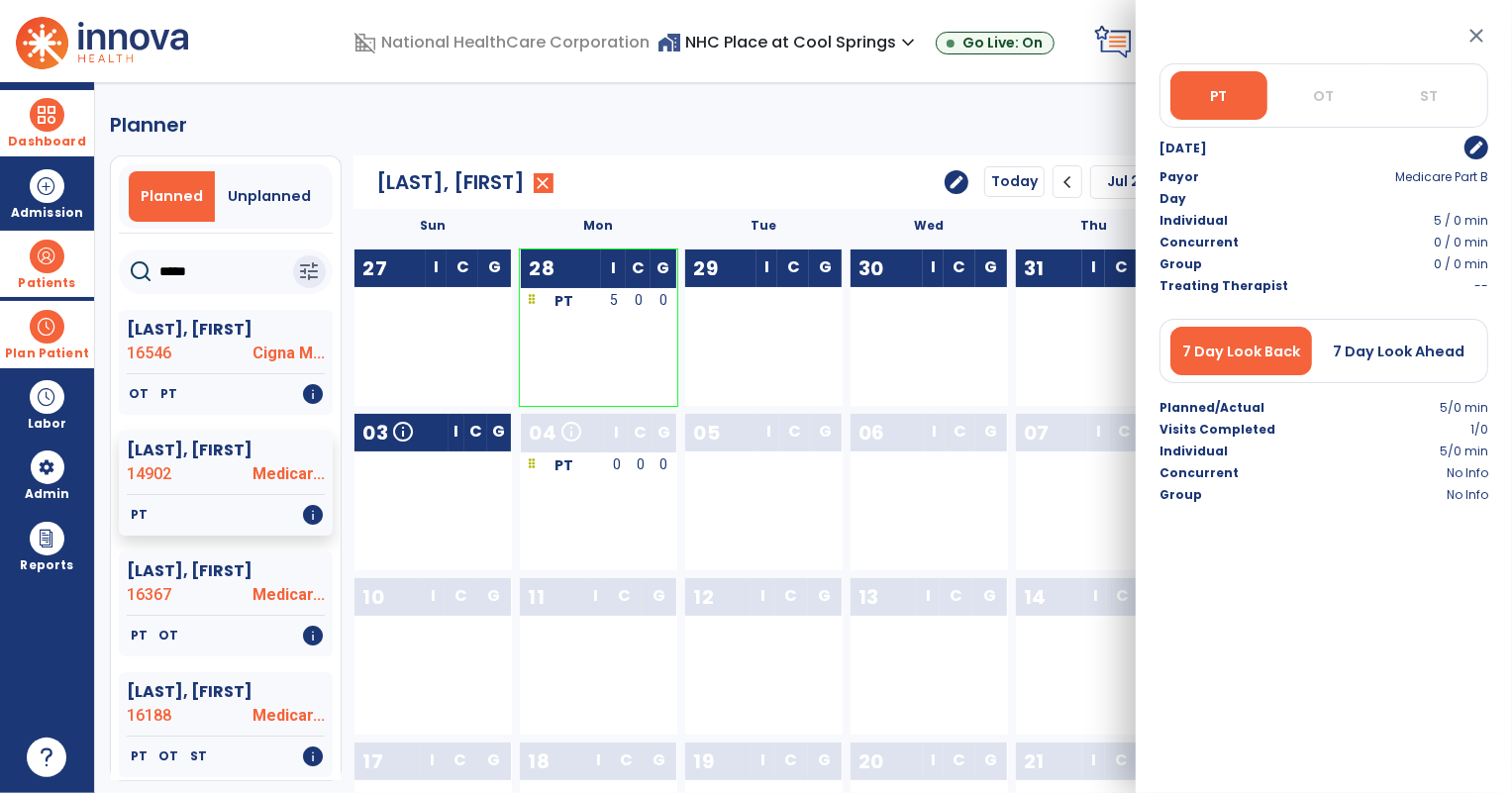 click on "edit" at bounding box center [1476, 148] 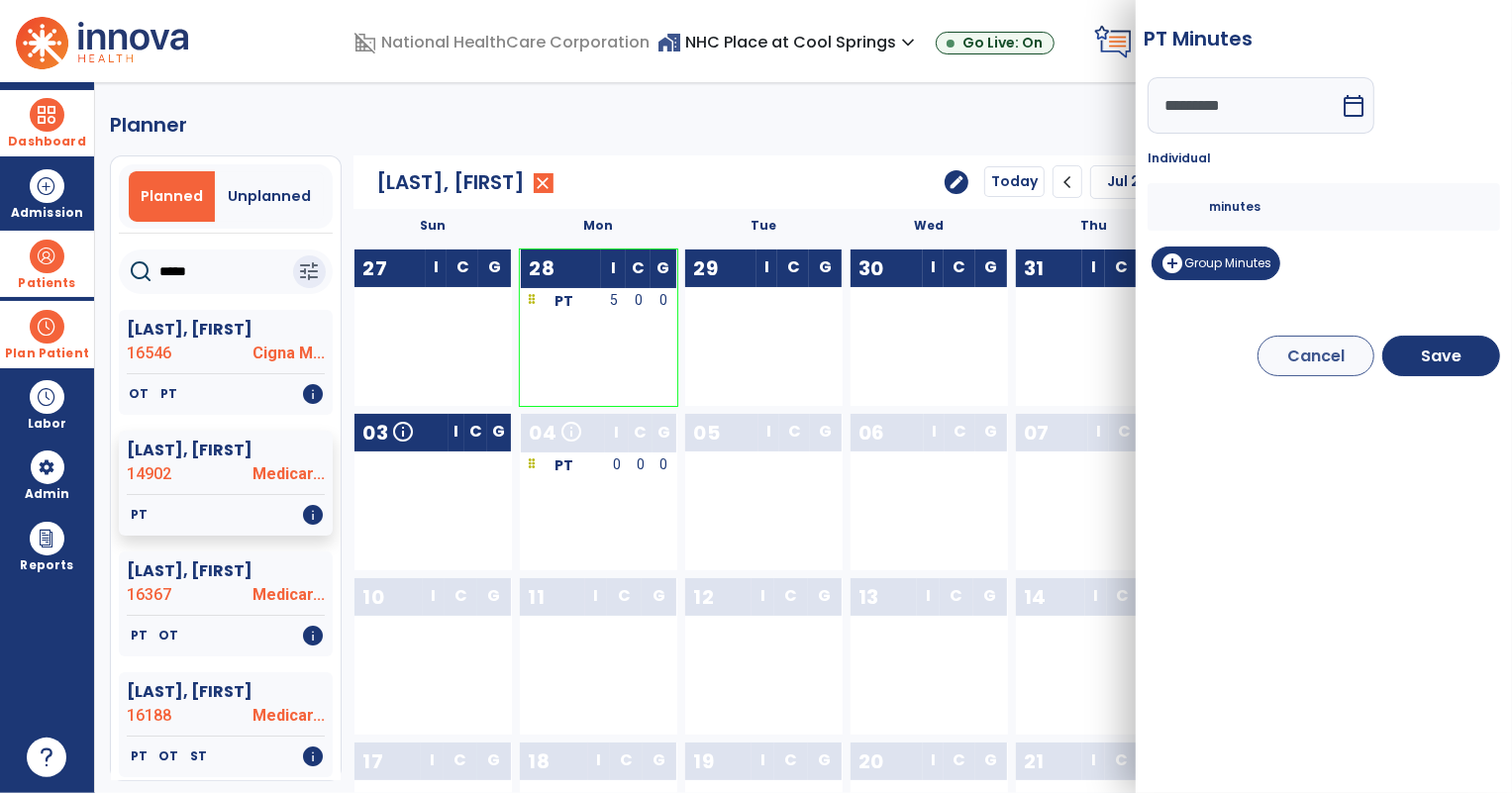 click on "* minutes" at bounding box center (1324, 207) 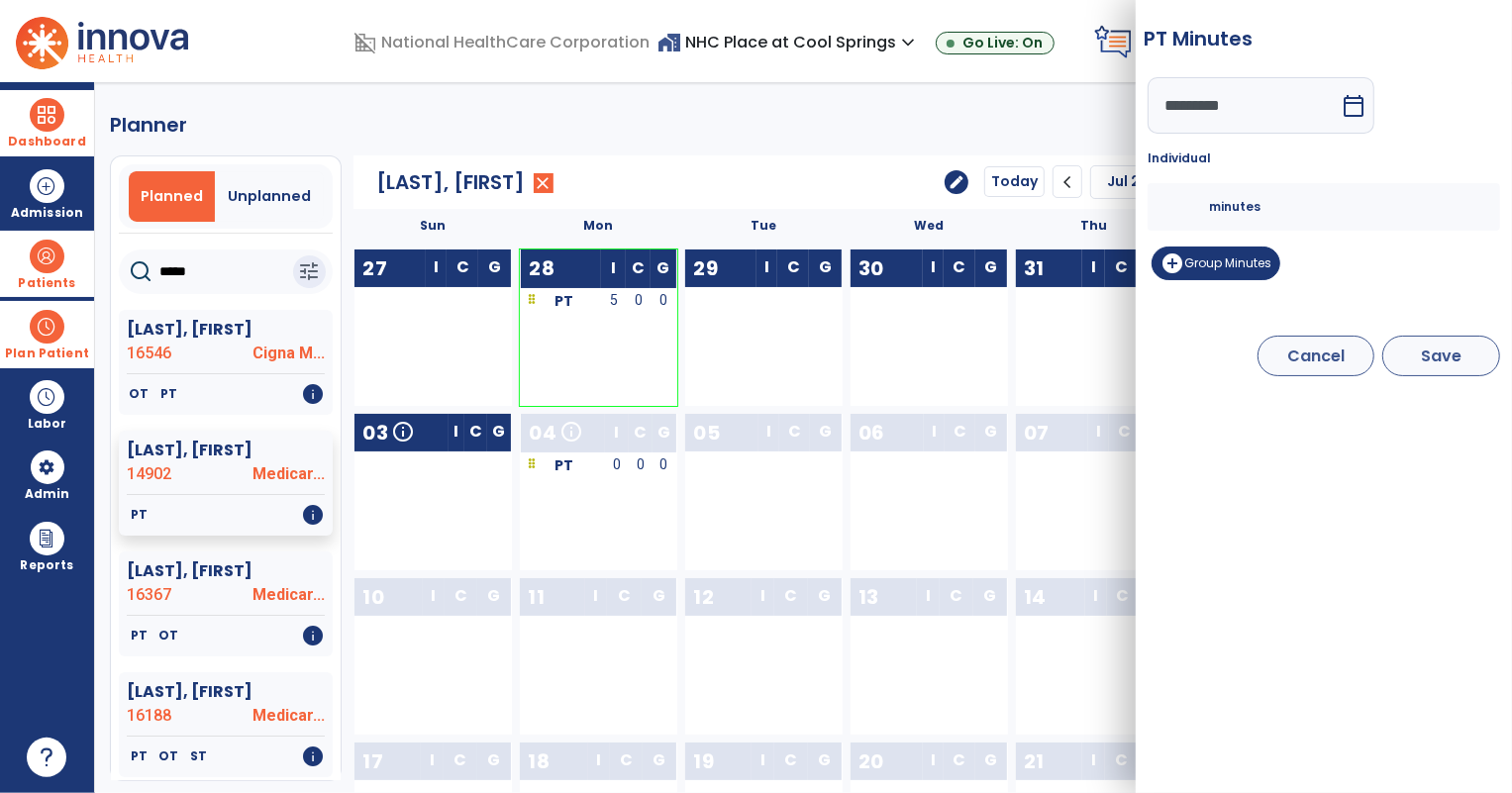 type on "**" 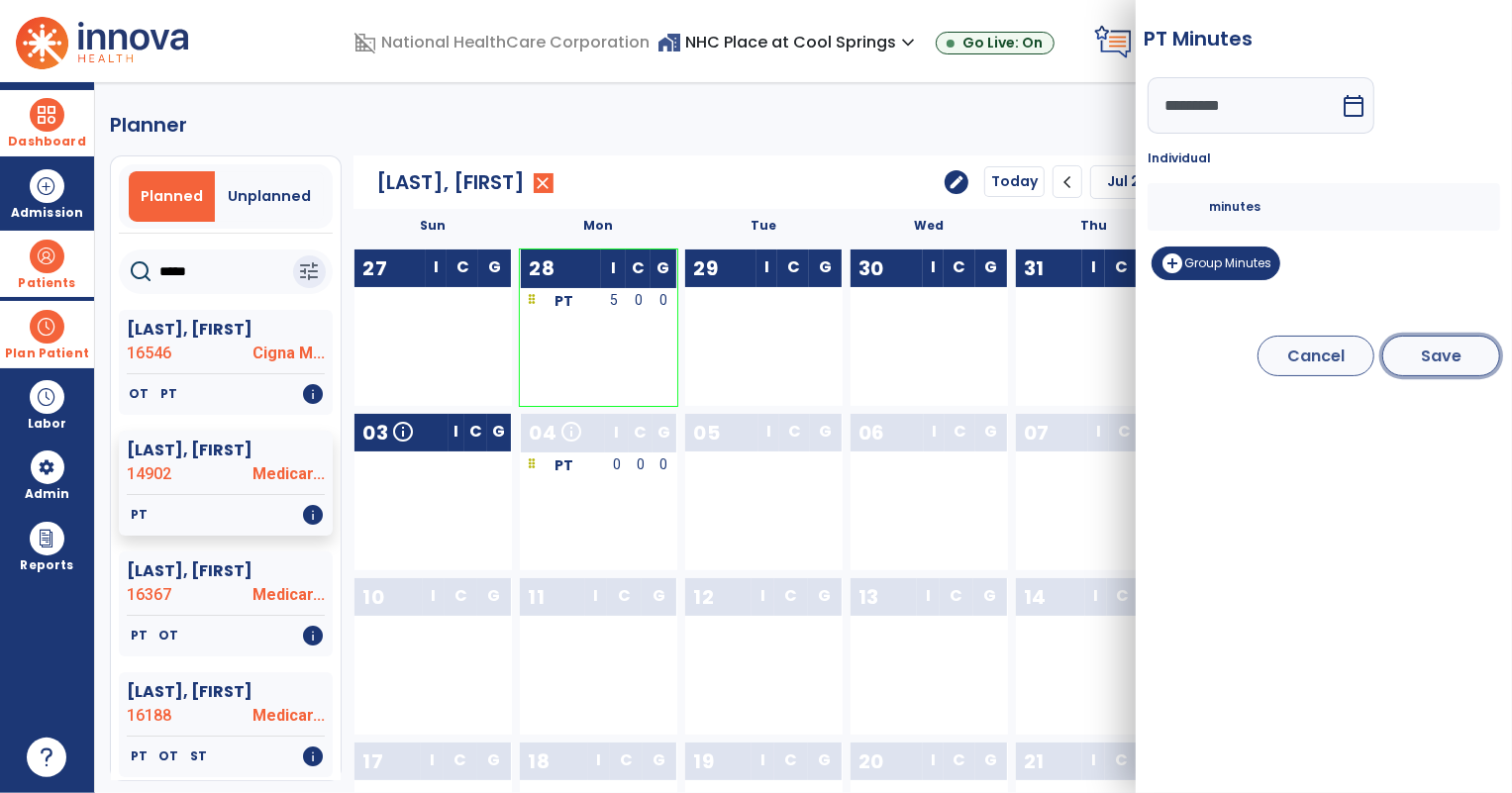 click on "Save" at bounding box center [1441, 355] 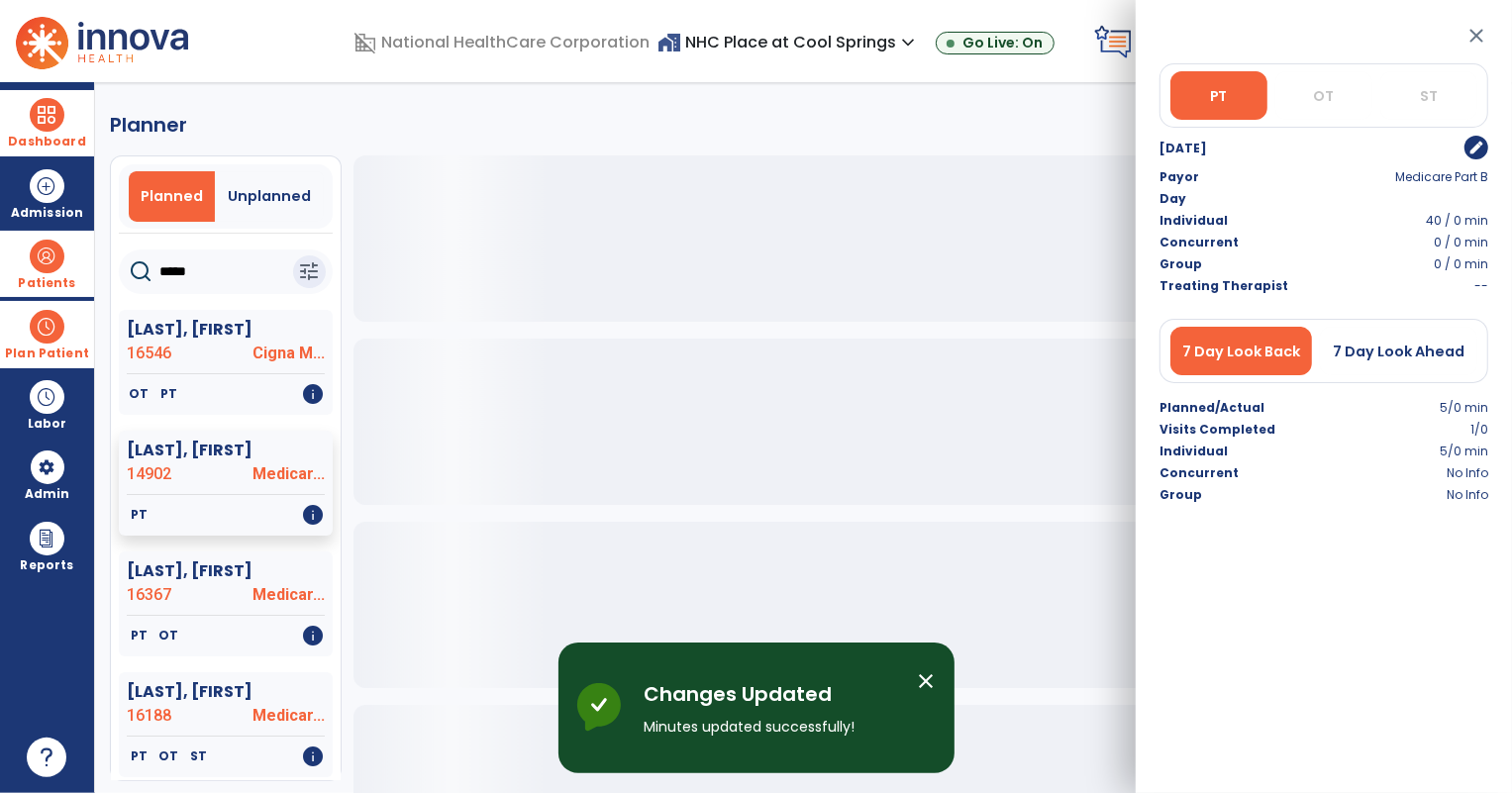 click on "close" at bounding box center [1476, 36] 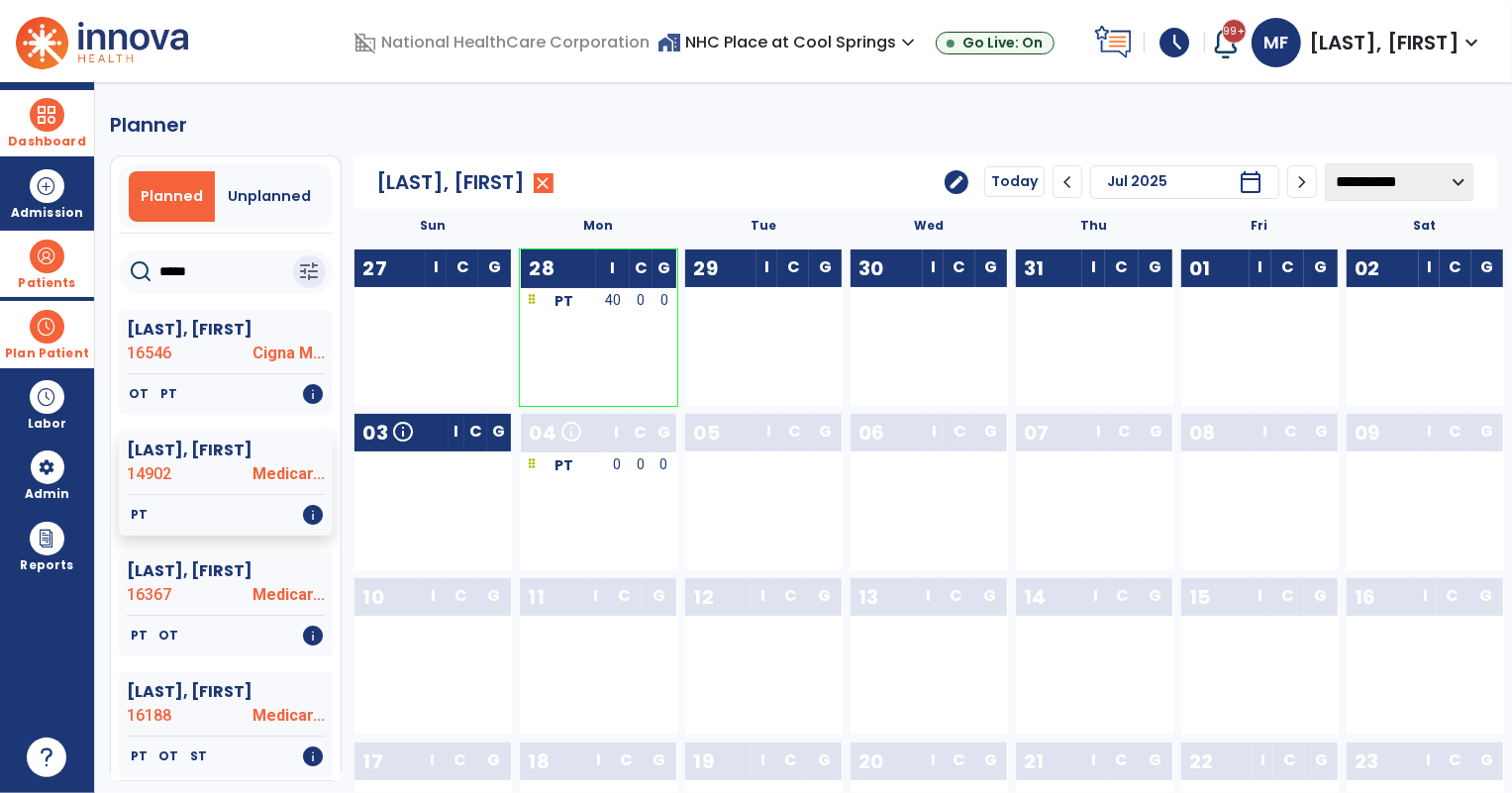 click on "Dashboard" at bounding box center [47, 142] 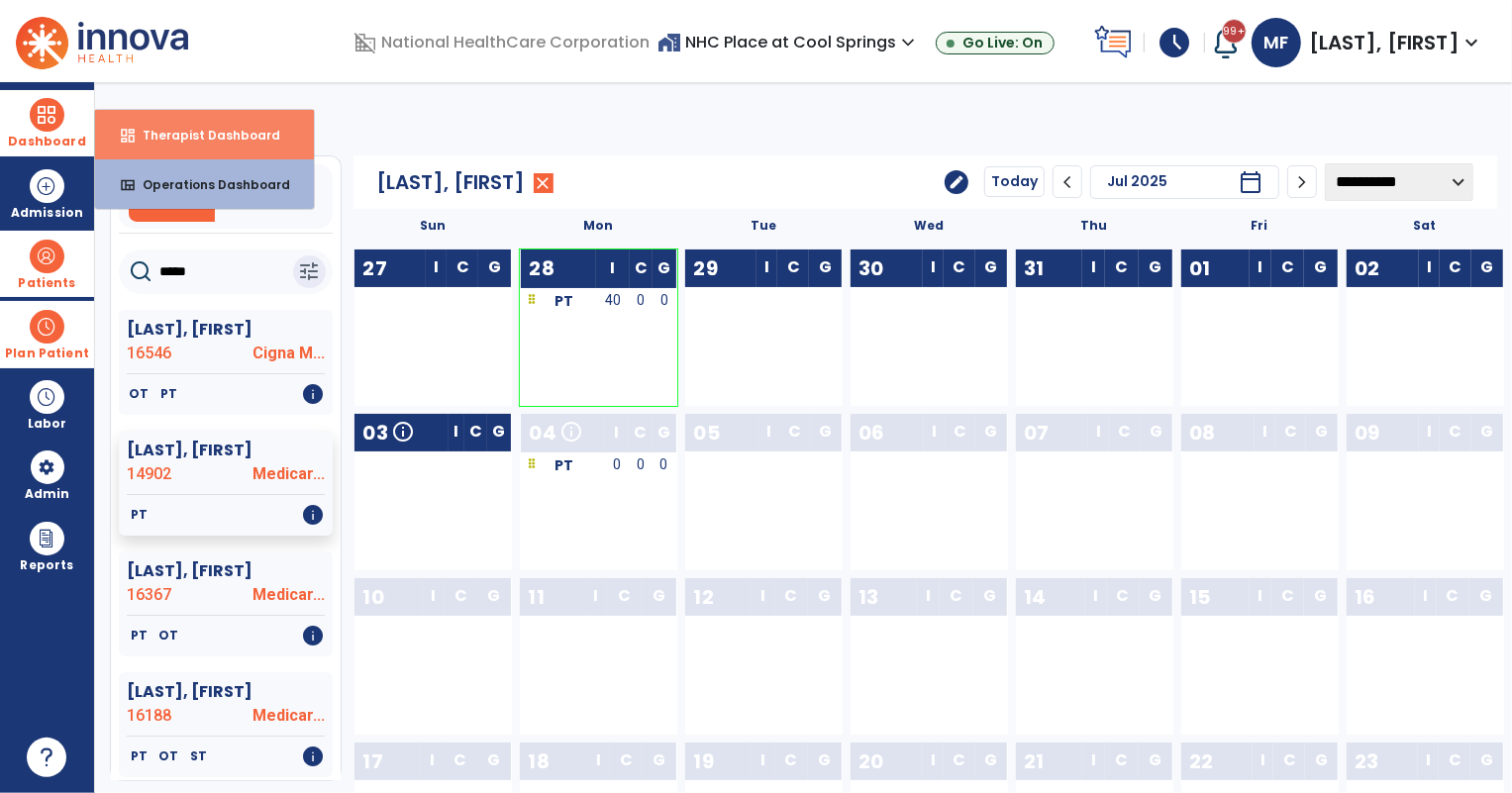 click on "Therapist Dashboard" at bounding box center (203, 135) 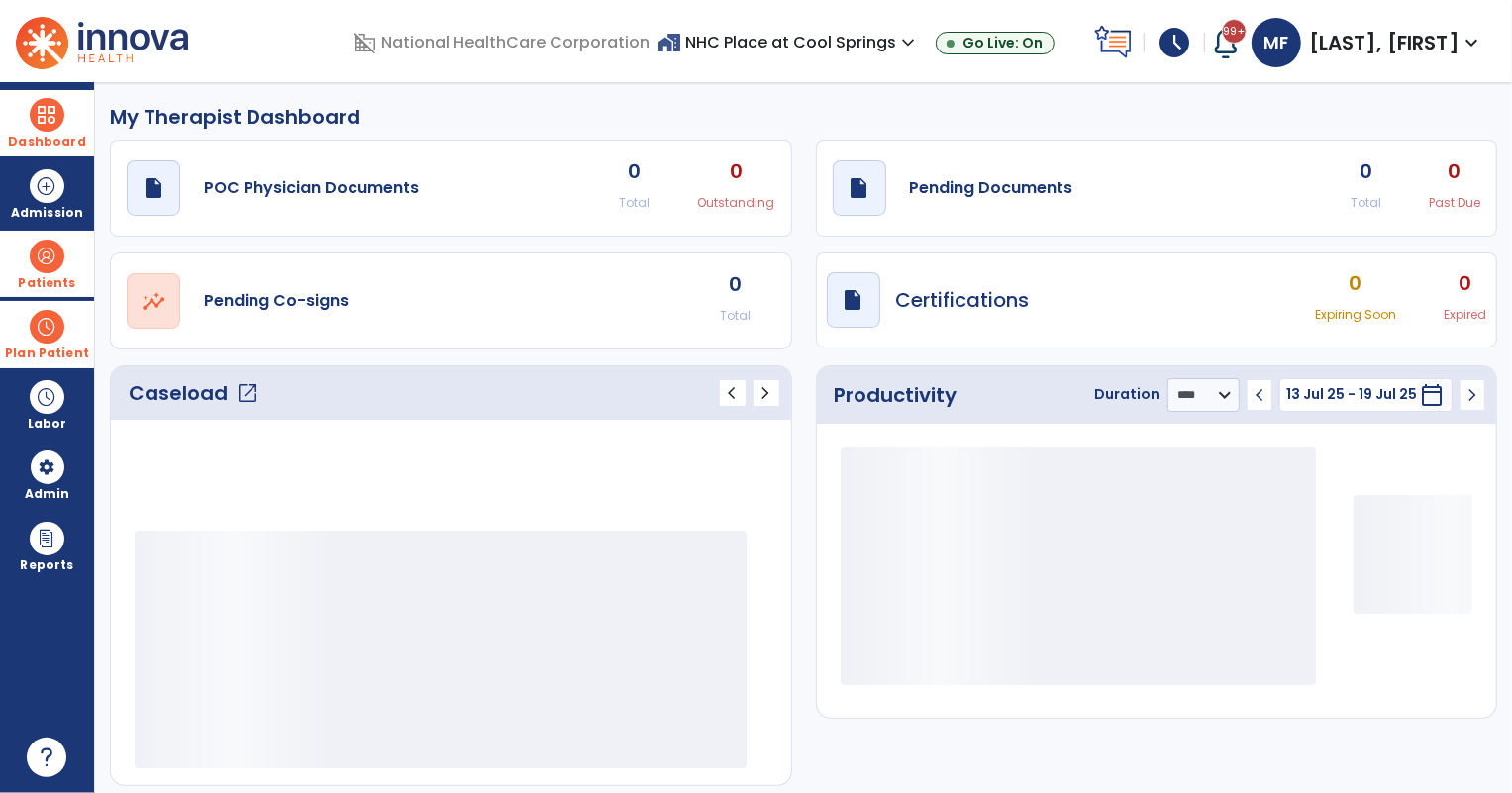 scroll, scrollTop: 0, scrollLeft: 0, axis: both 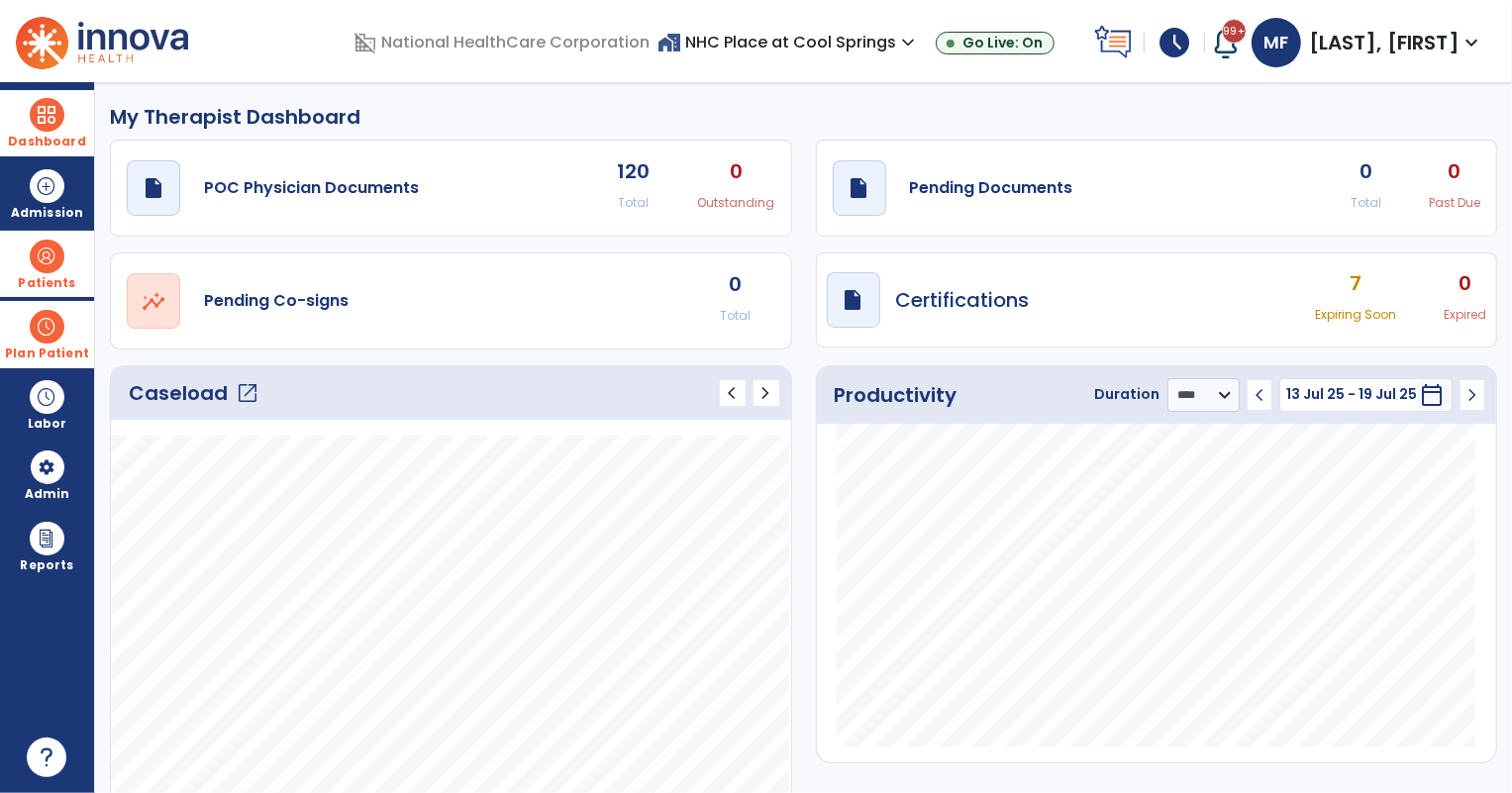 click on "open_in_new" 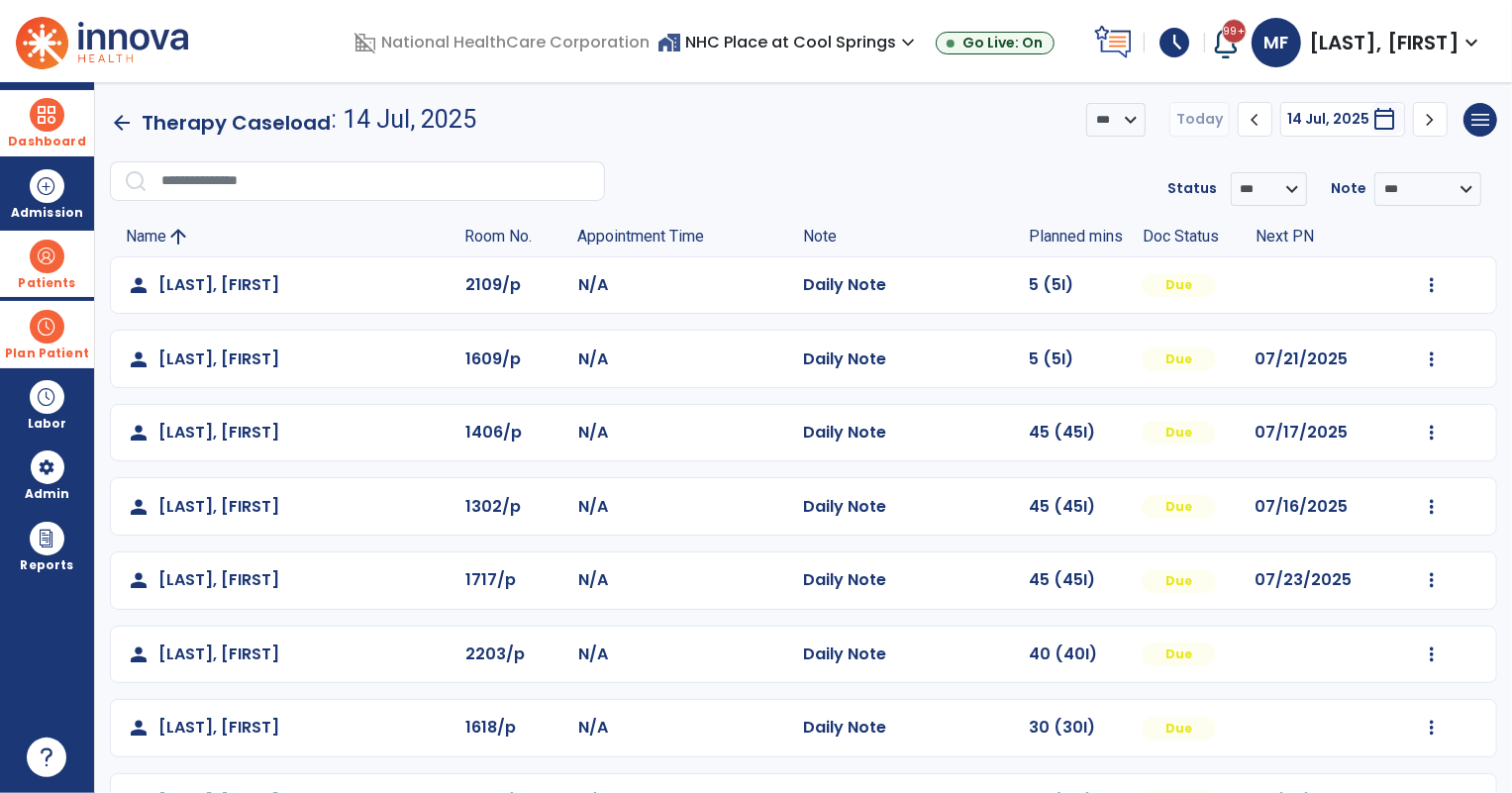 click on "arrow_back" 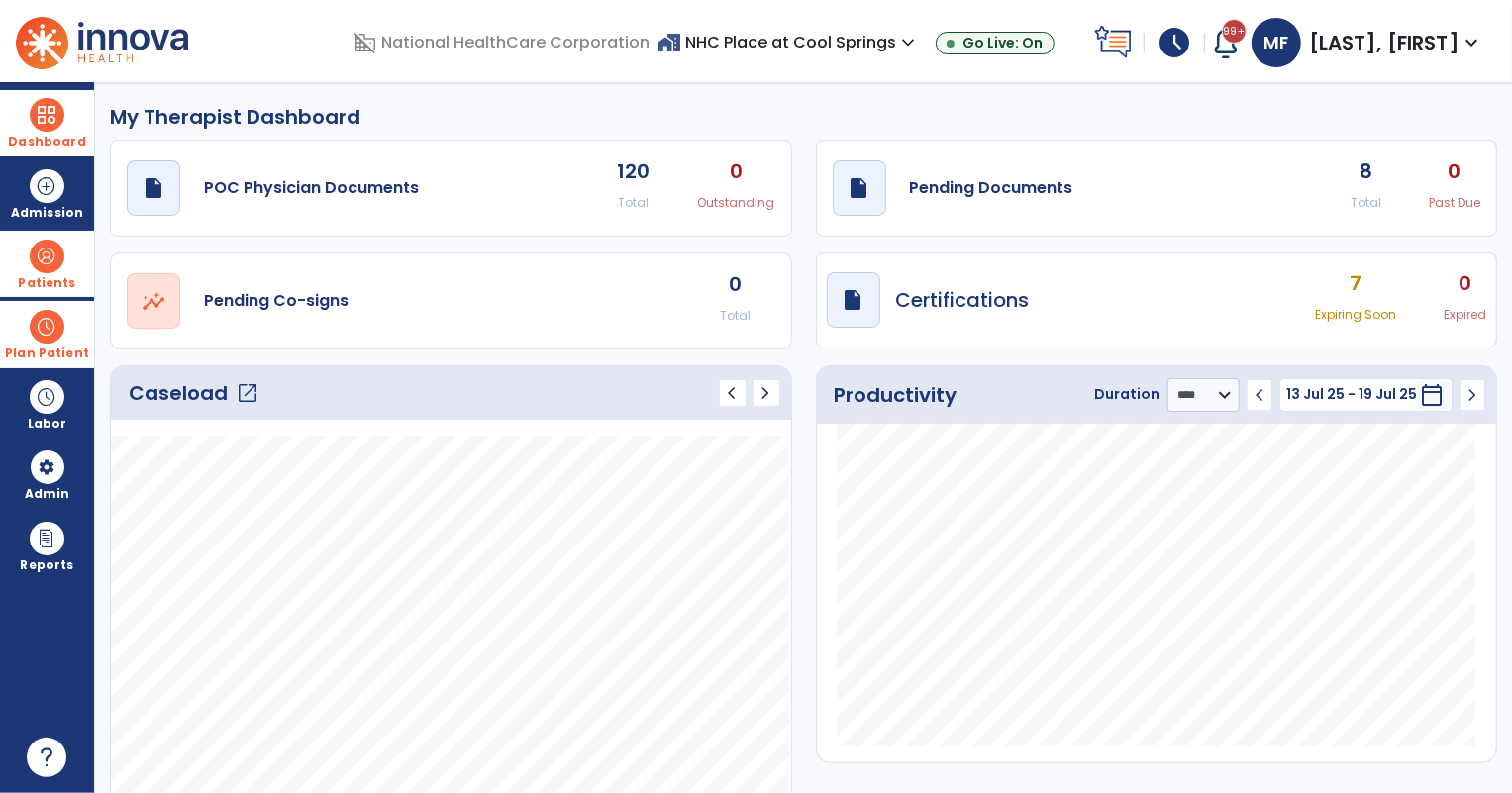 click on "open_in_new" 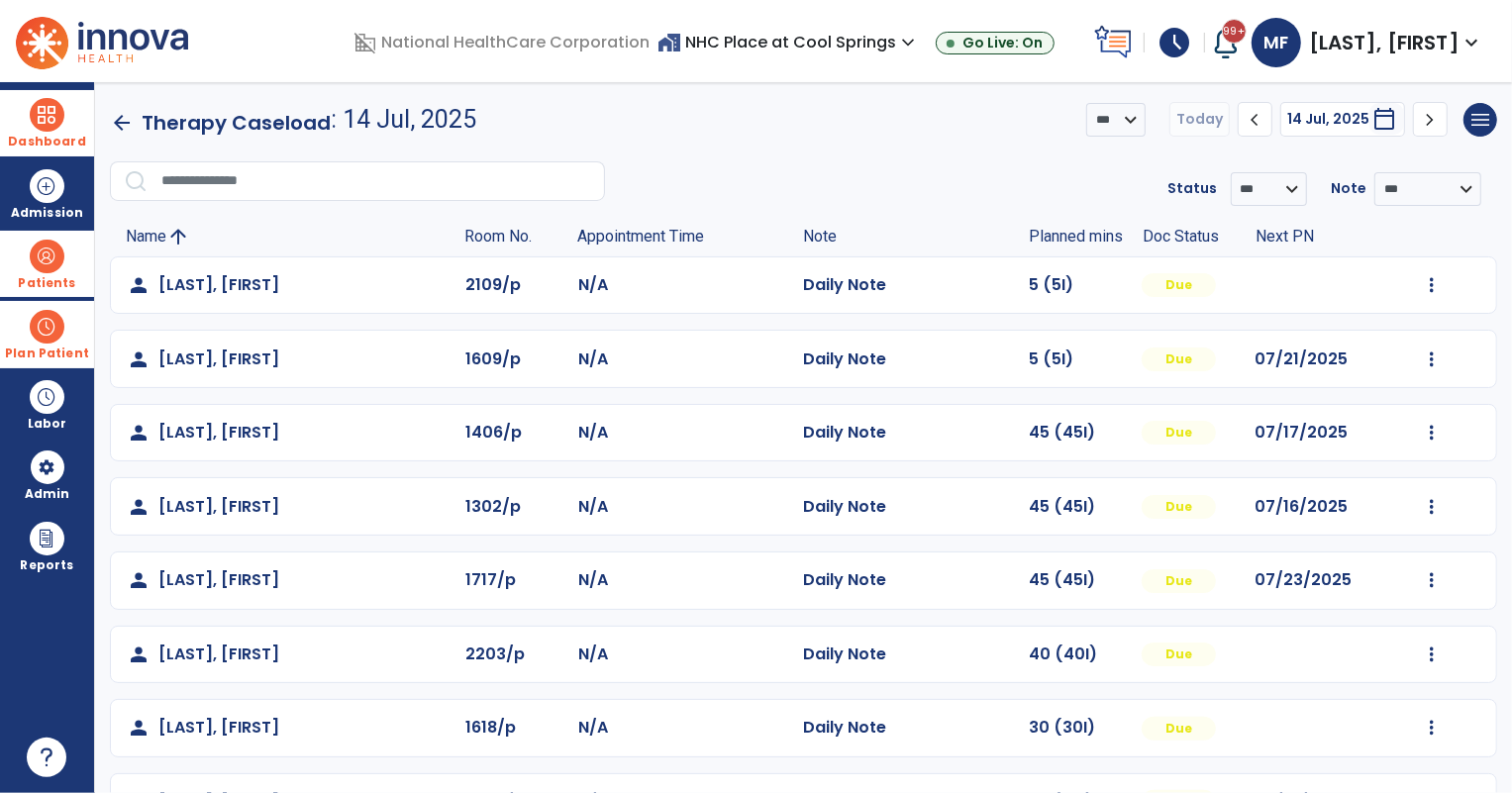 click at bounding box center [47, 256] 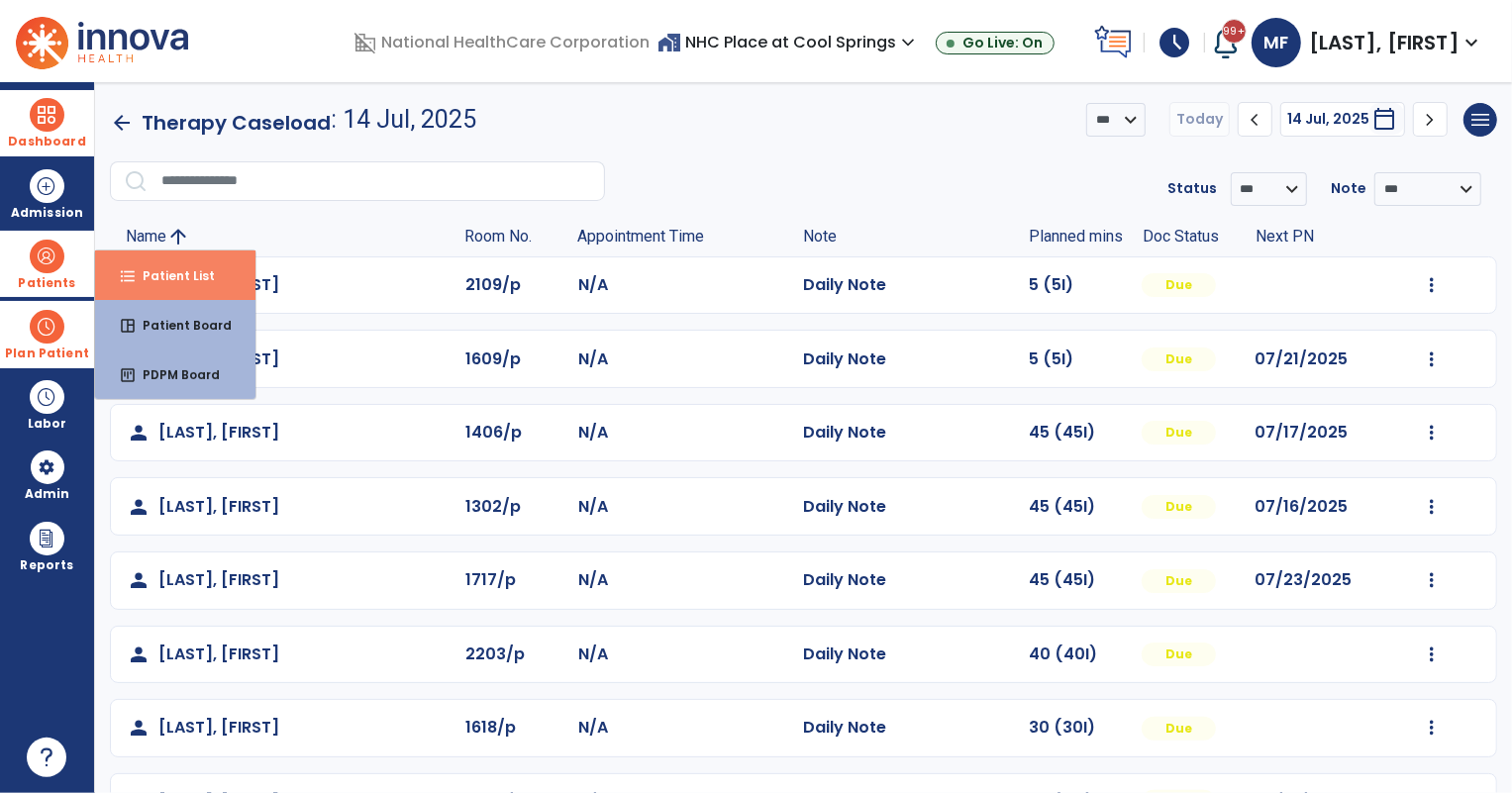 click on "format_list_bulleted" at bounding box center (128, 276) 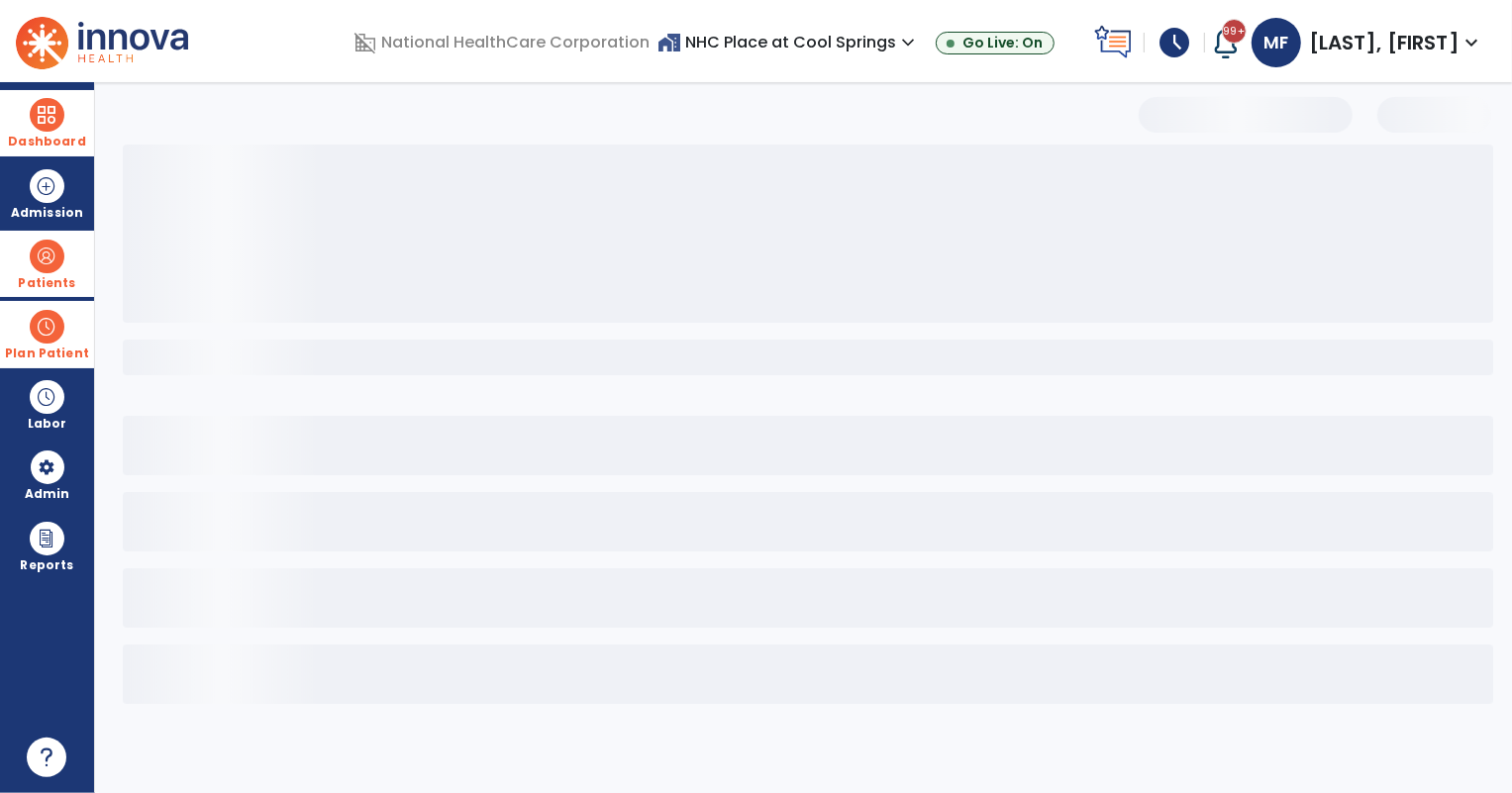 select on "***" 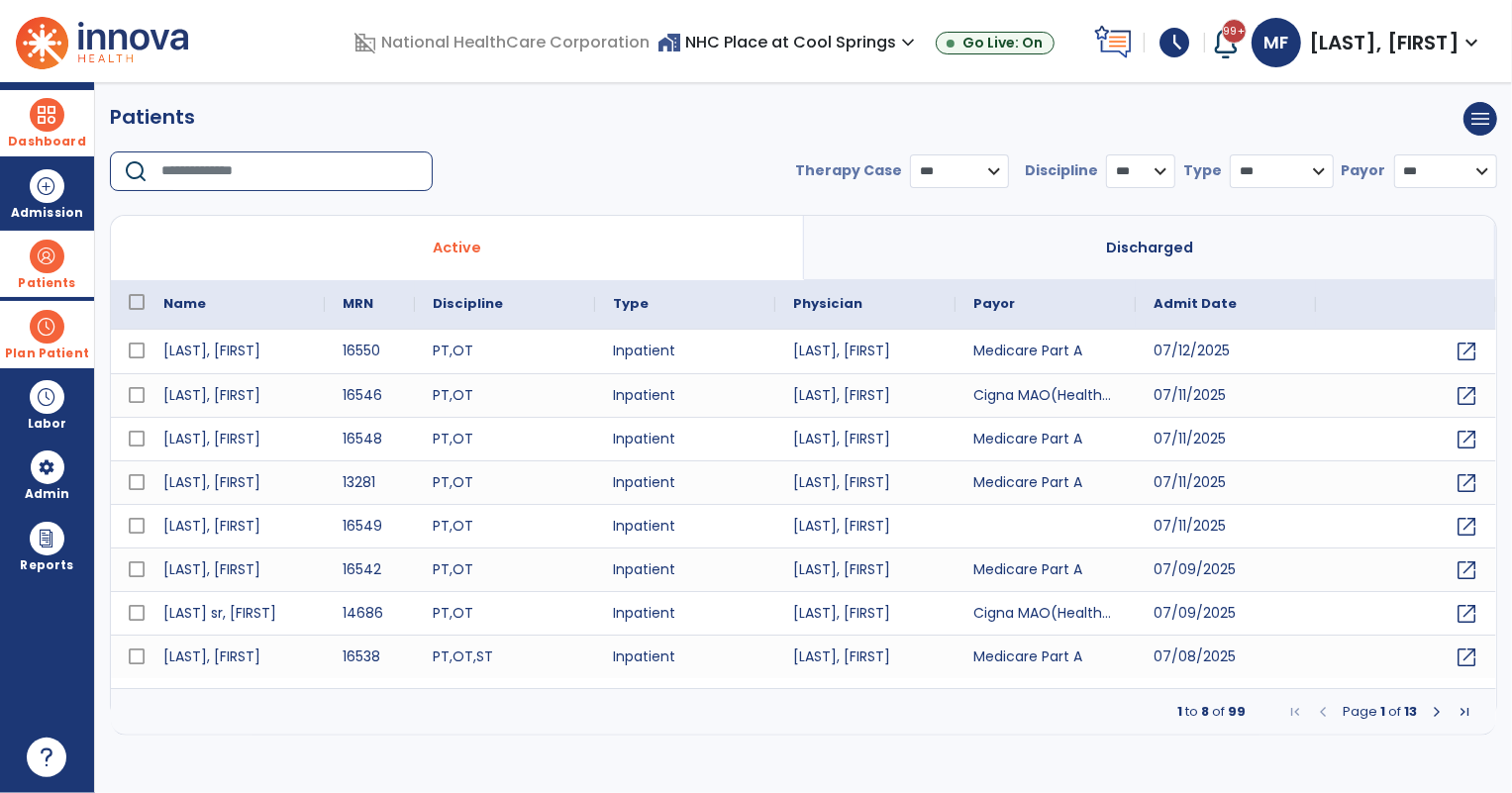 click at bounding box center (290, 171) 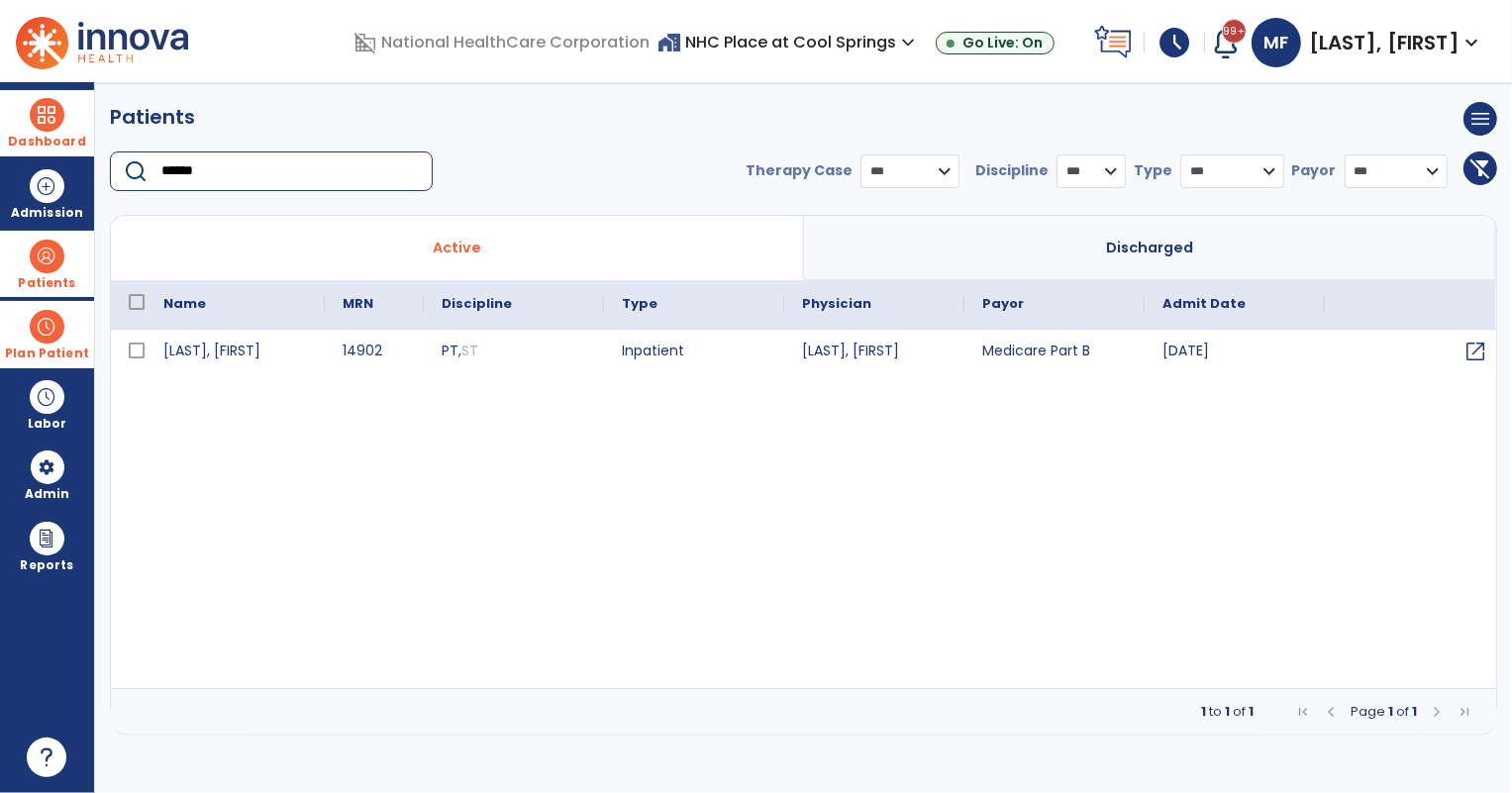 type on "******" 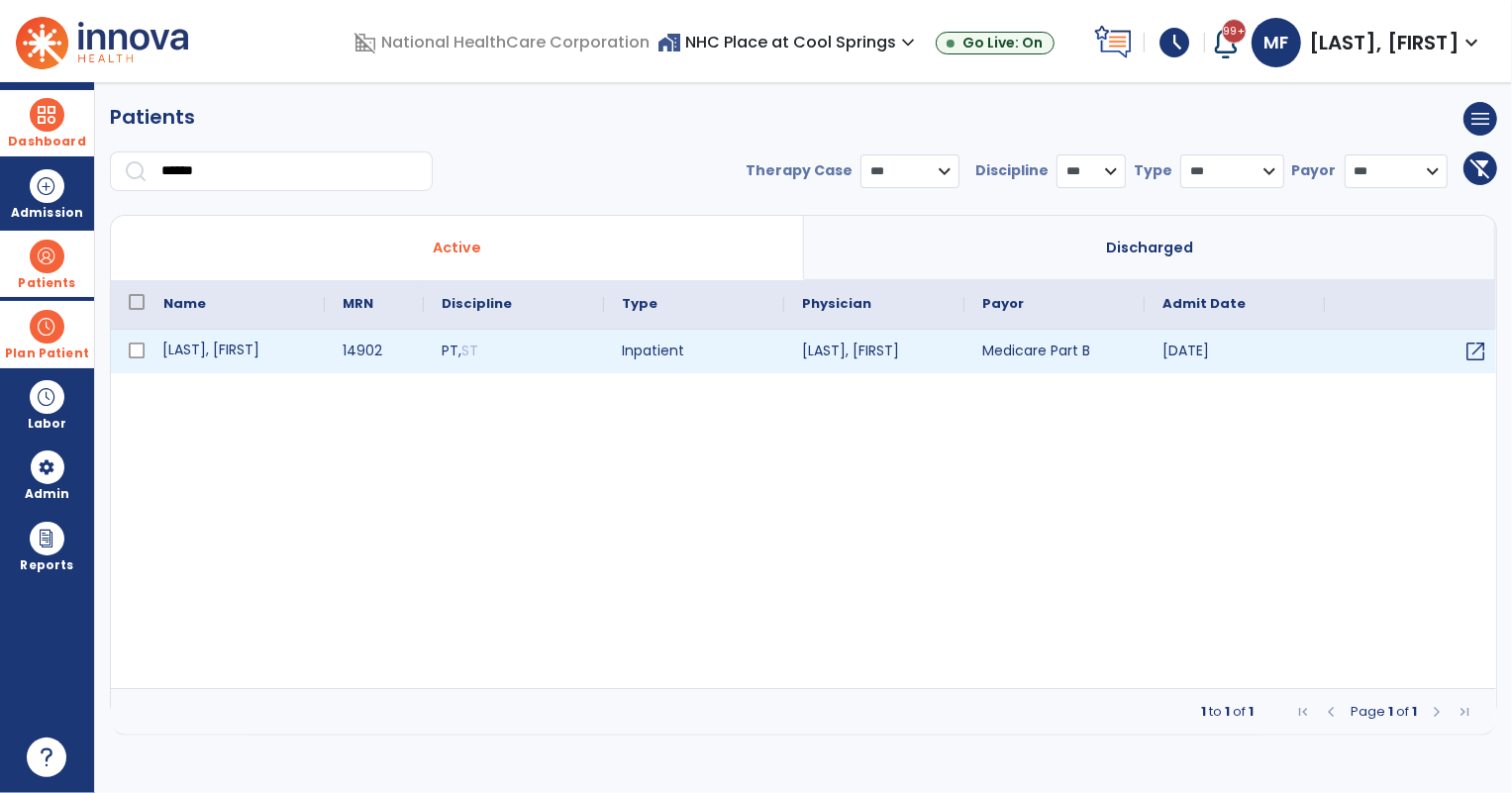 click on "[LAST], [FIRST]" at bounding box center (235, 351) 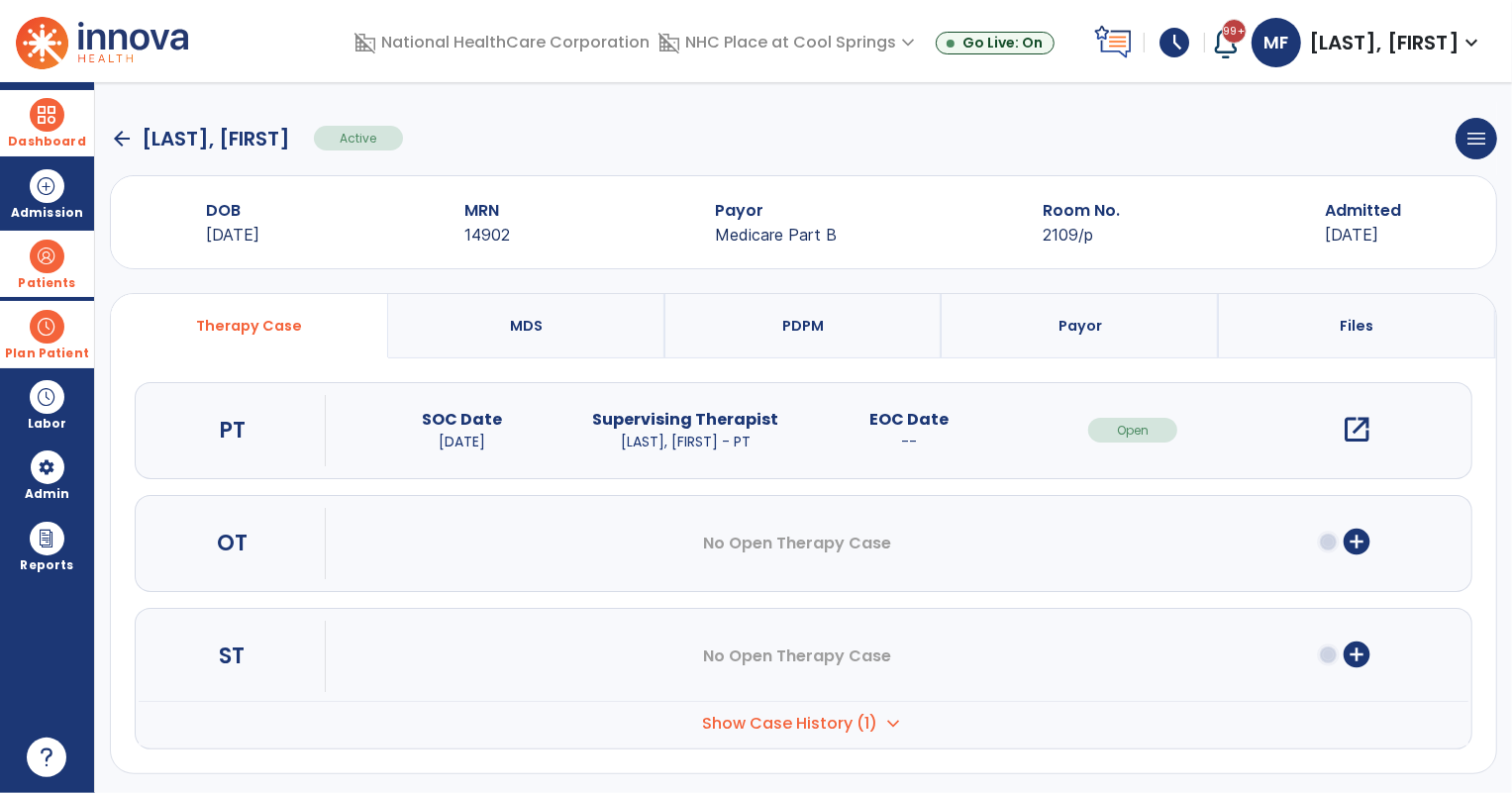 click on "open_in_new" at bounding box center (1357, 430) 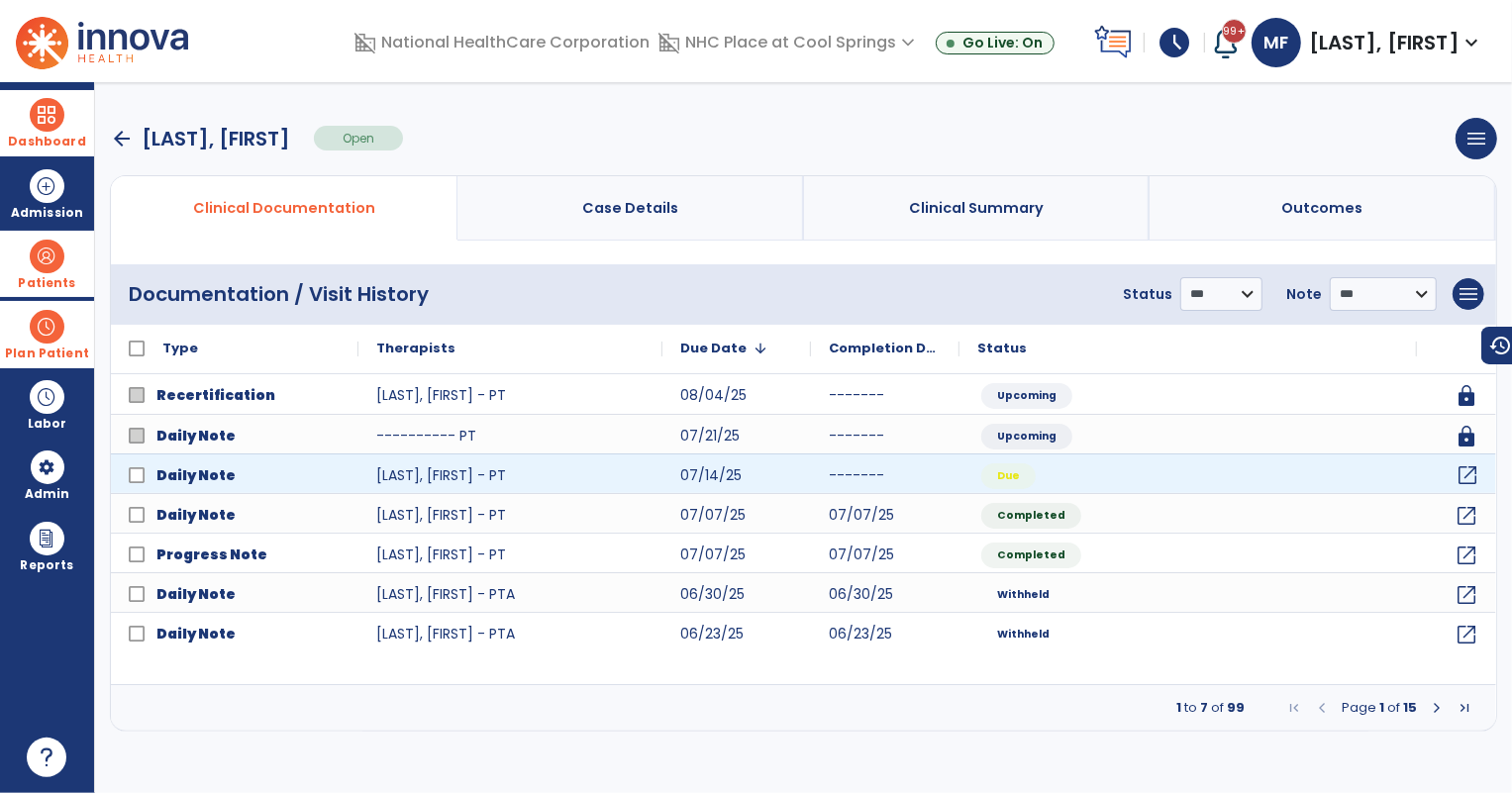click on "open_in_new" 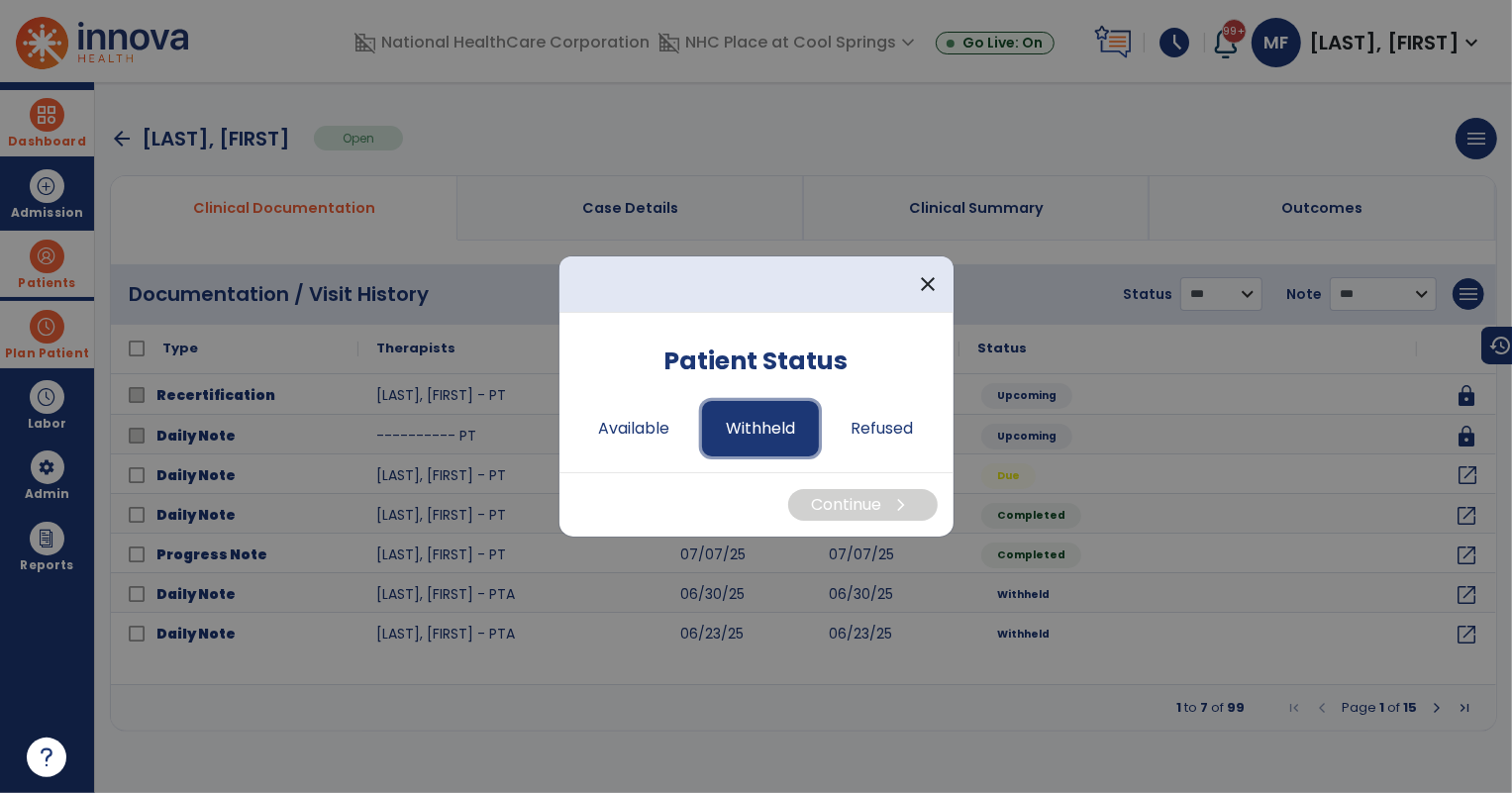 click on "Withheld" at bounding box center [760, 429] 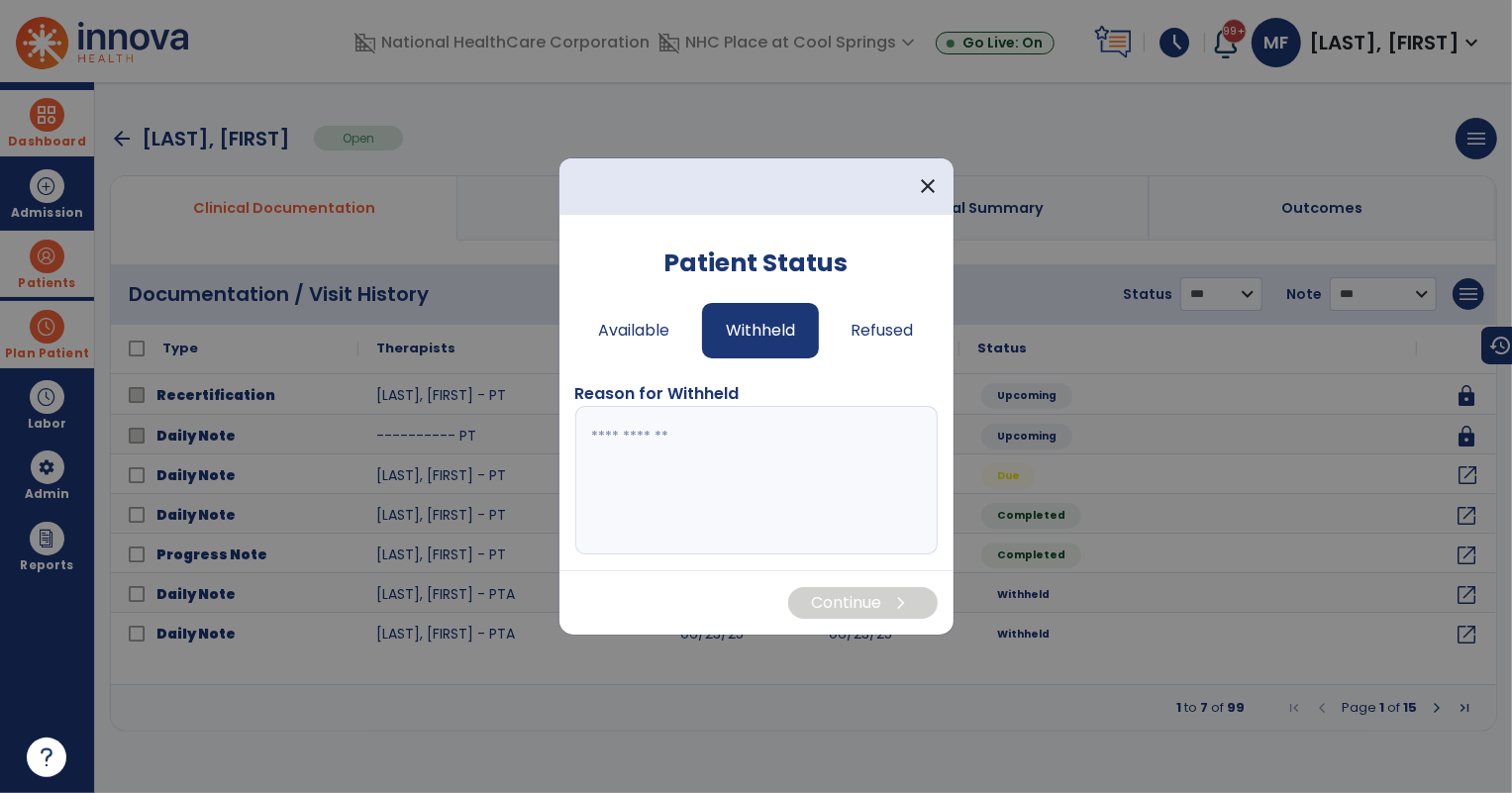 click at bounding box center [756, 480] 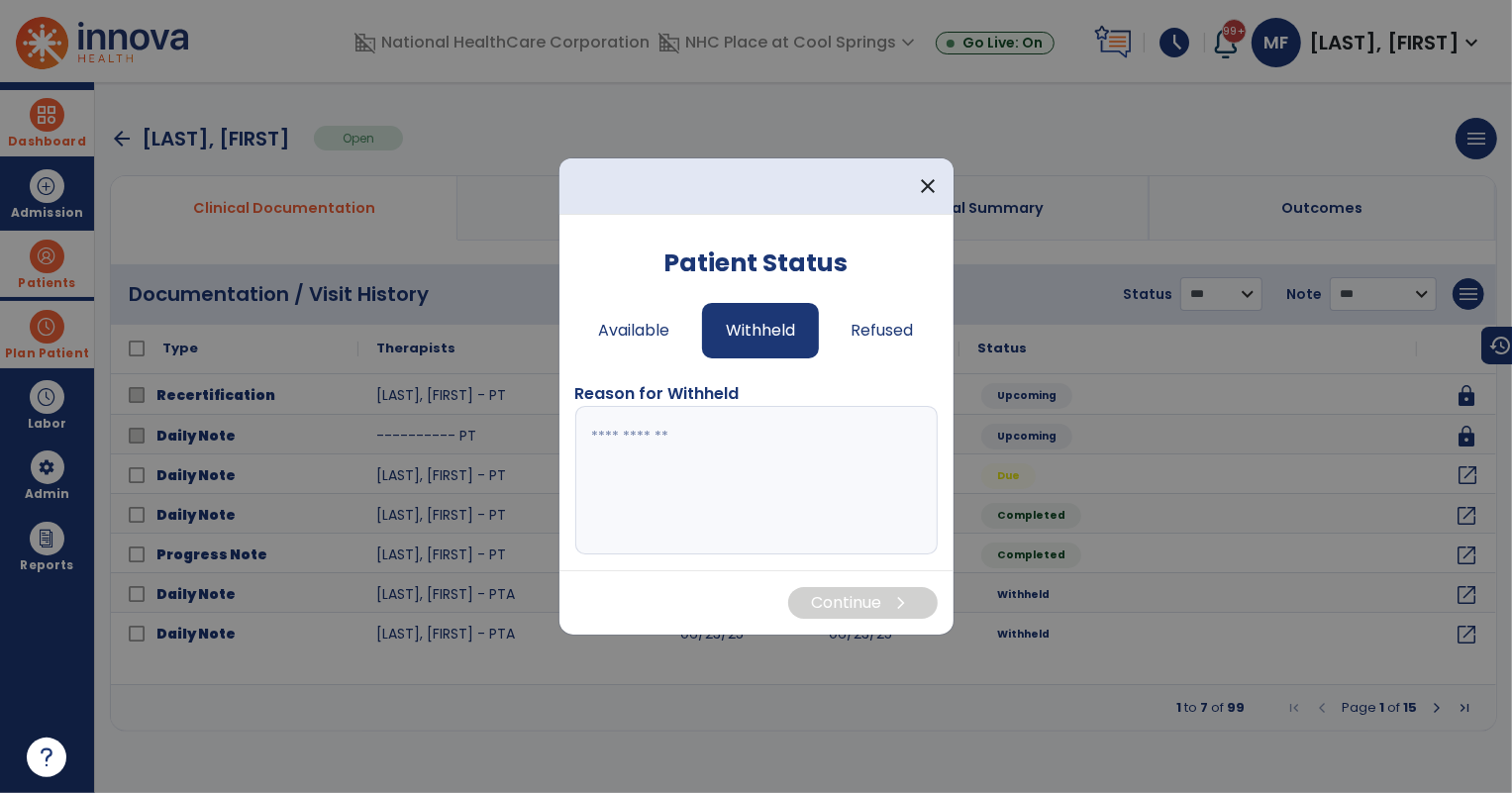 click at bounding box center (756, 480) 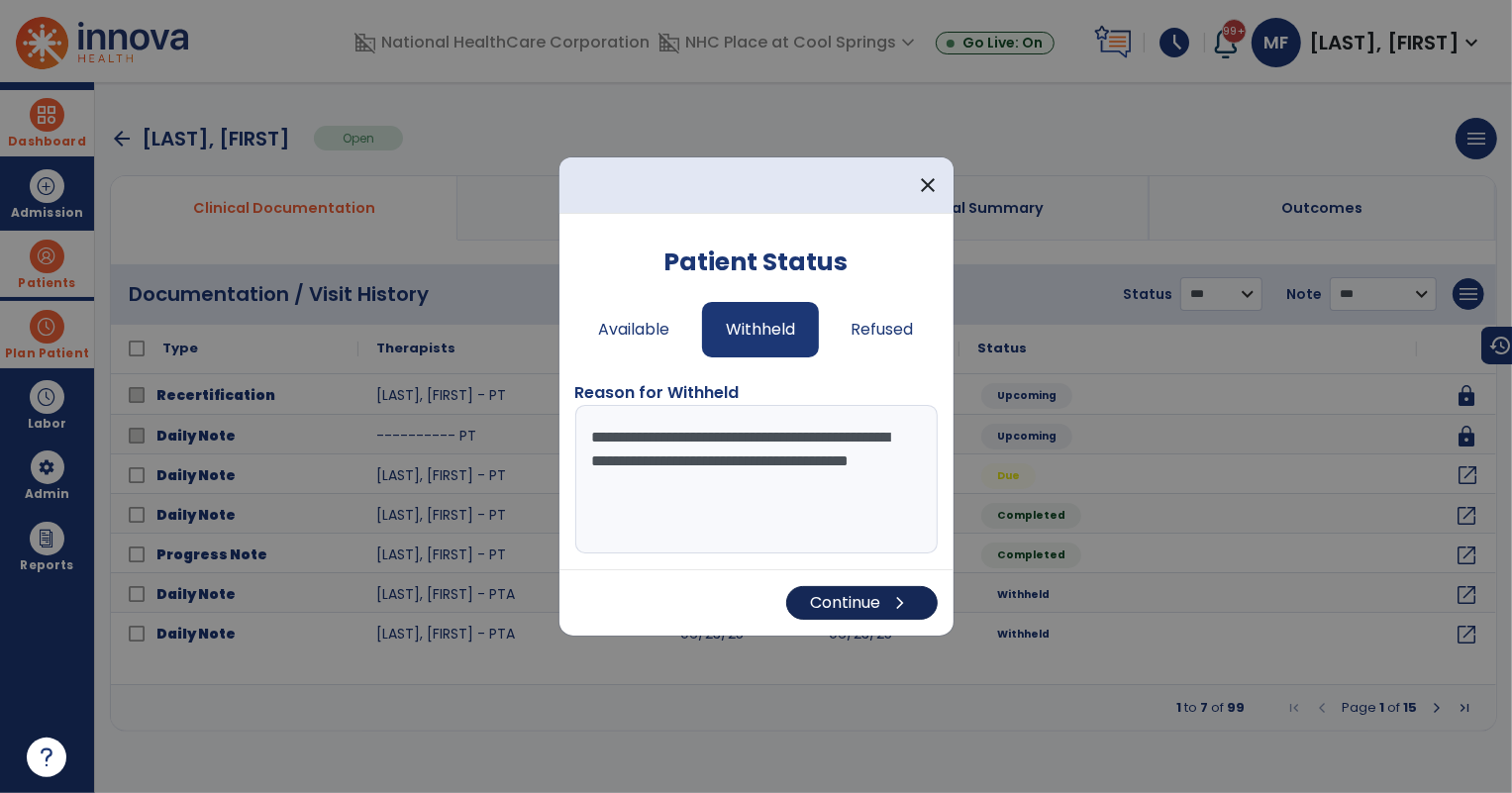 type on "**********" 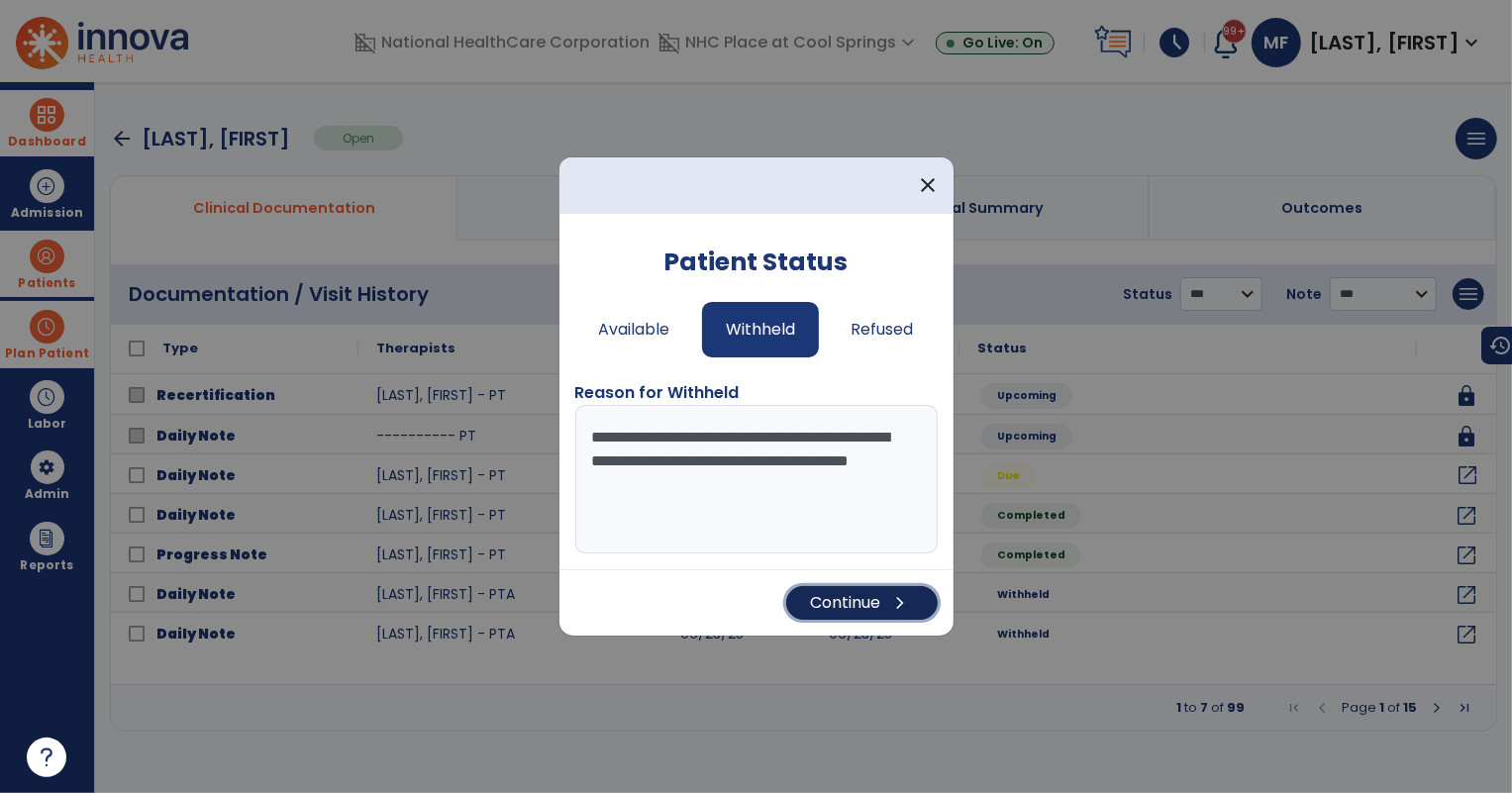click on "Continue   chevron_right" at bounding box center [861, 603] 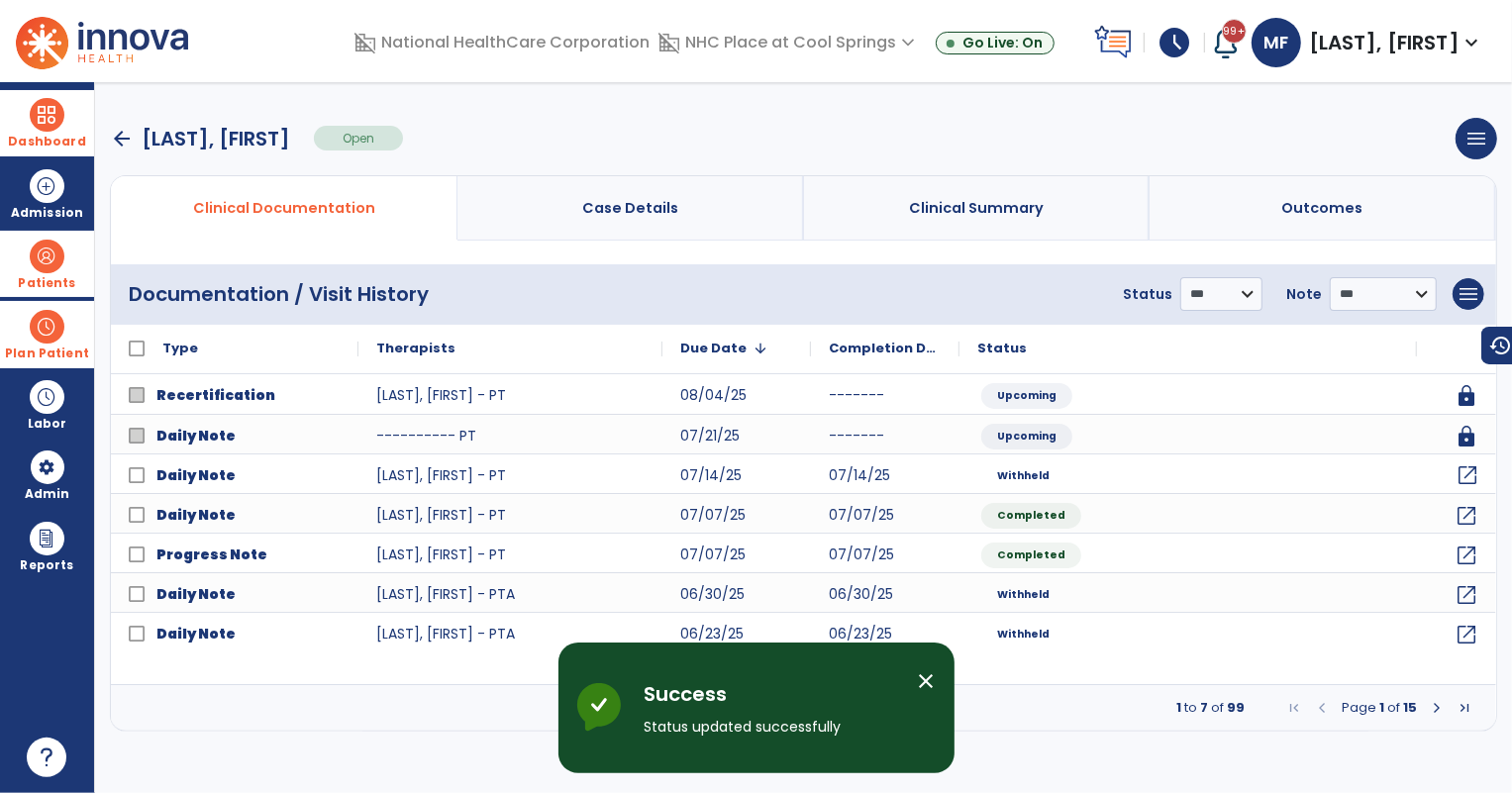 click on "close" at bounding box center [927, 681] 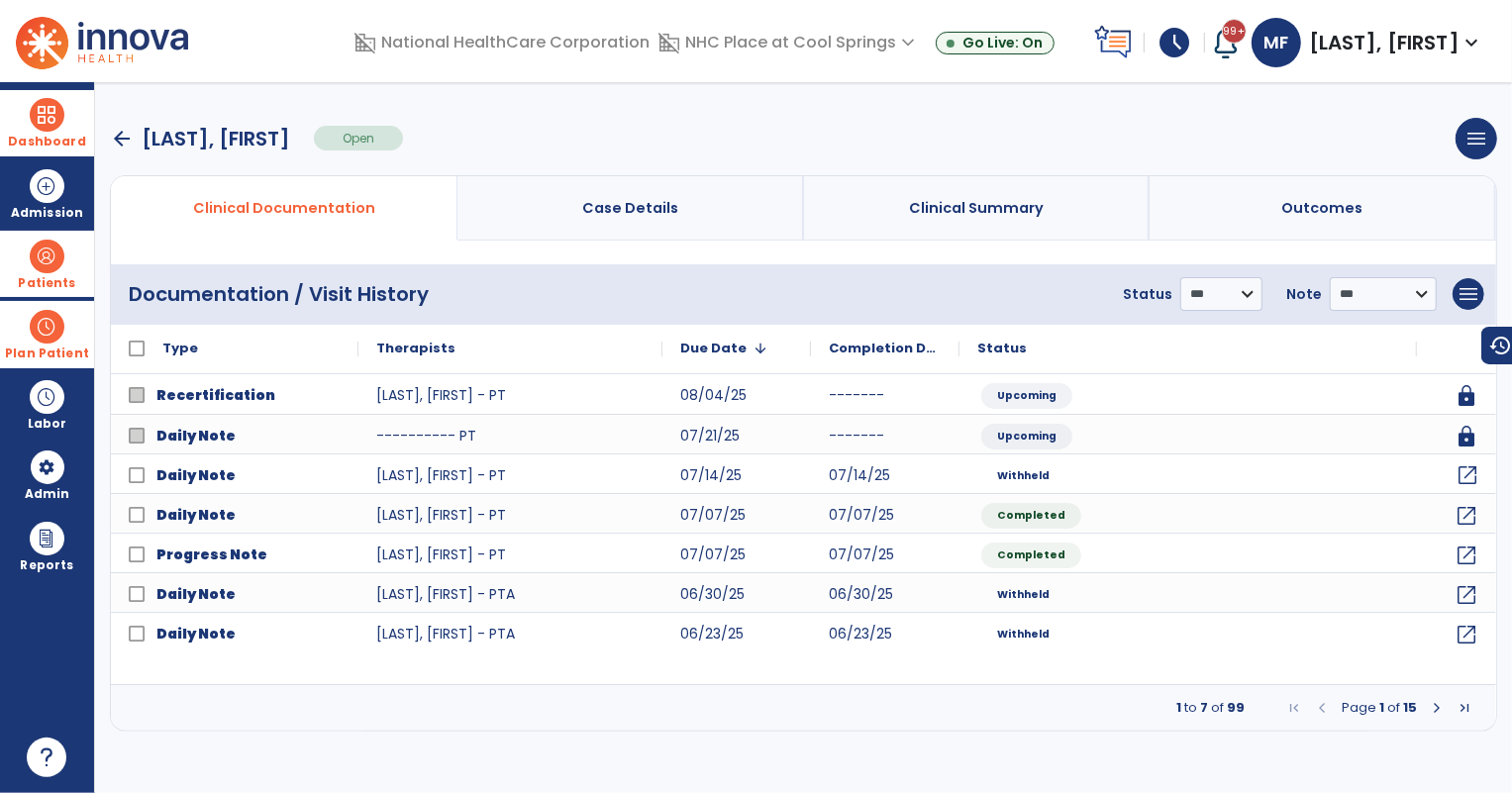 click on "arrow_back" at bounding box center (122, 139) 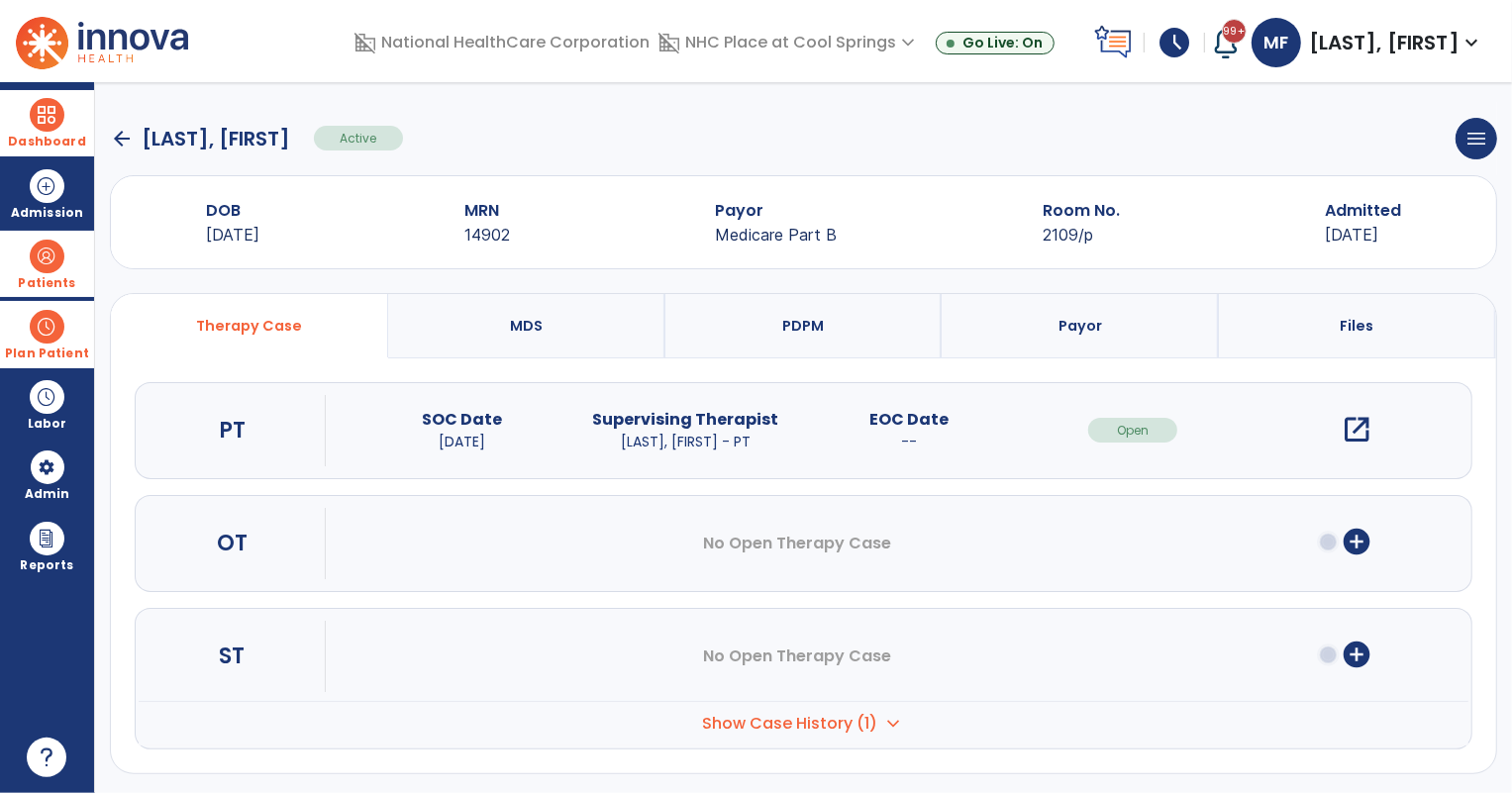click on "arrow_back" 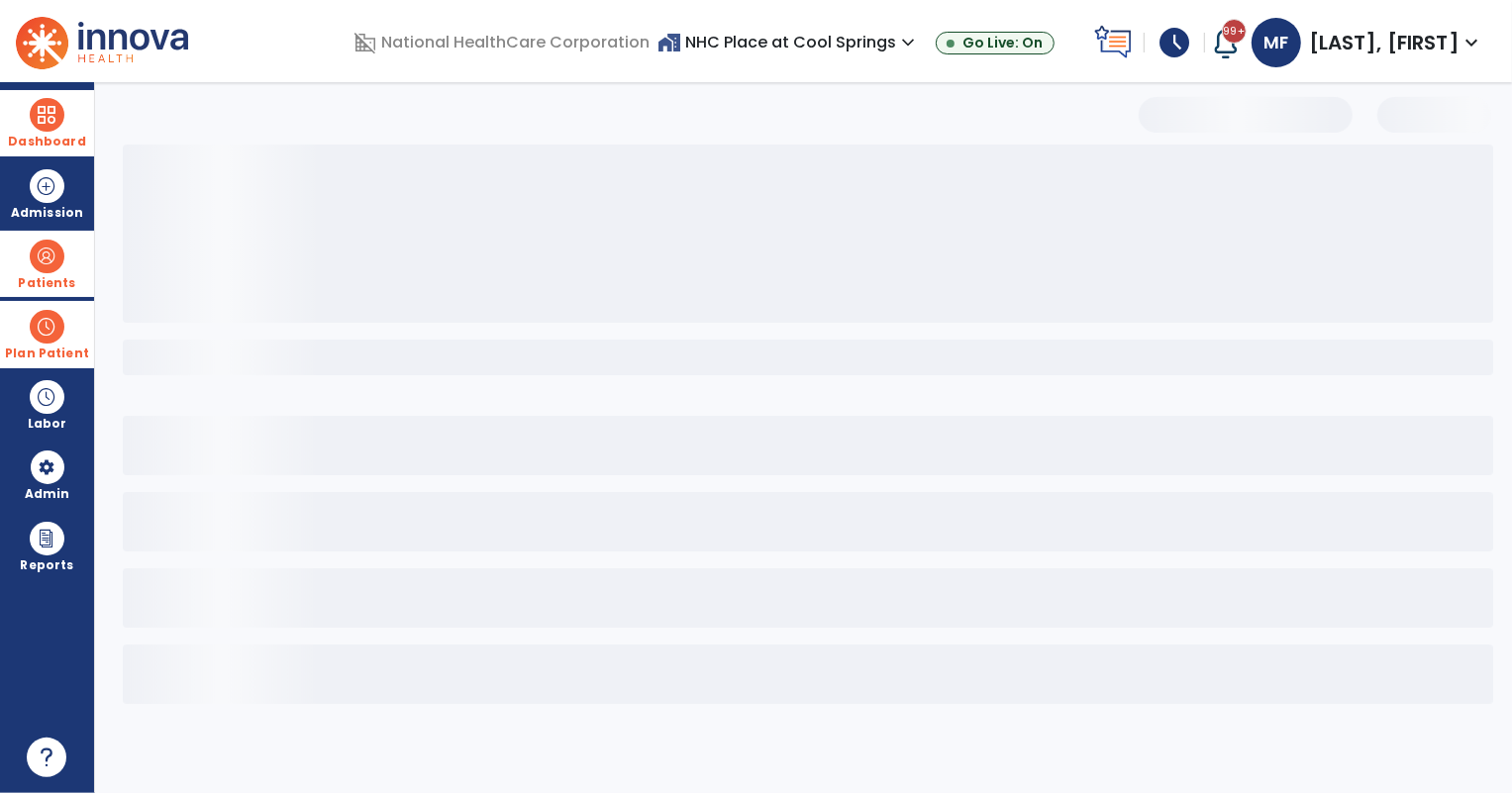 select on "***" 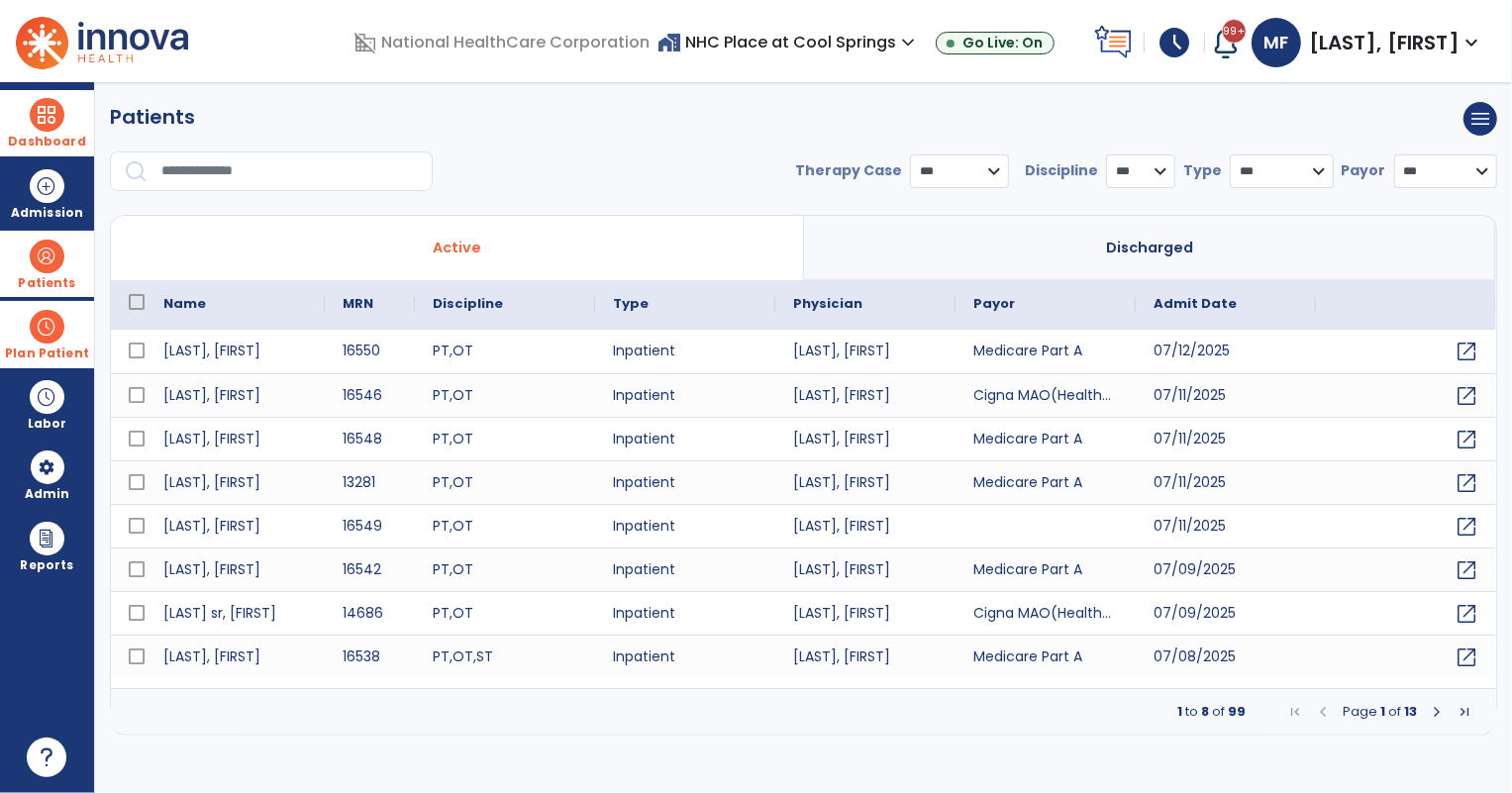 click at bounding box center (290, 171) 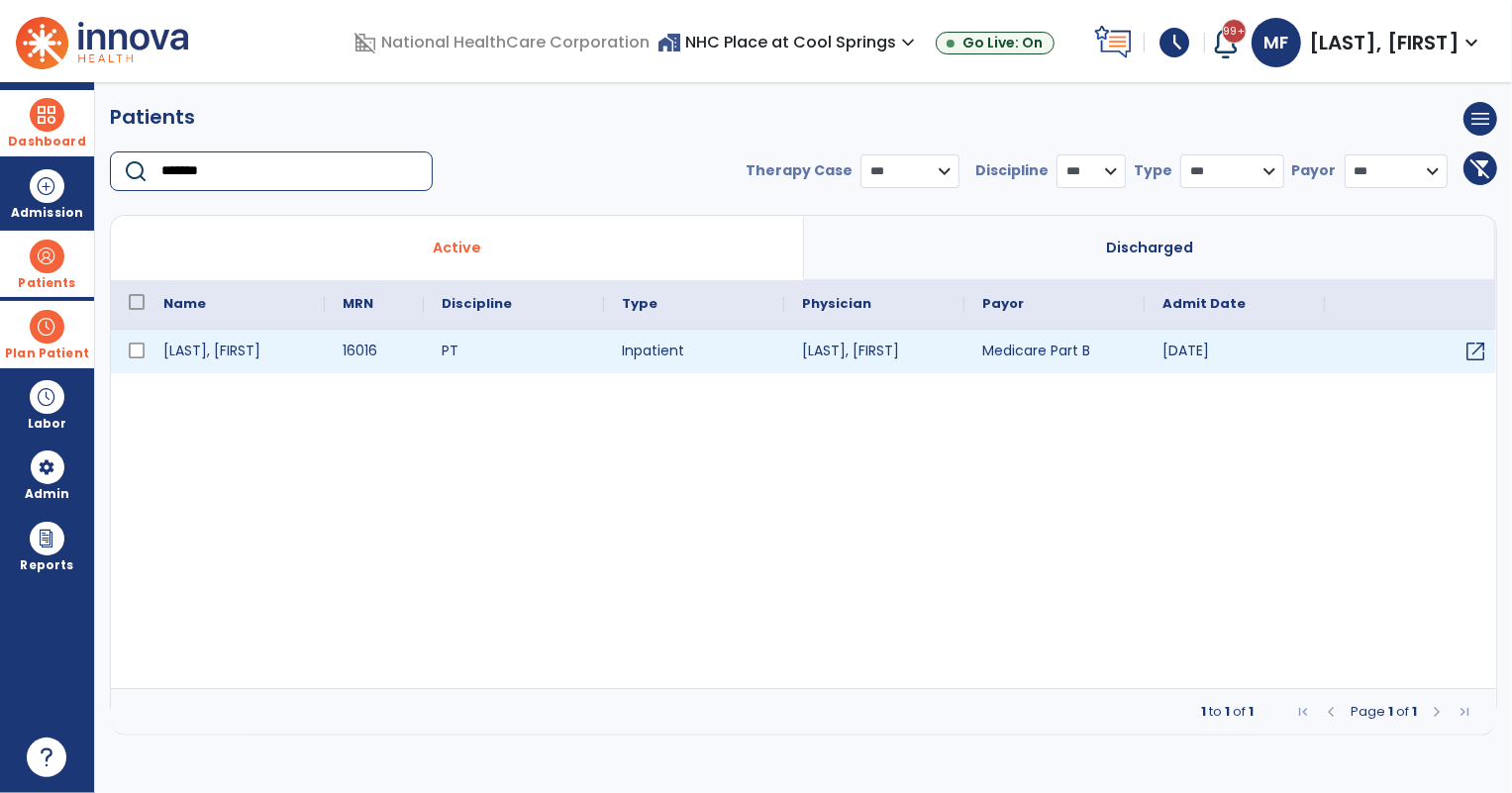type on "*******" 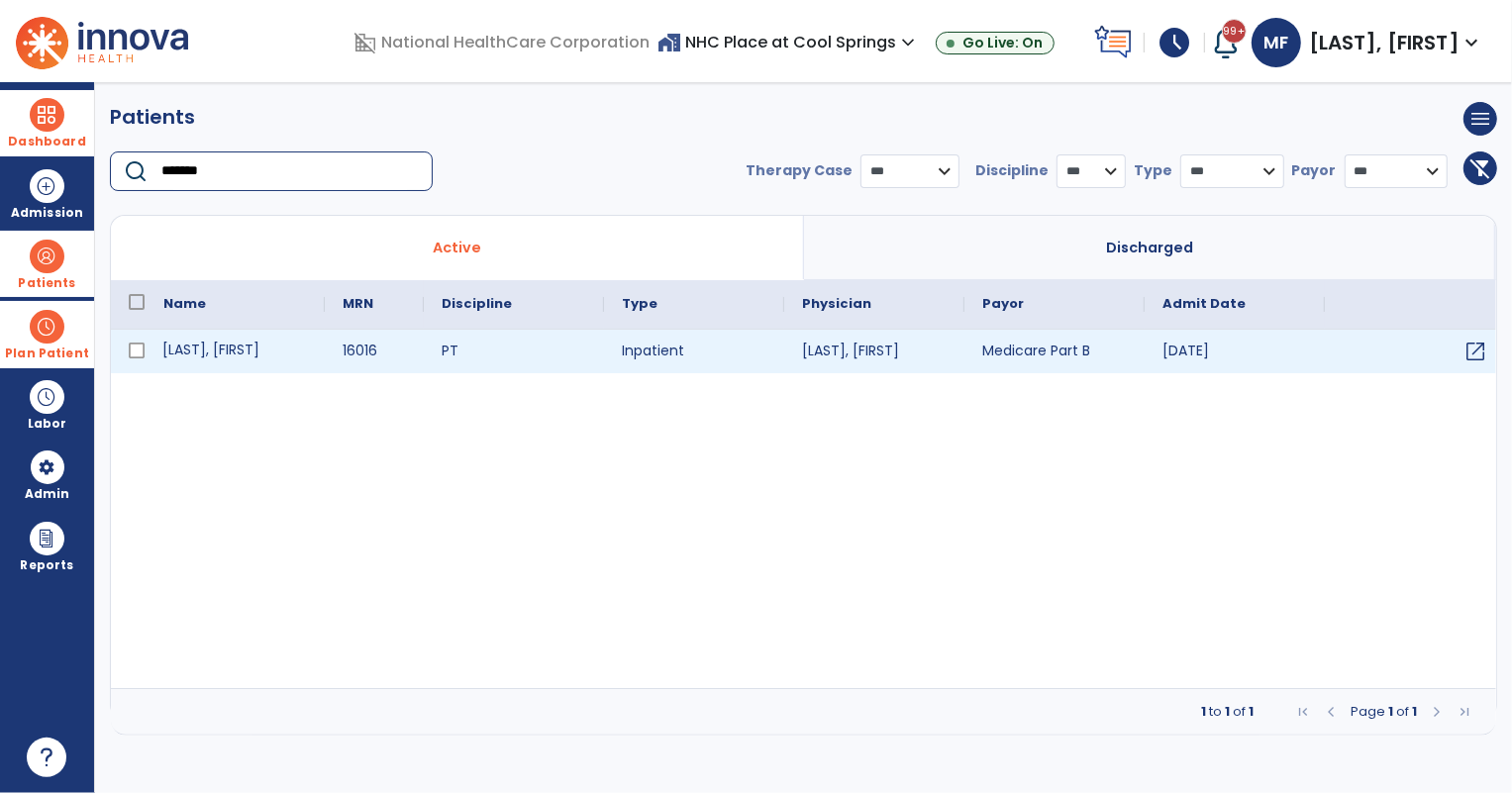 click on "[LAST], [FIRST]" at bounding box center [235, 351] 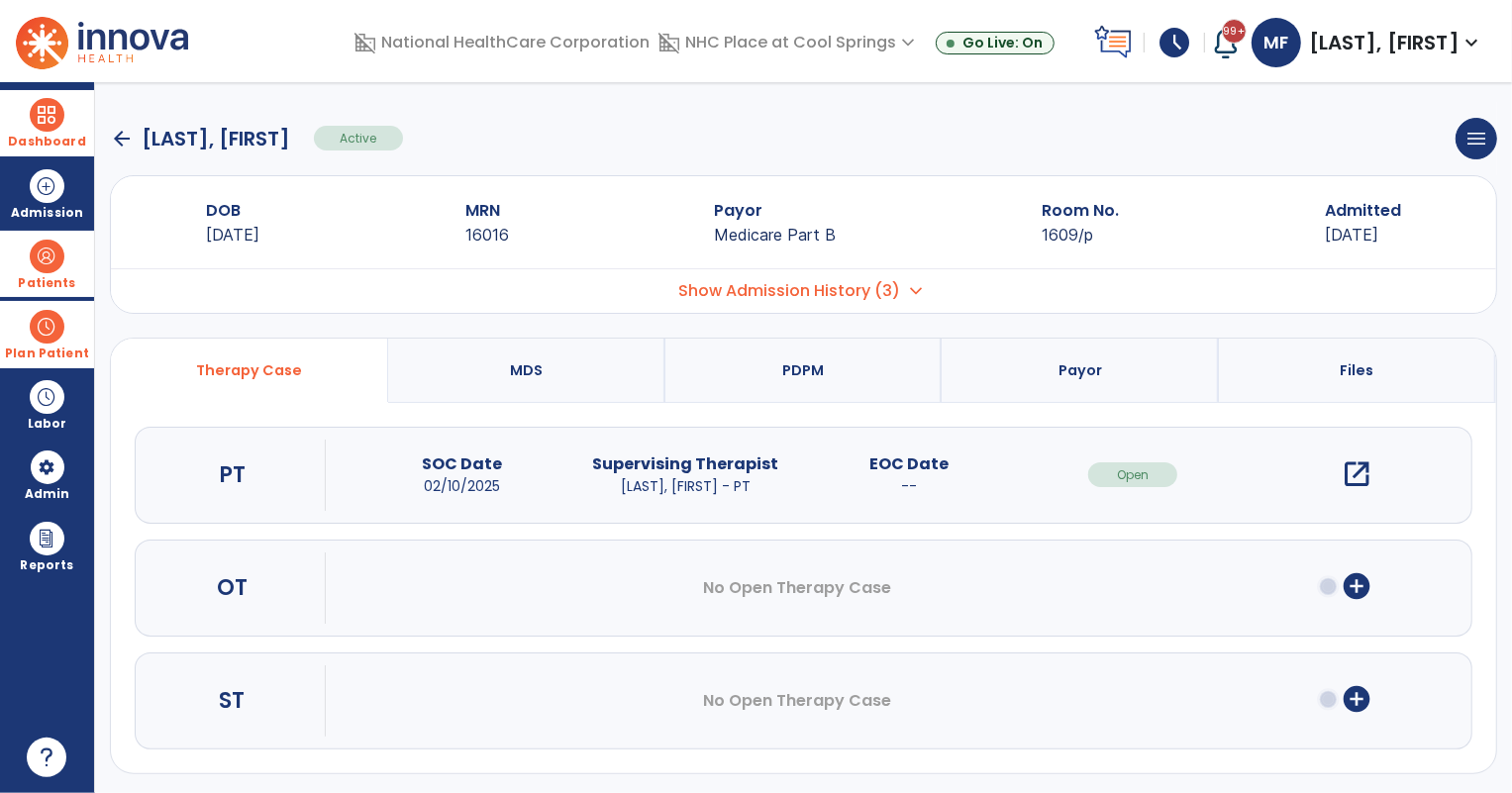 click on "open_in_new" at bounding box center [1357, 474] 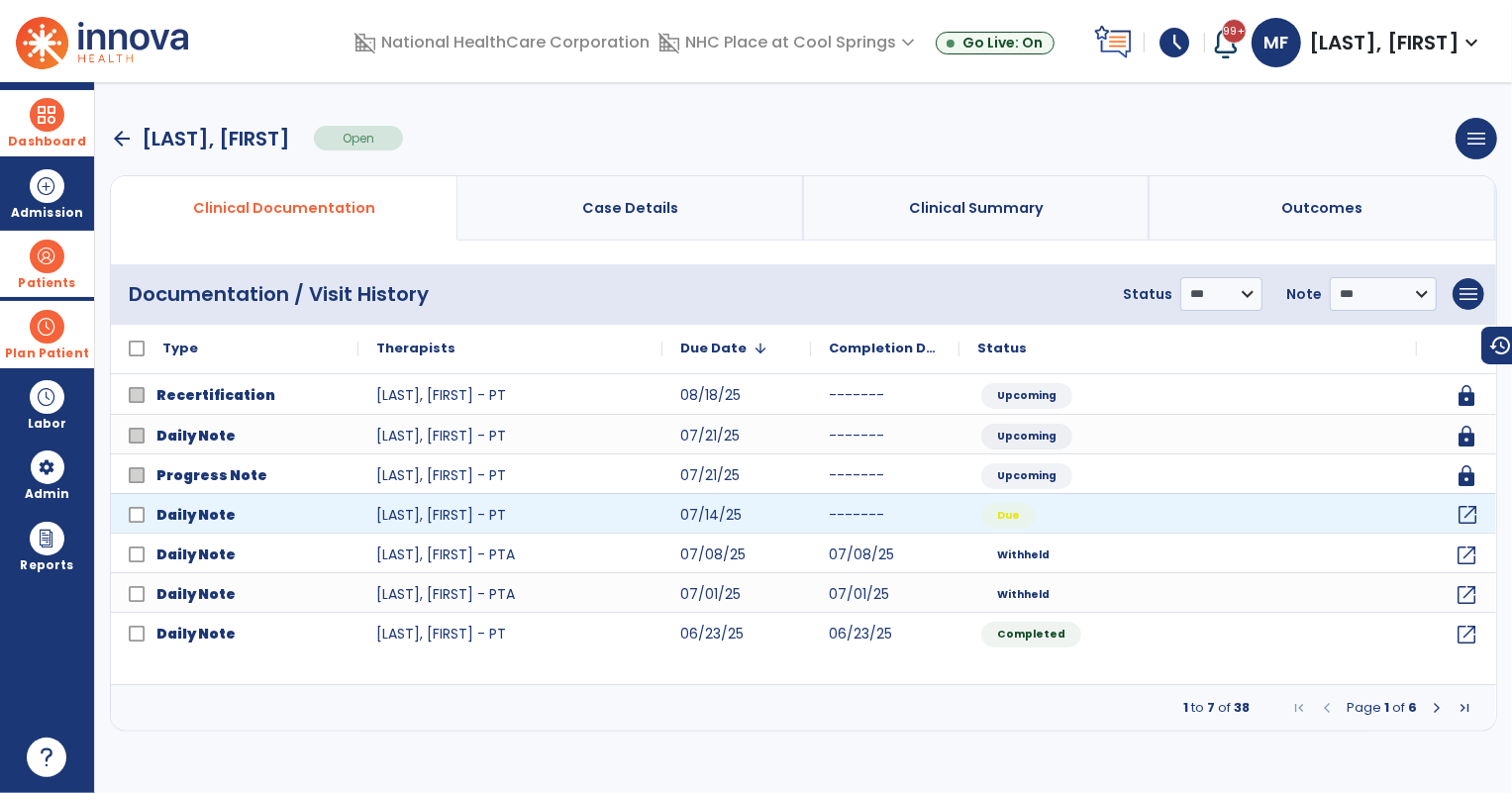 click on "open_in_new" 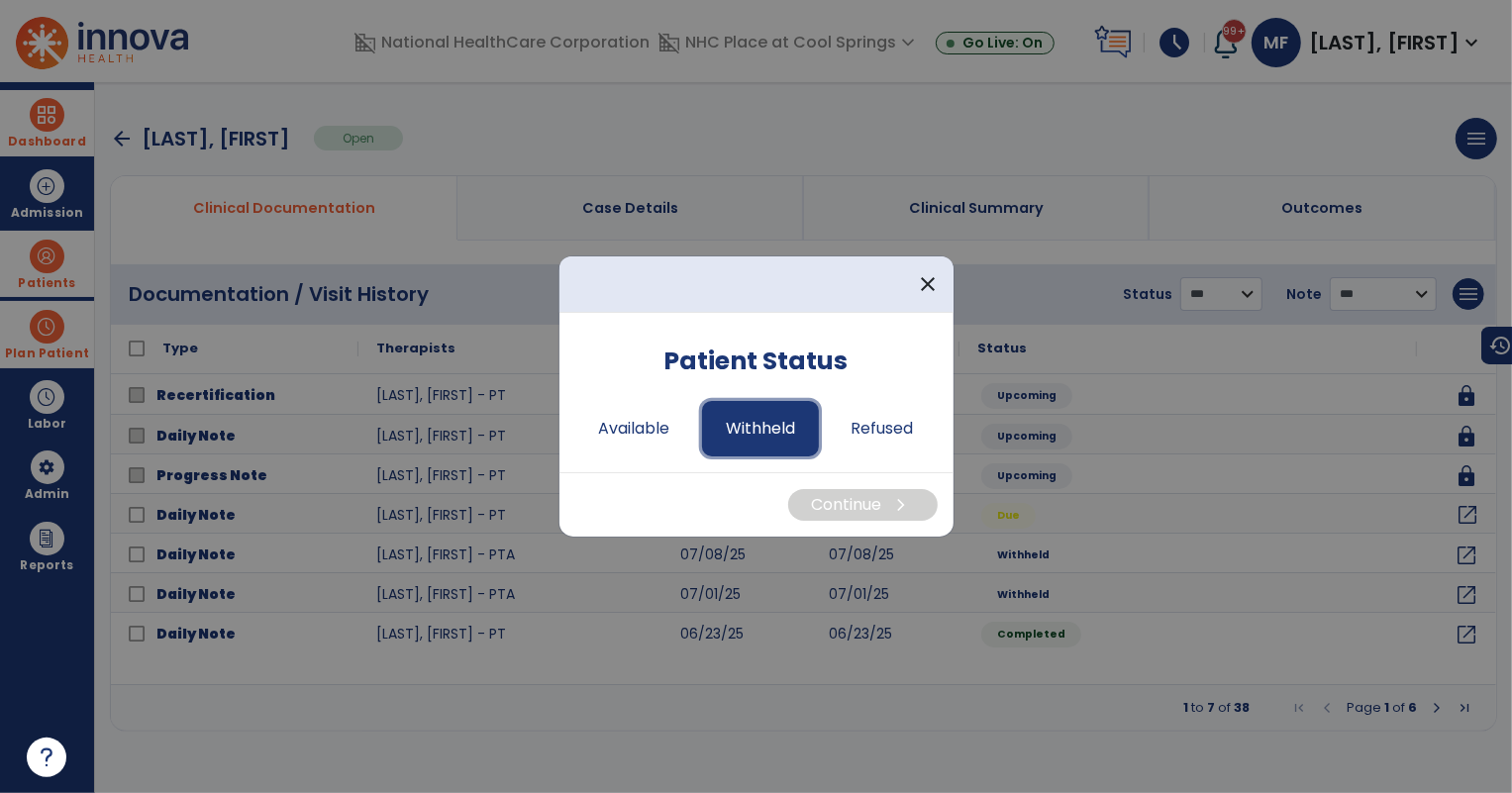 click on "Withheld" at bounding box center (760, 429) 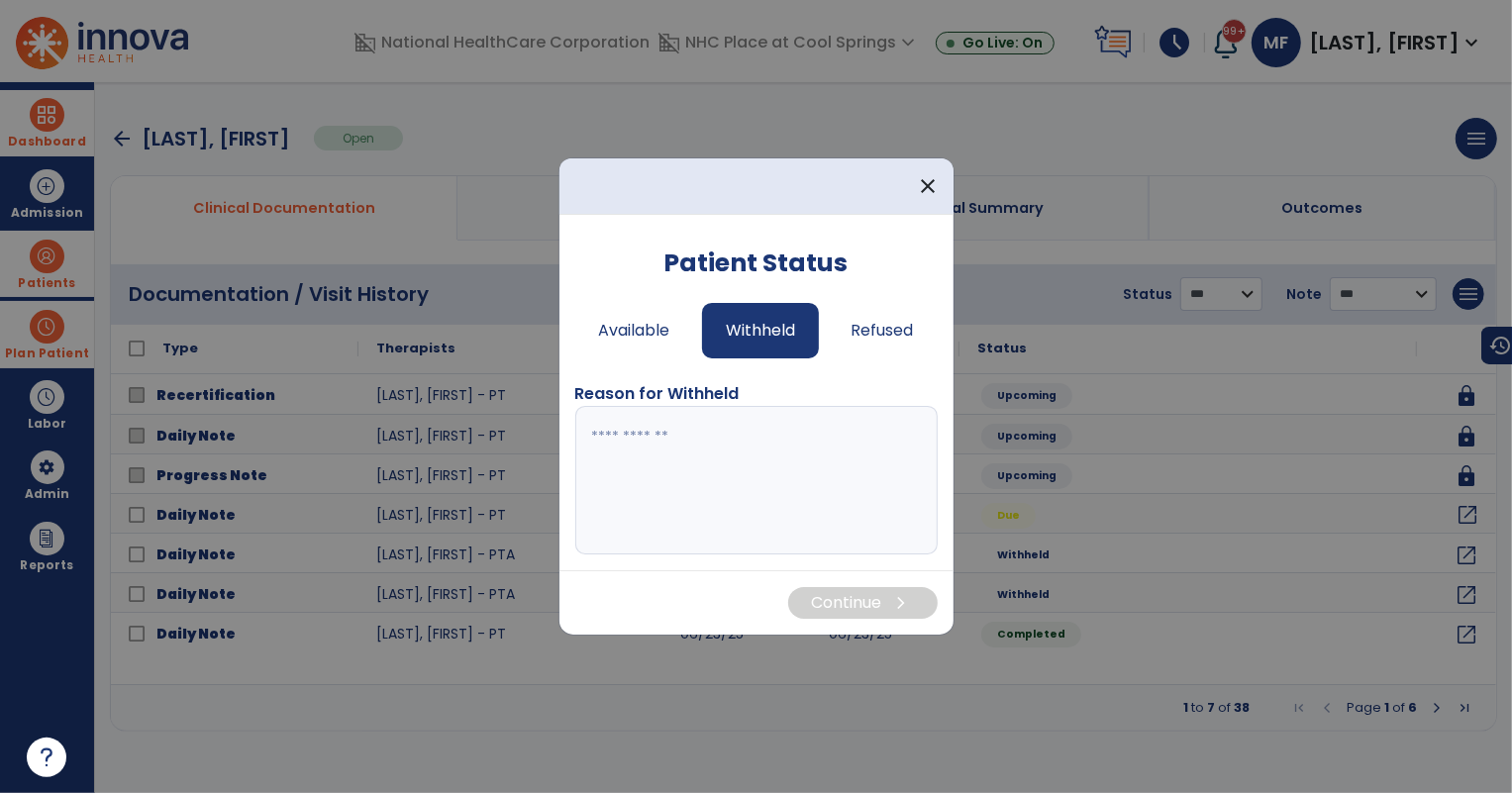 click at bounding box center (756, 480) 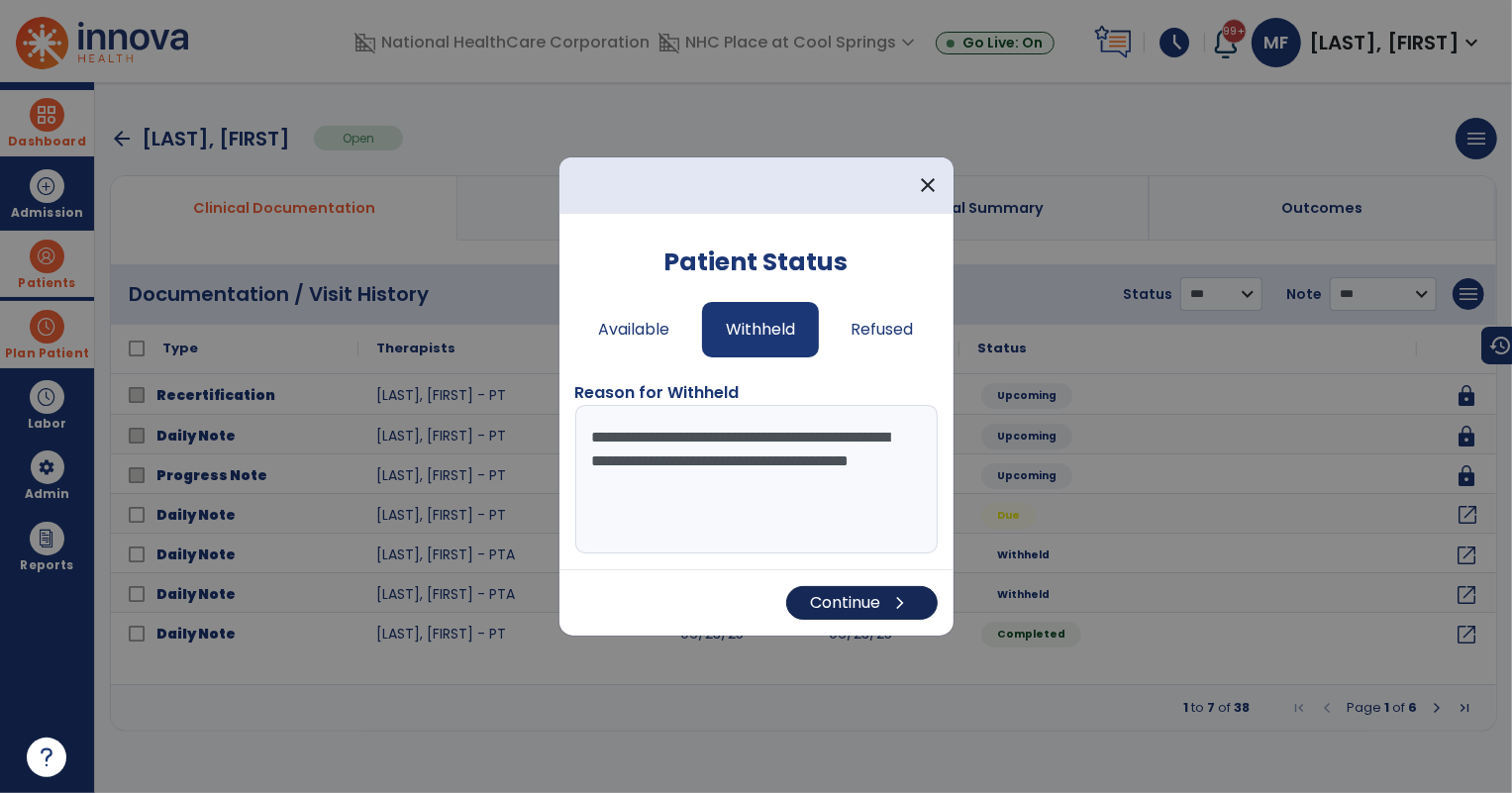 type on "**********" 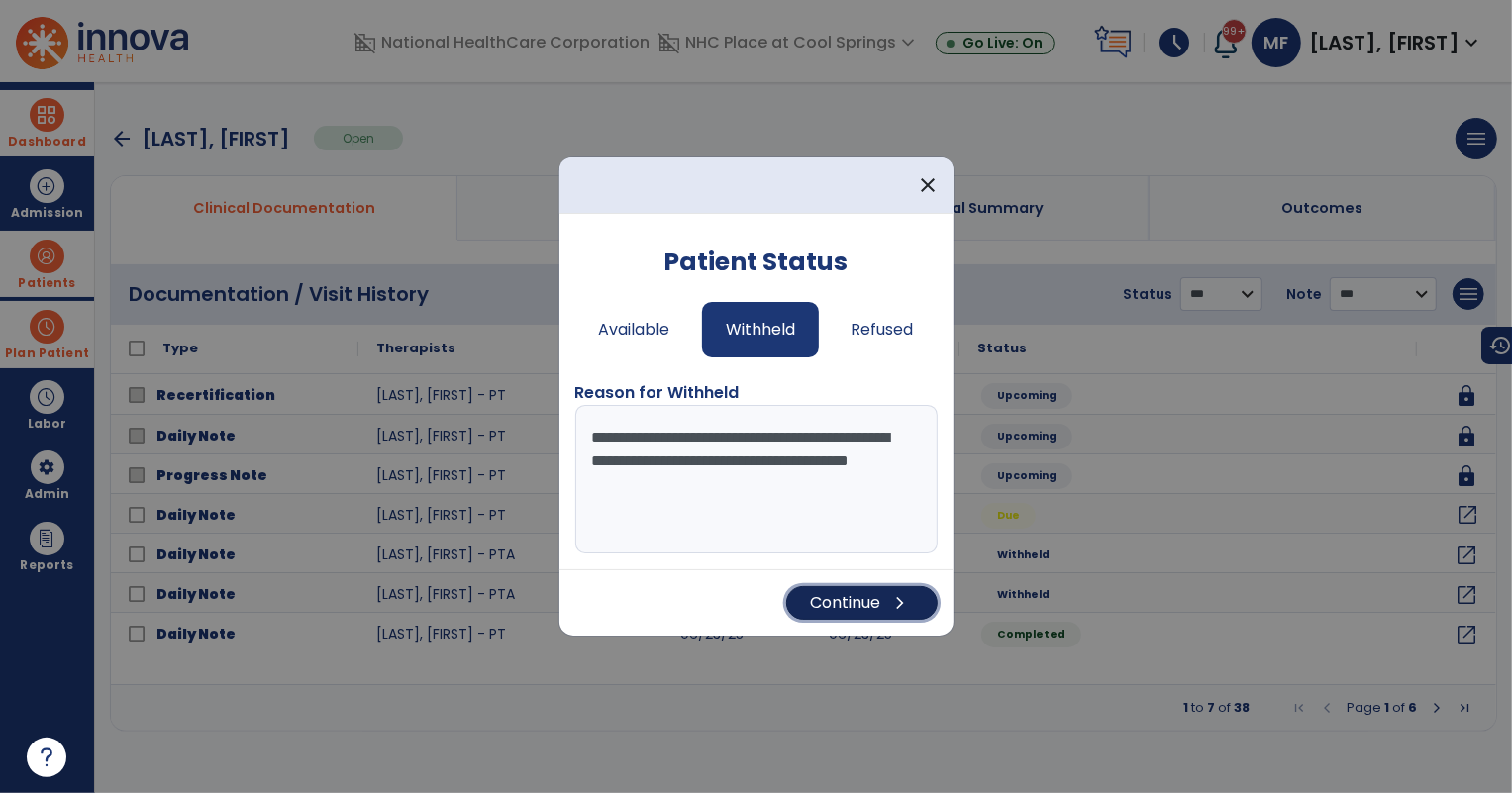 click on "Continue   chevron_right" at bounding box center [861, 603] 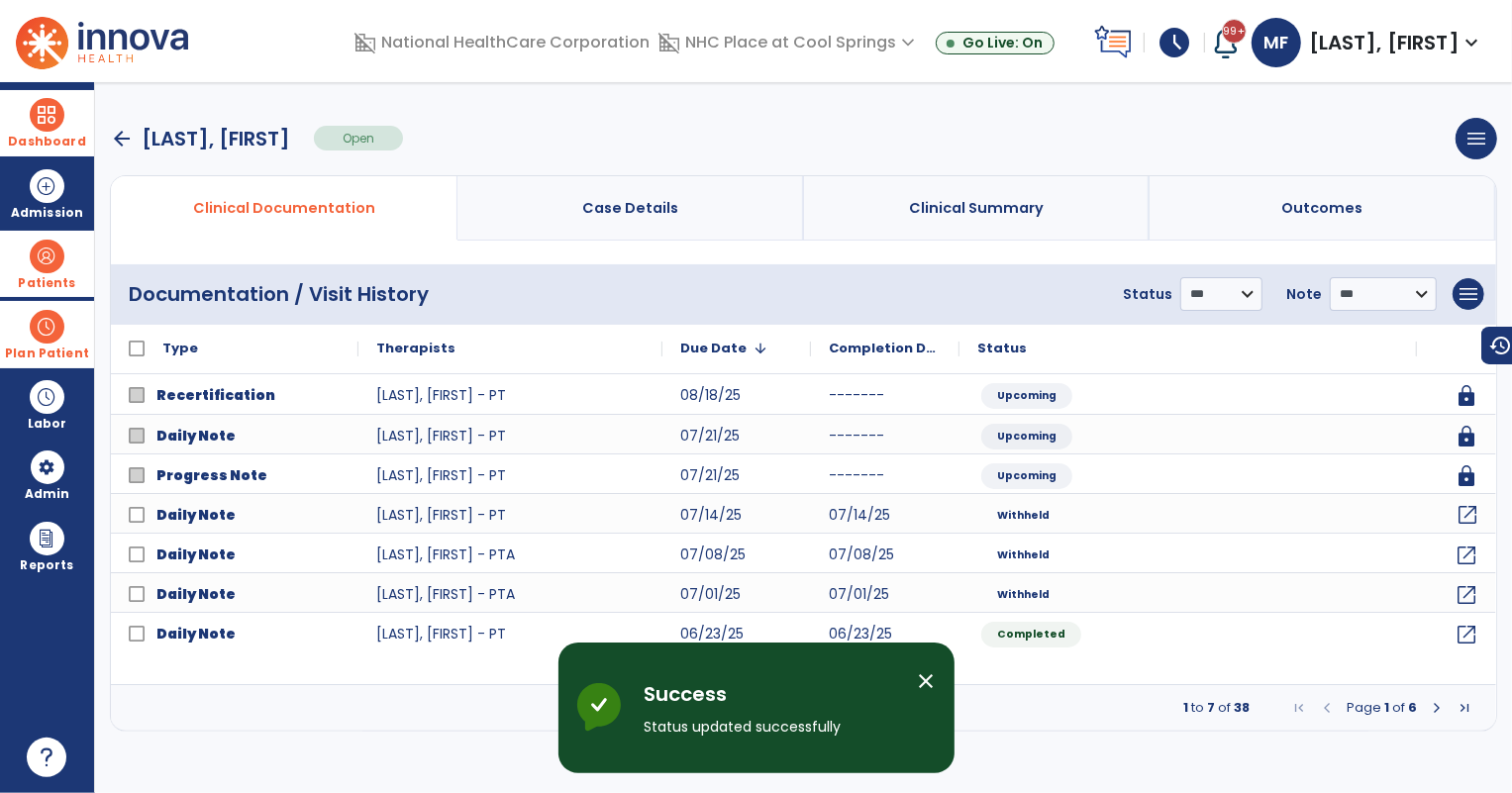 click on "arrow_back" at bounding box center [122, 139] 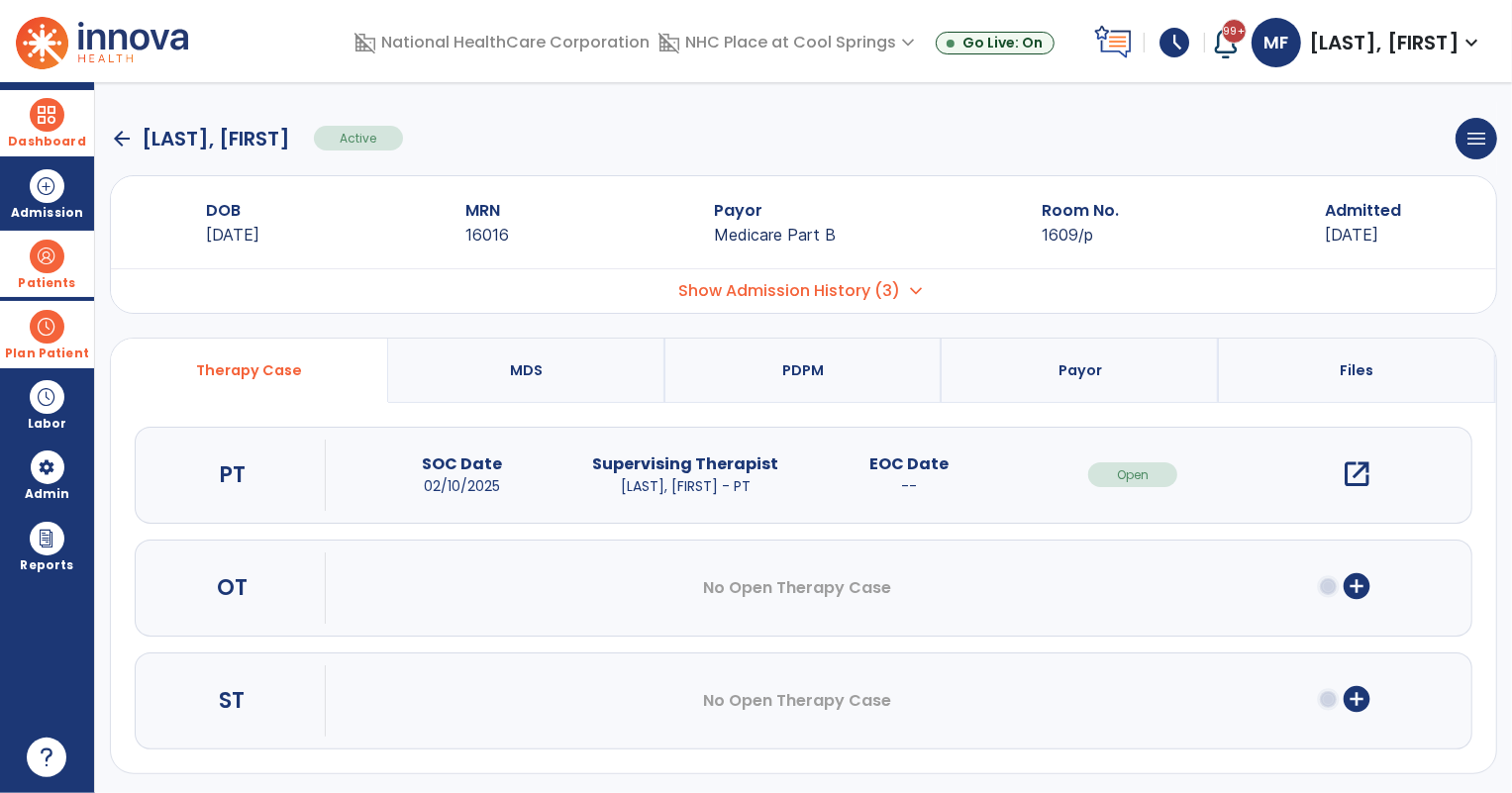 click on "arrow_back" 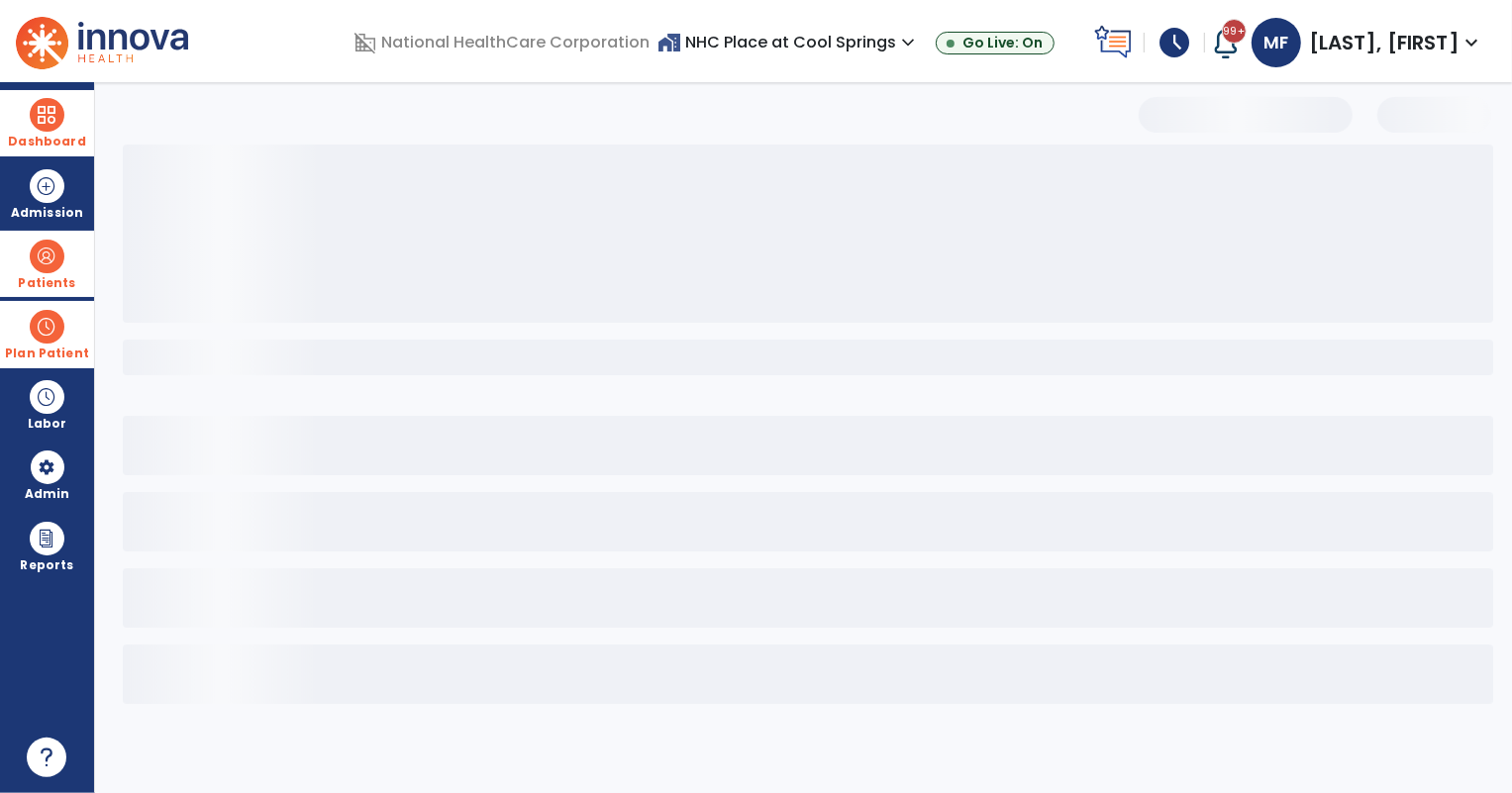 select on "***" 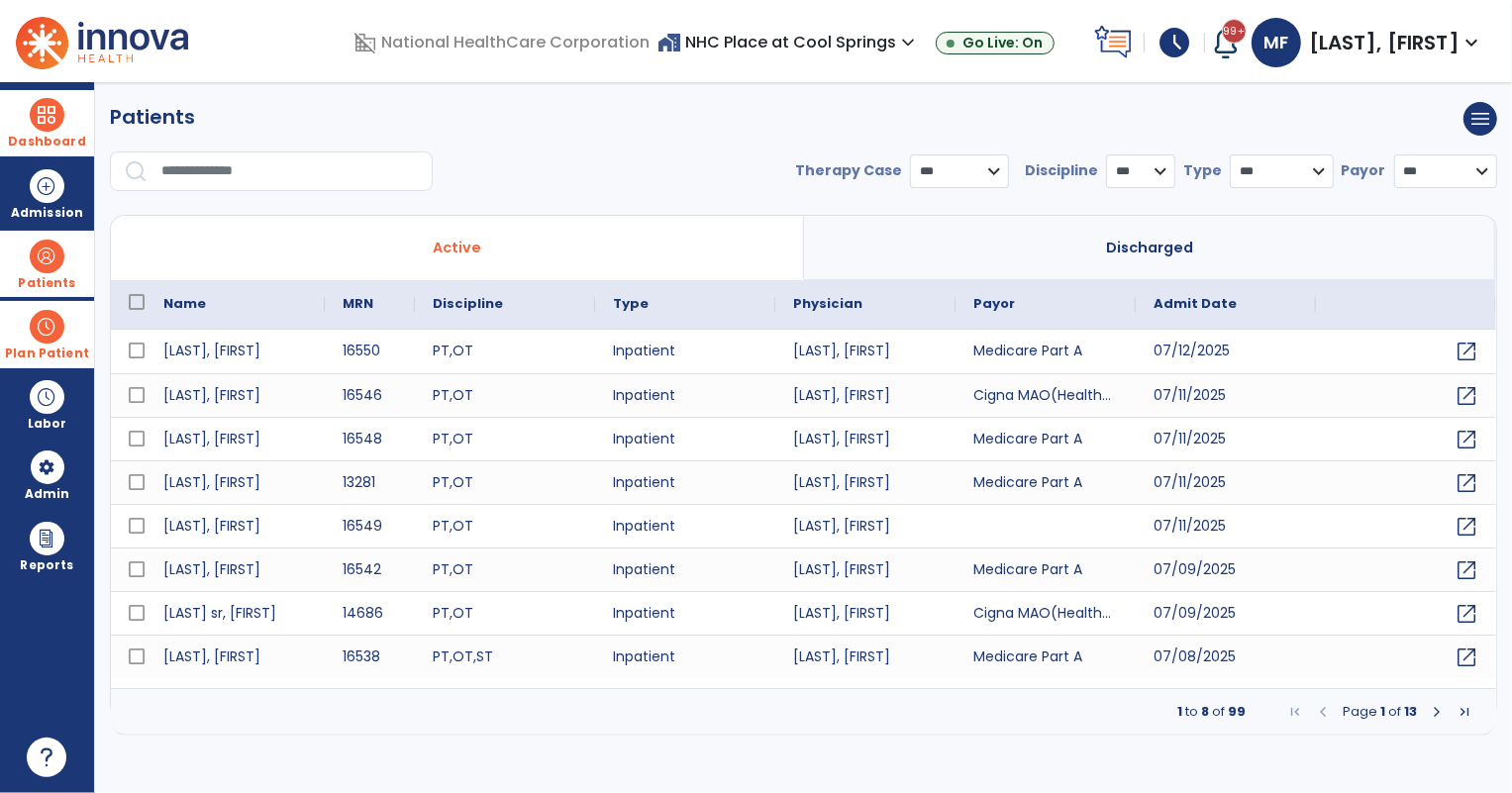 click at bounding box center (271, 171) 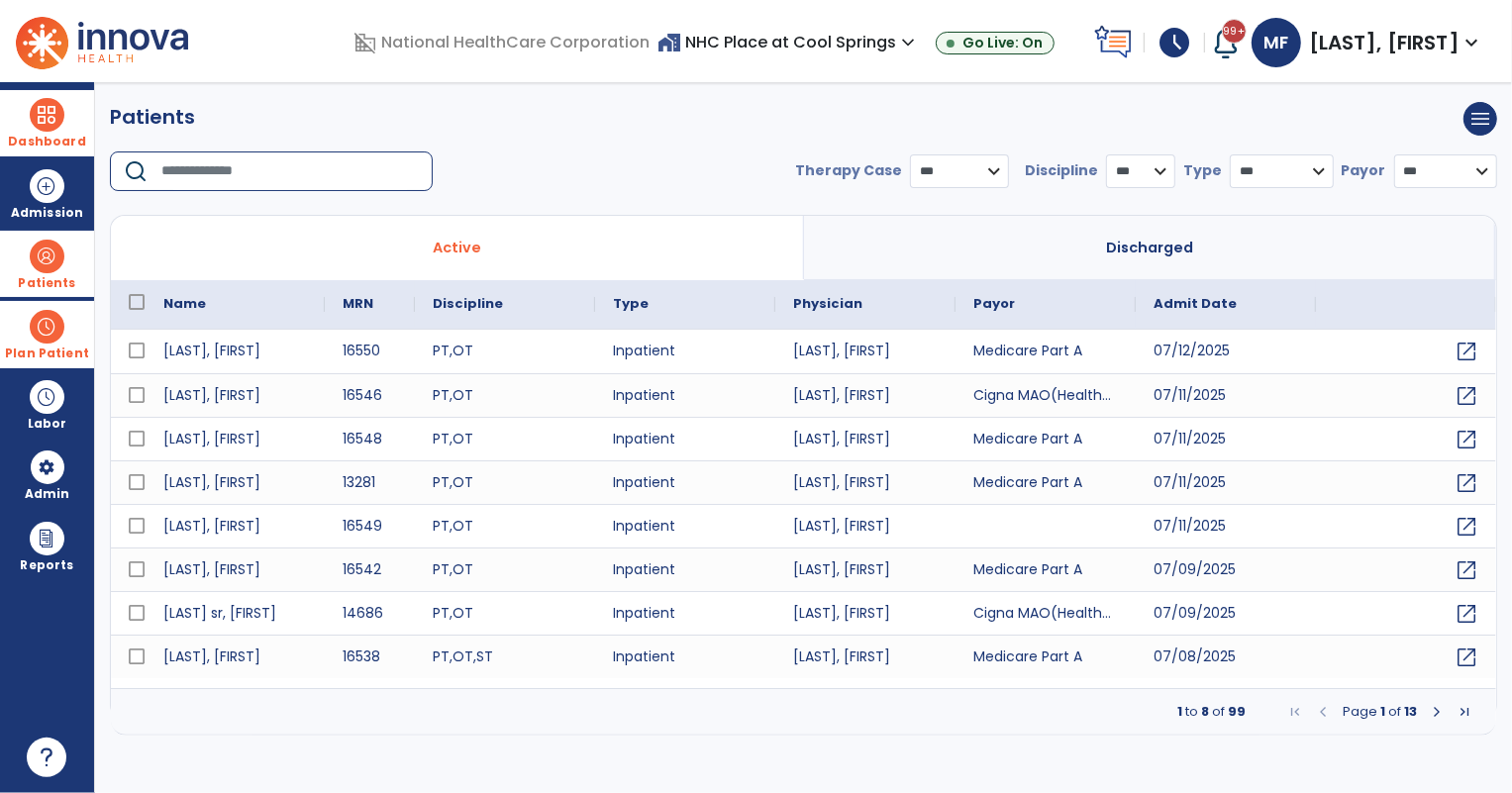click at bounding box center [290, 171] 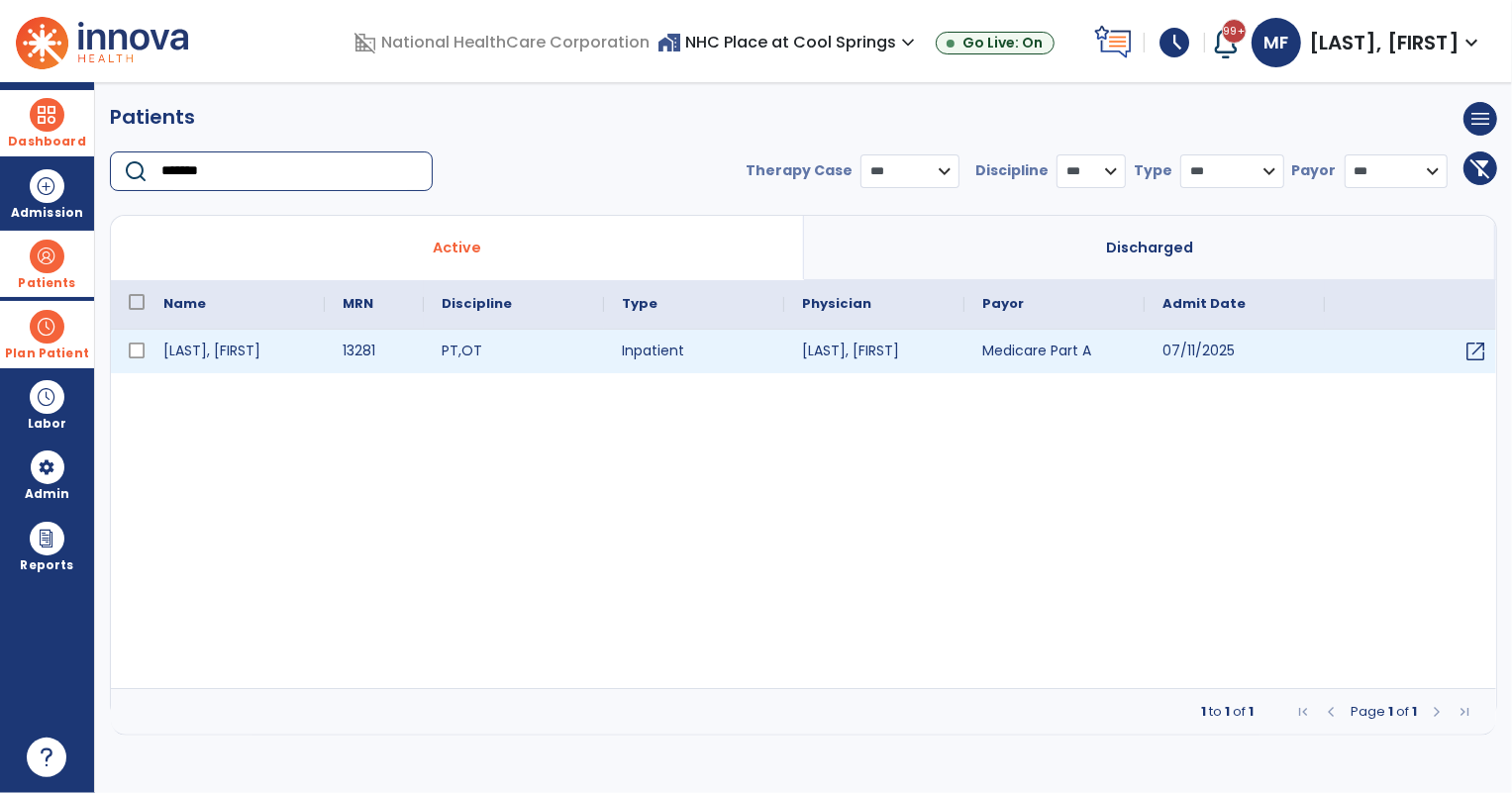 type on "*******" 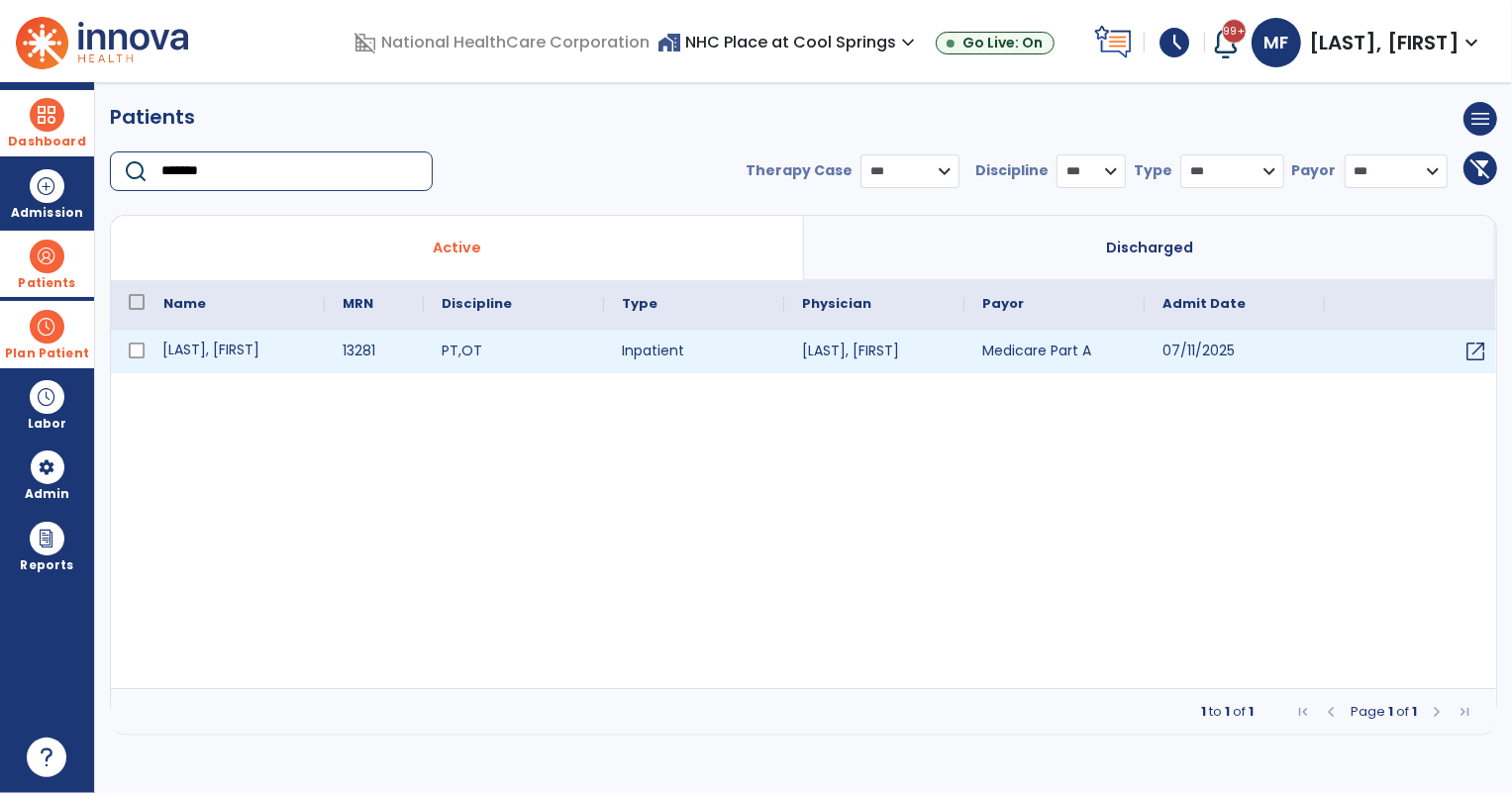 click on "[LAST], [FIRST]" at bounding box center [235, 351] 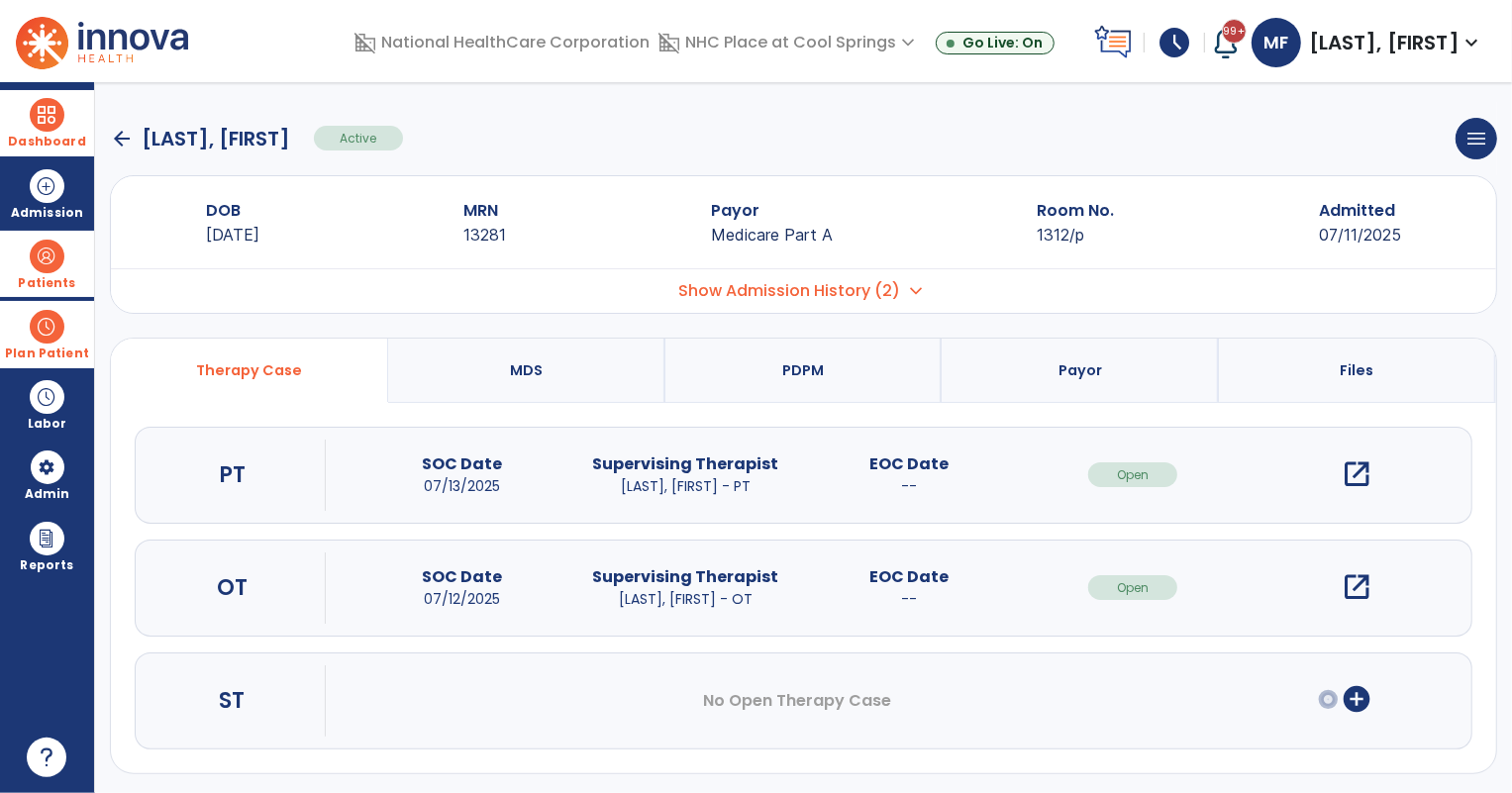 click on "open_in_new" at bounding box center [1357, 474] 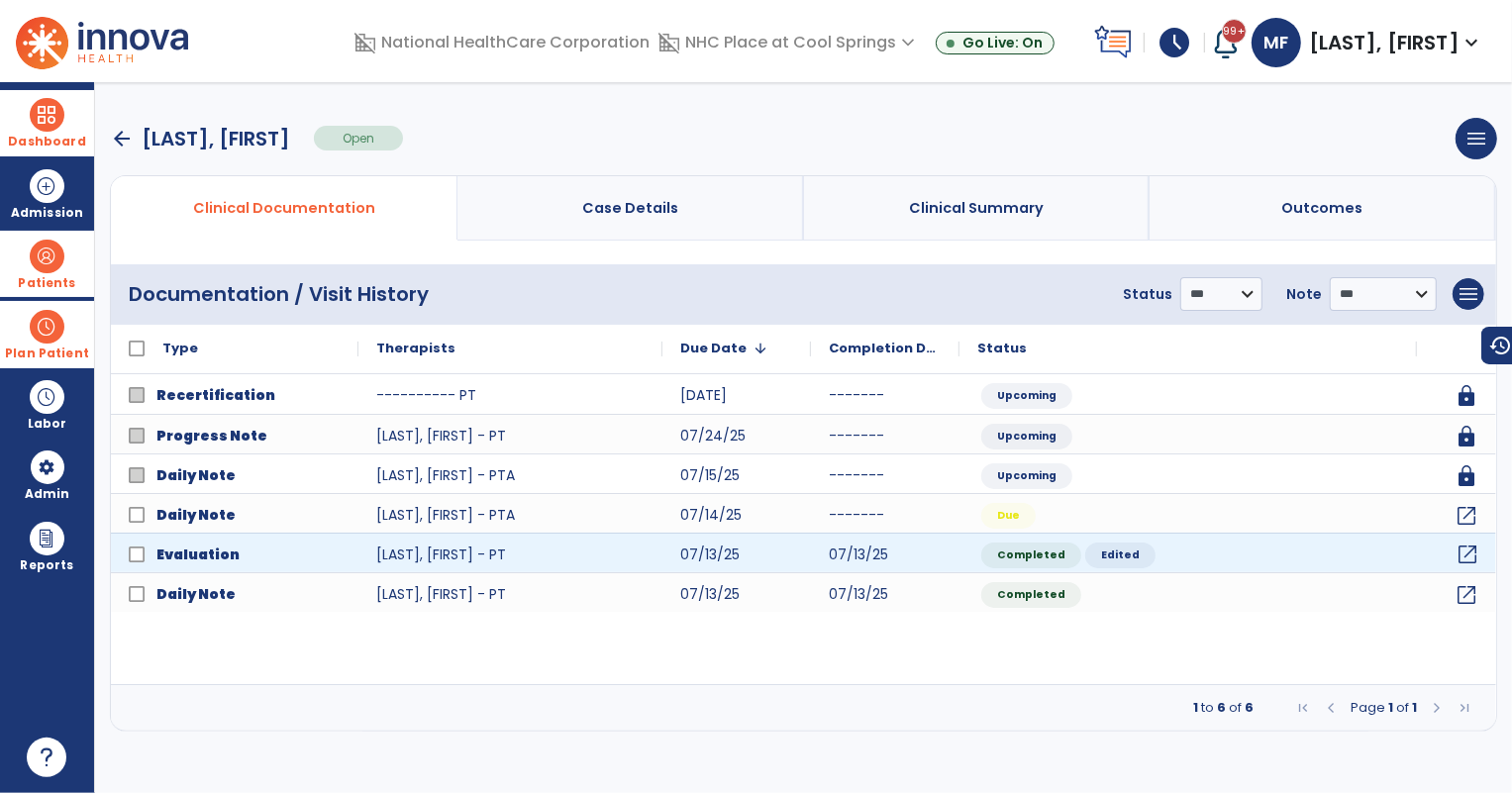 click on "open_in_new" 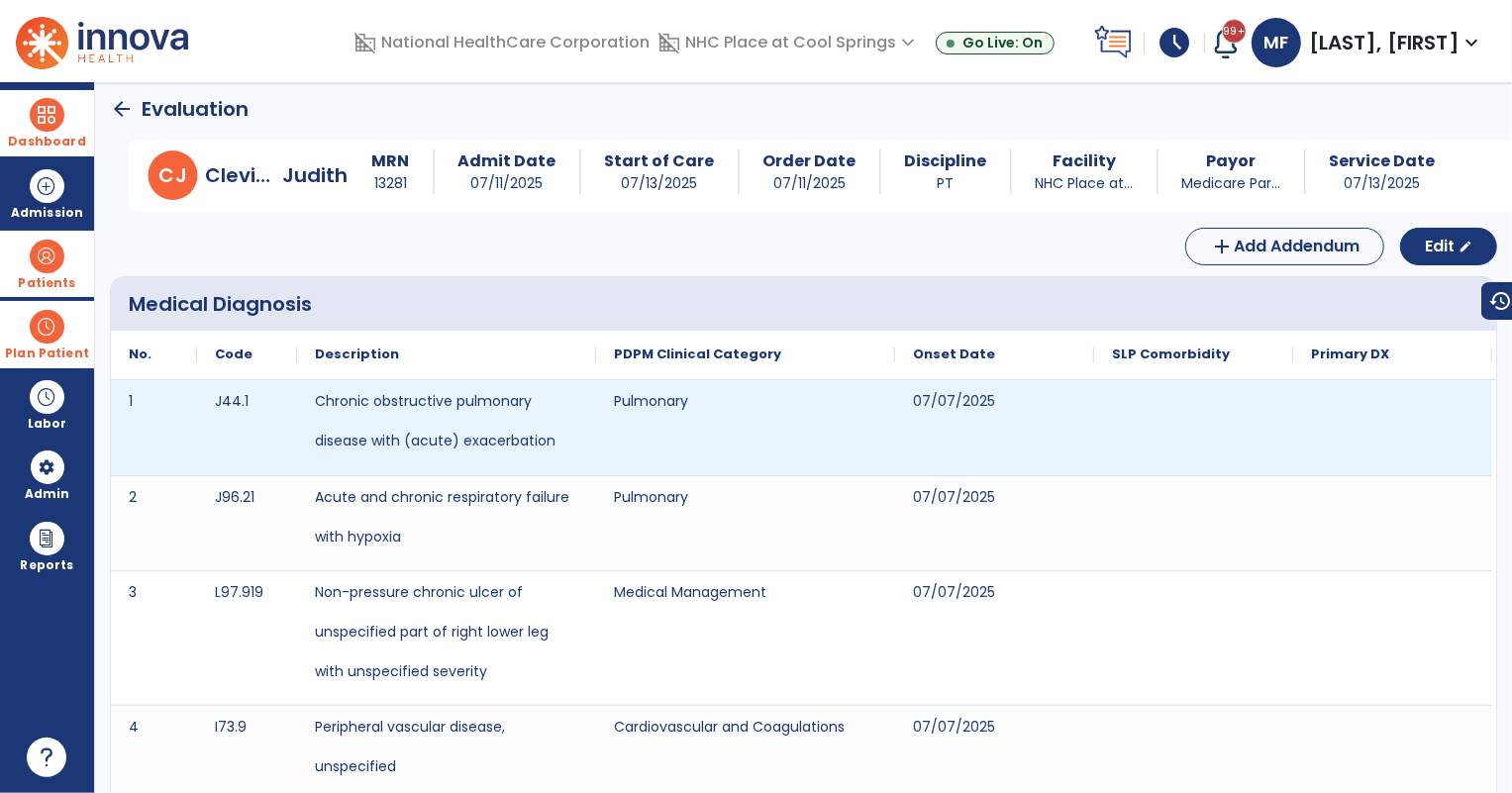 scroll, scrollTop: 0, scrollLeft: 0, axis: both 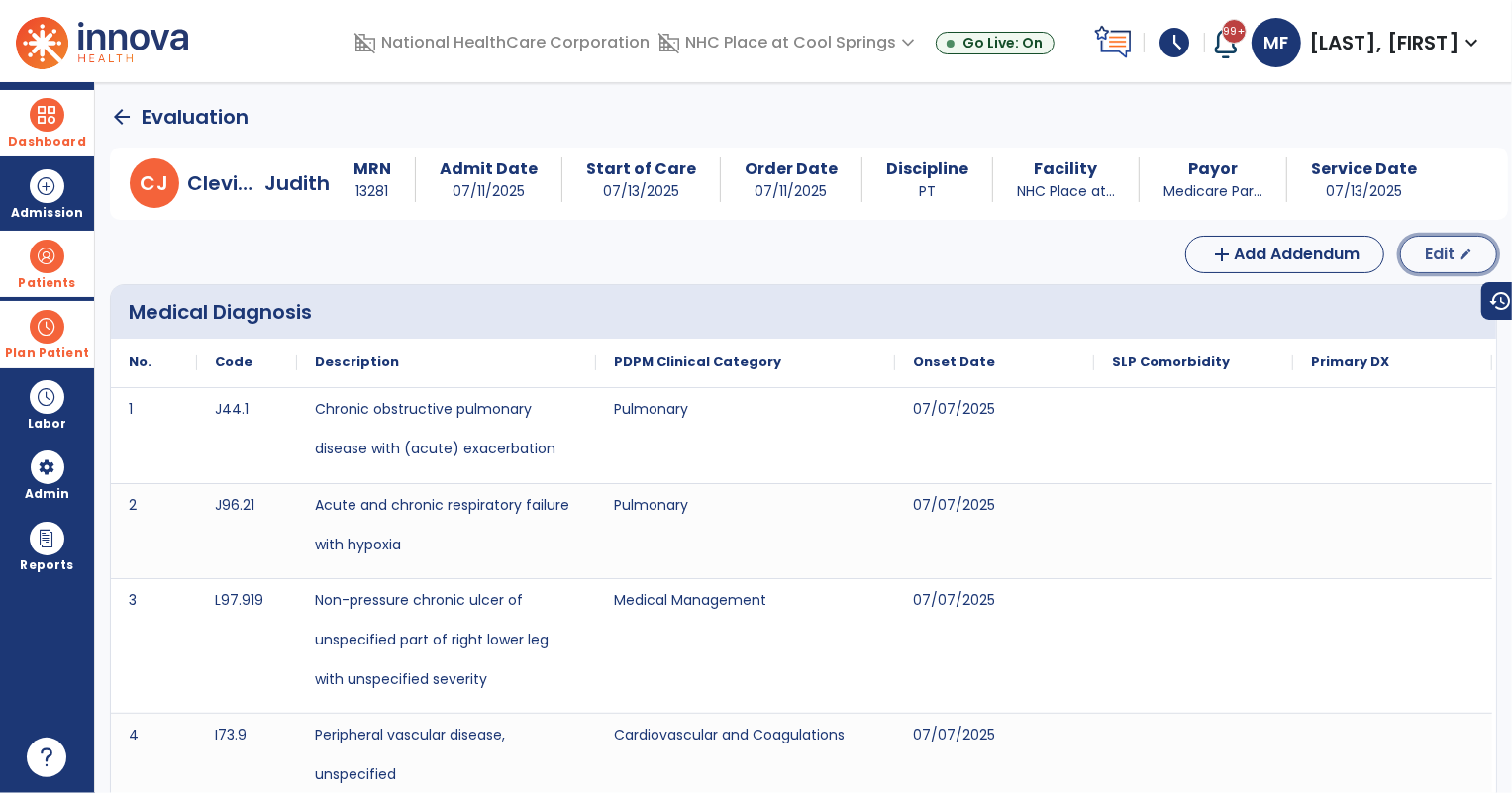 click on "Edit" 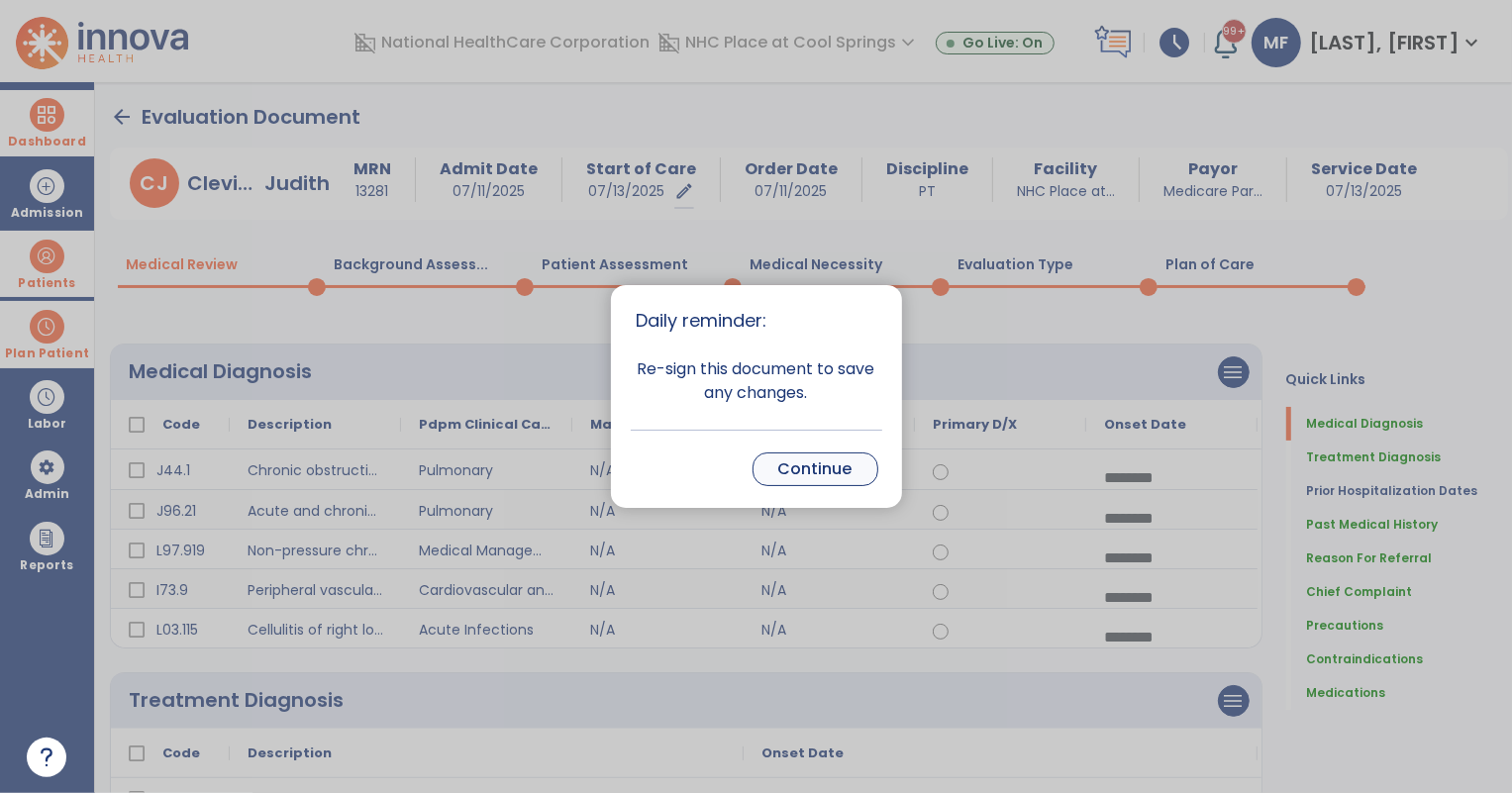 click on "Continue" at bounding box center (815, 469) 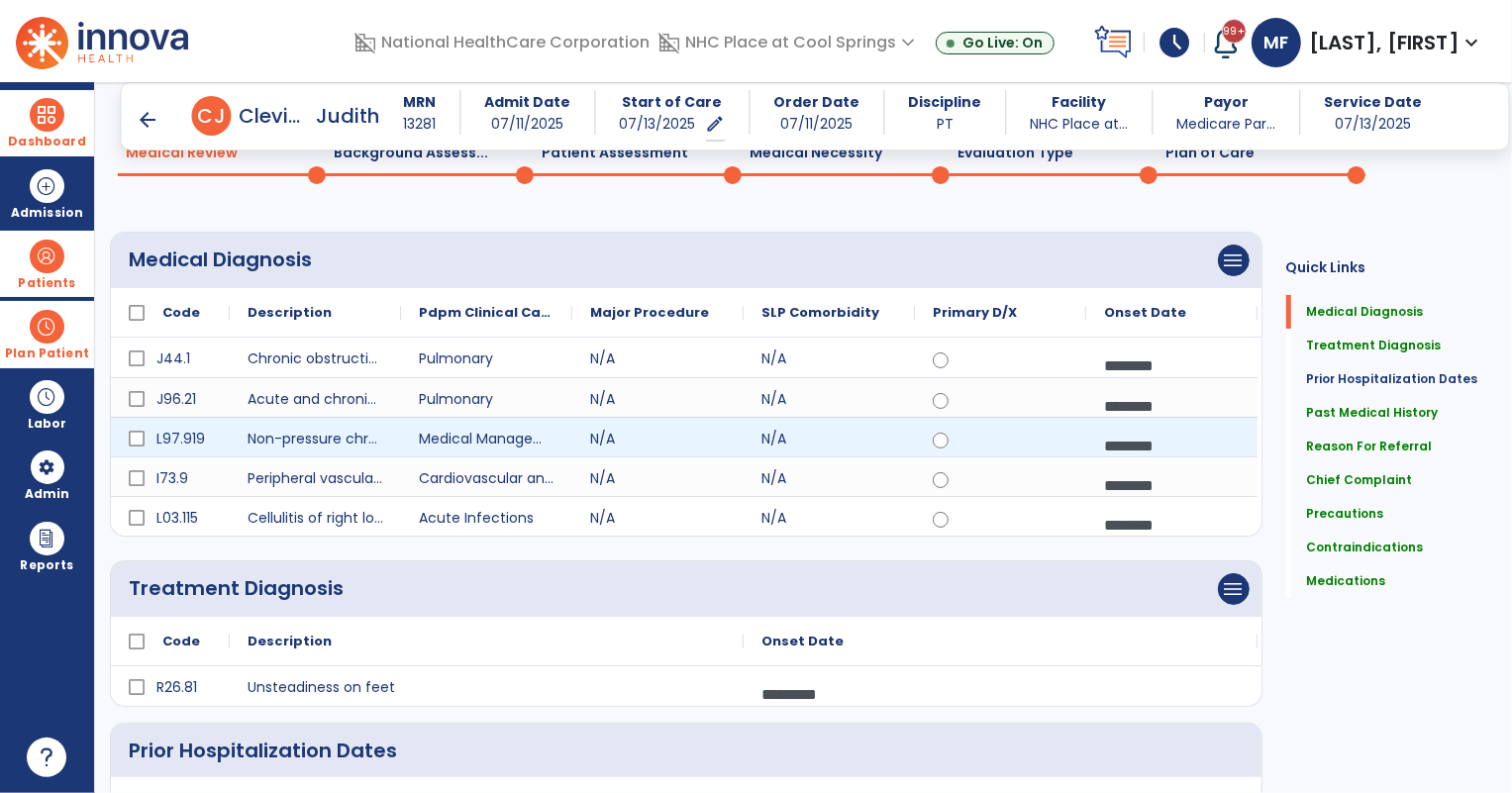 scroll, scrollTop: 0, scrollLeft: 0, axis: both 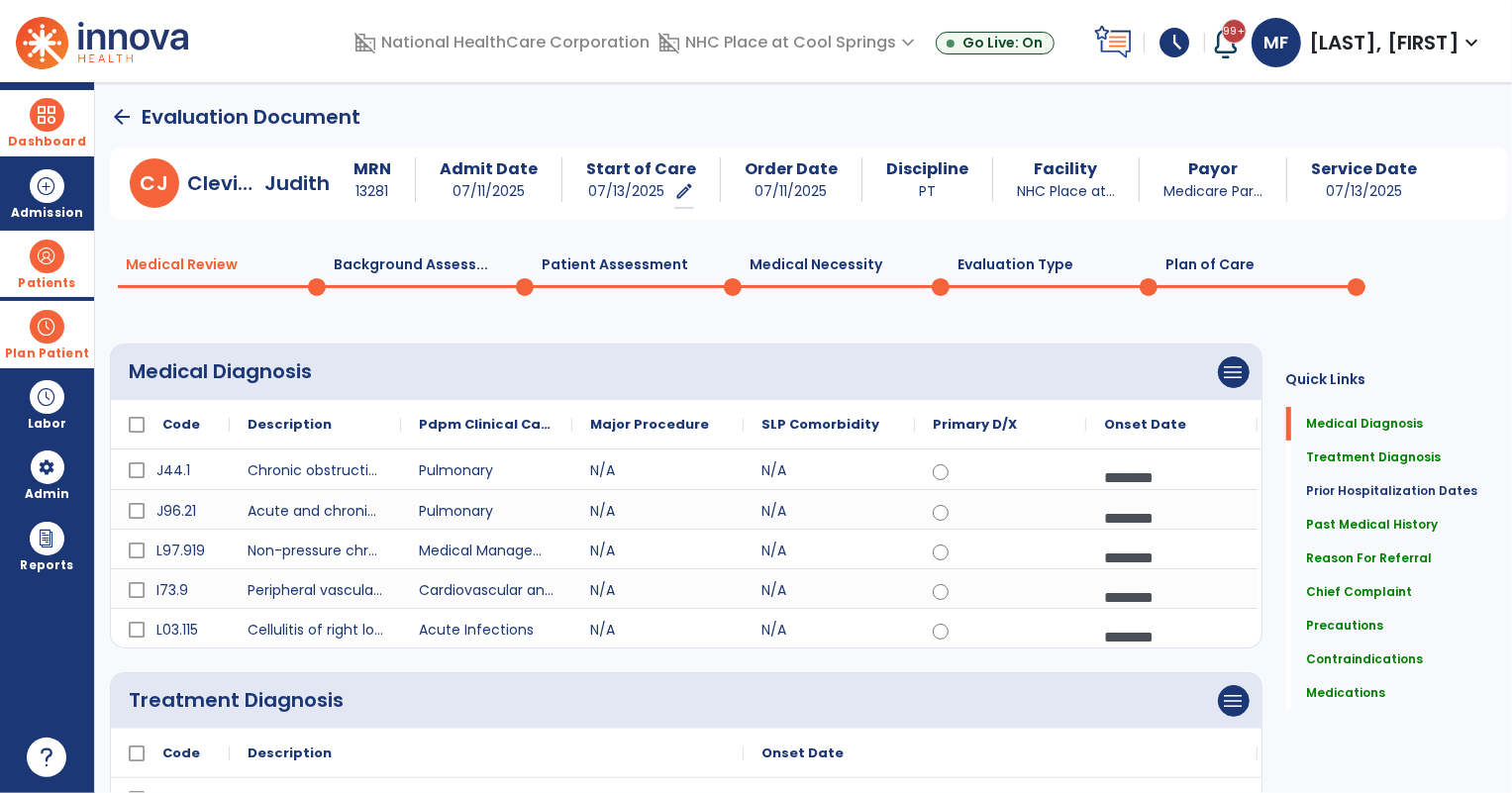 click on "Plan of Care  0" 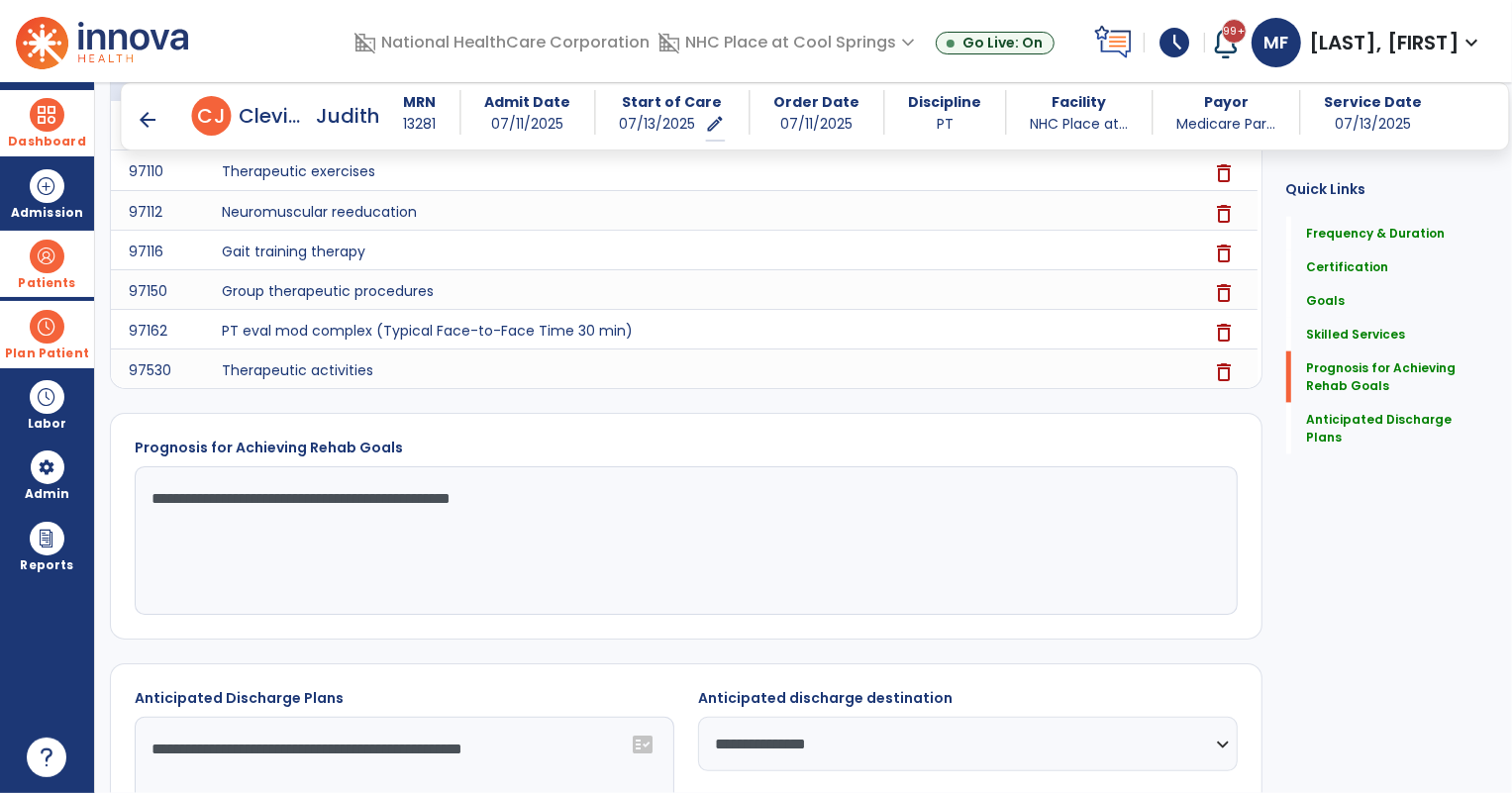 scroll, scrollTop: 1530, scrollLeft: 0, axis: vertical 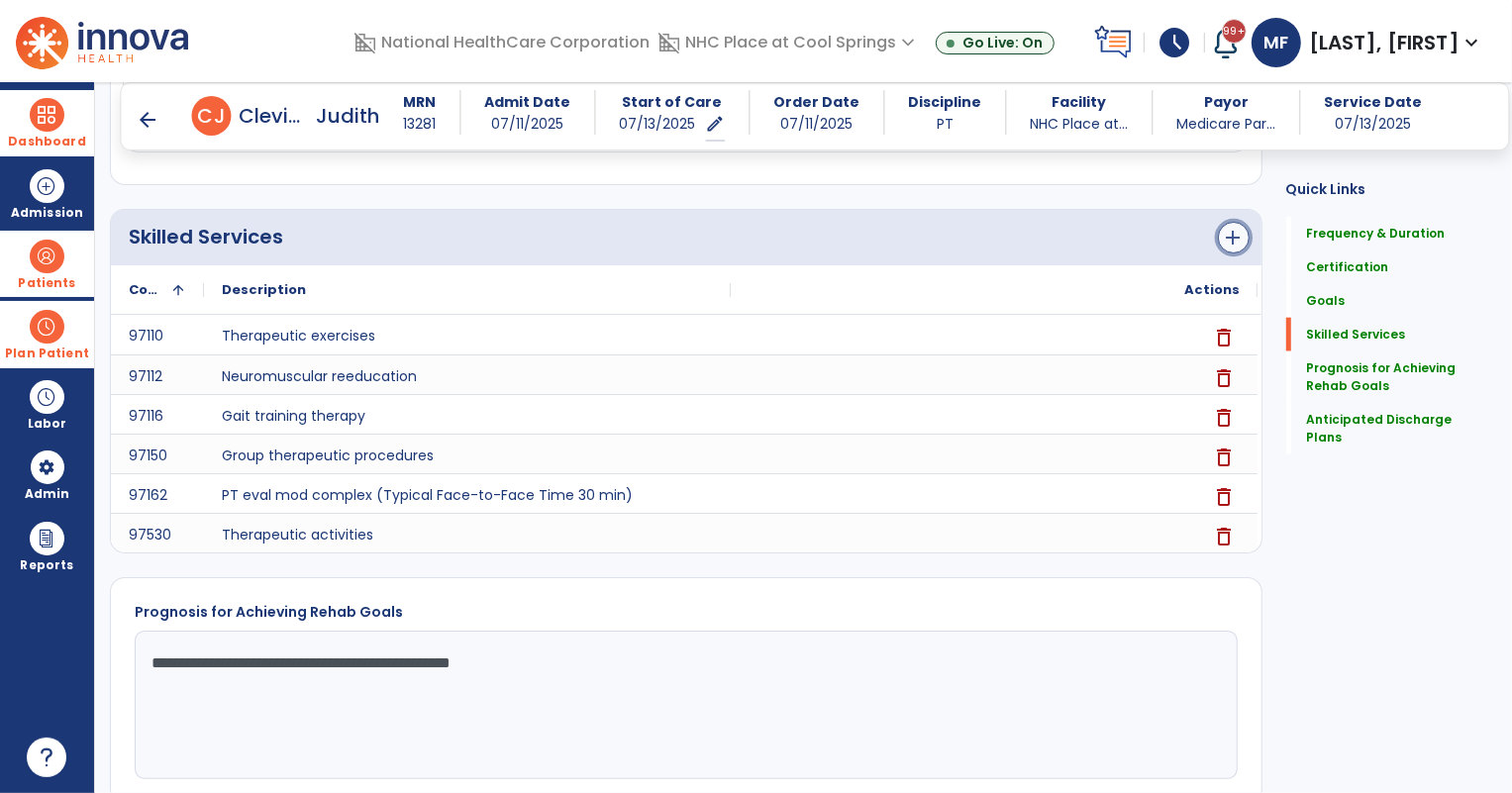 click on "add" 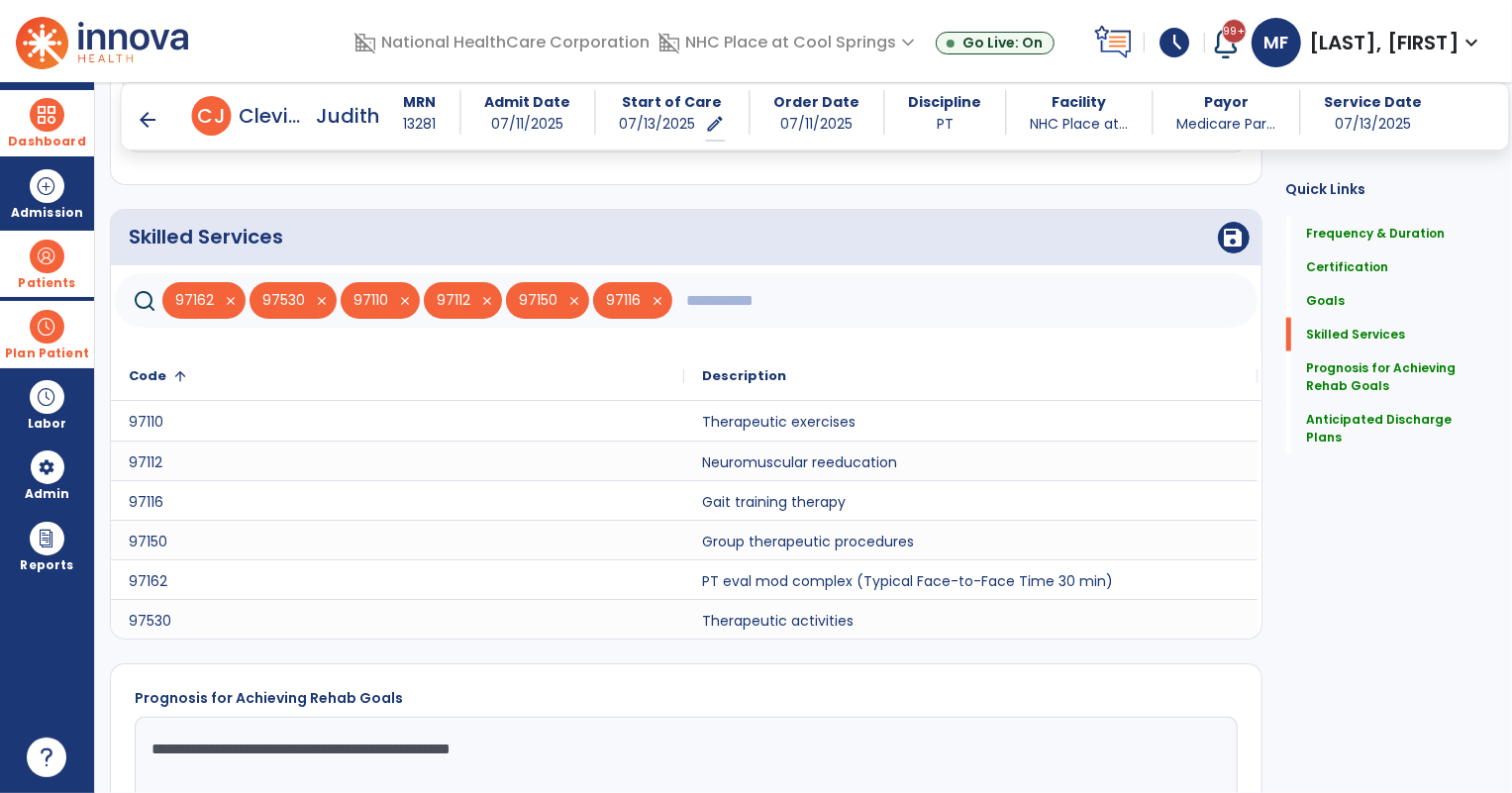 click 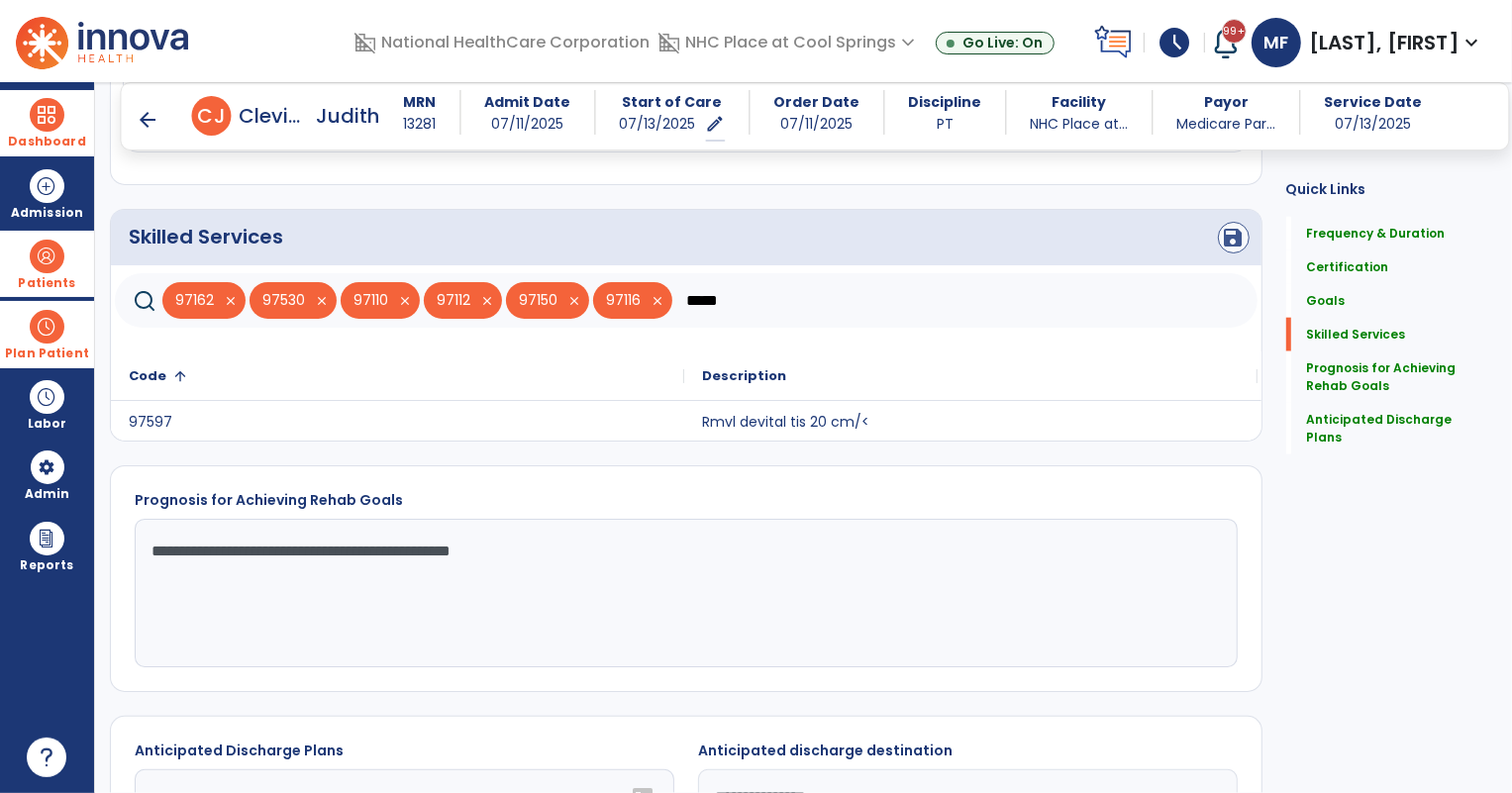 type on "*****" 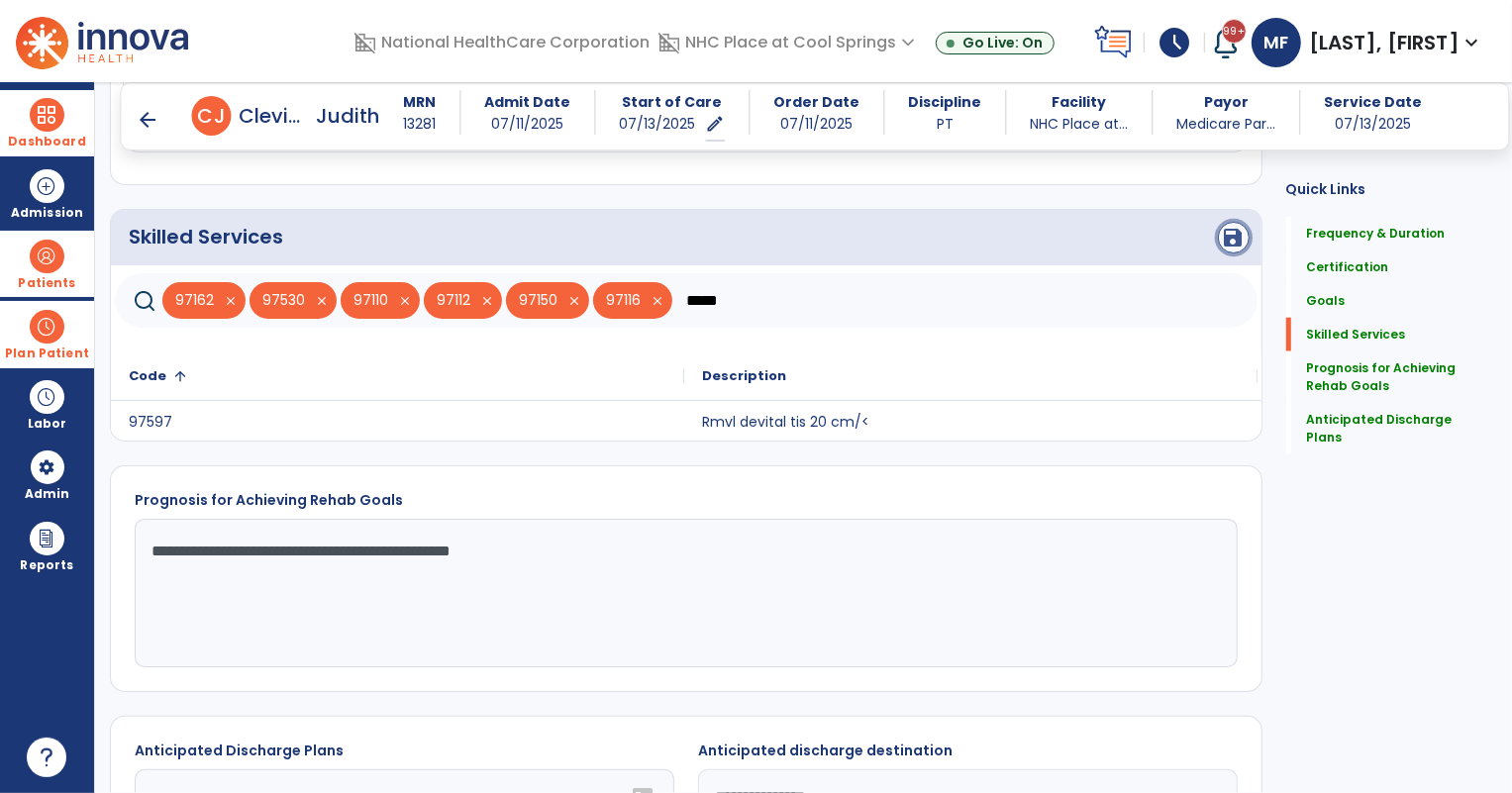 click on "save" 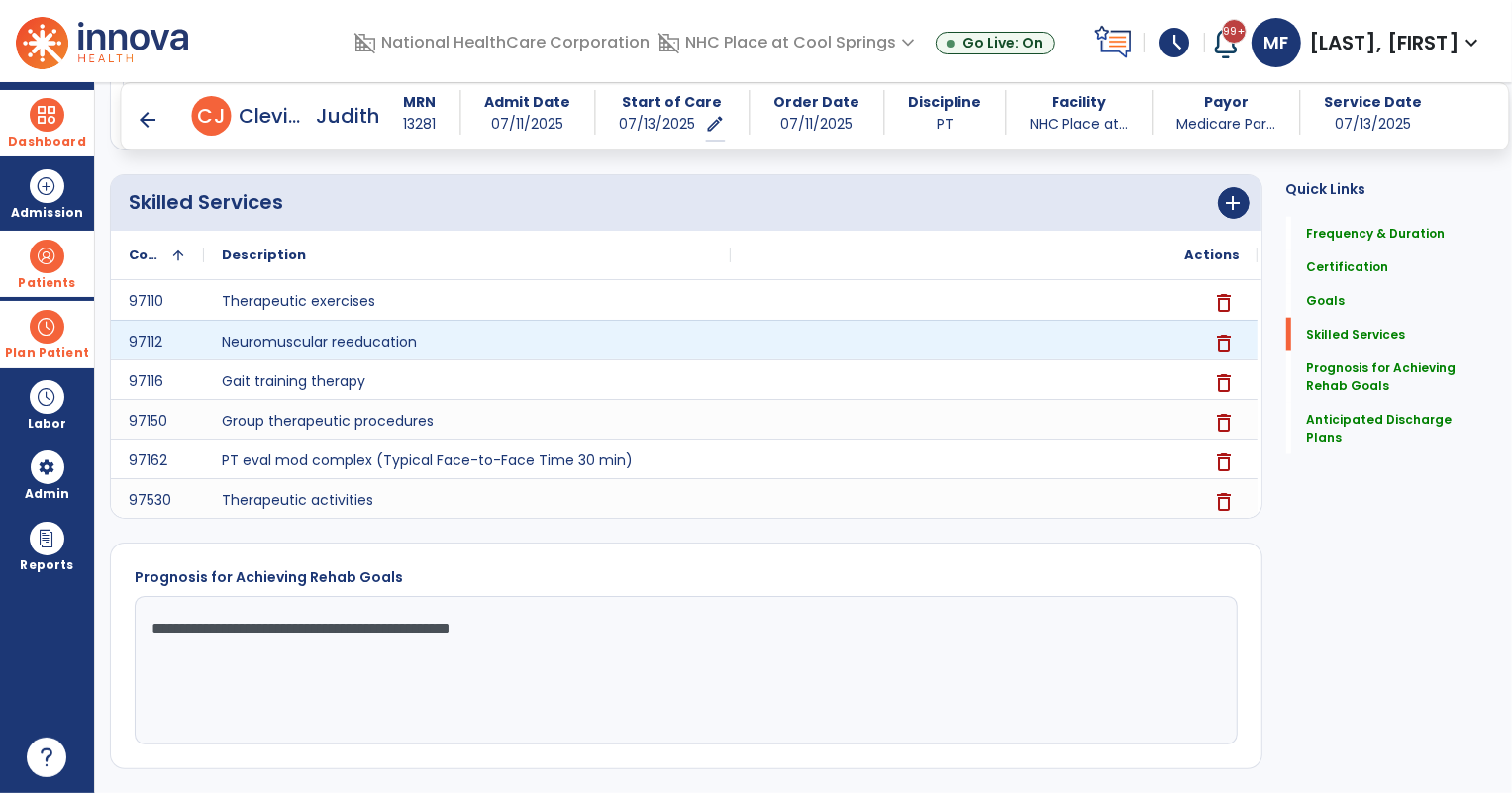 scroll, scrollTop: 1338, scrollLeft: 0, axis: vertical 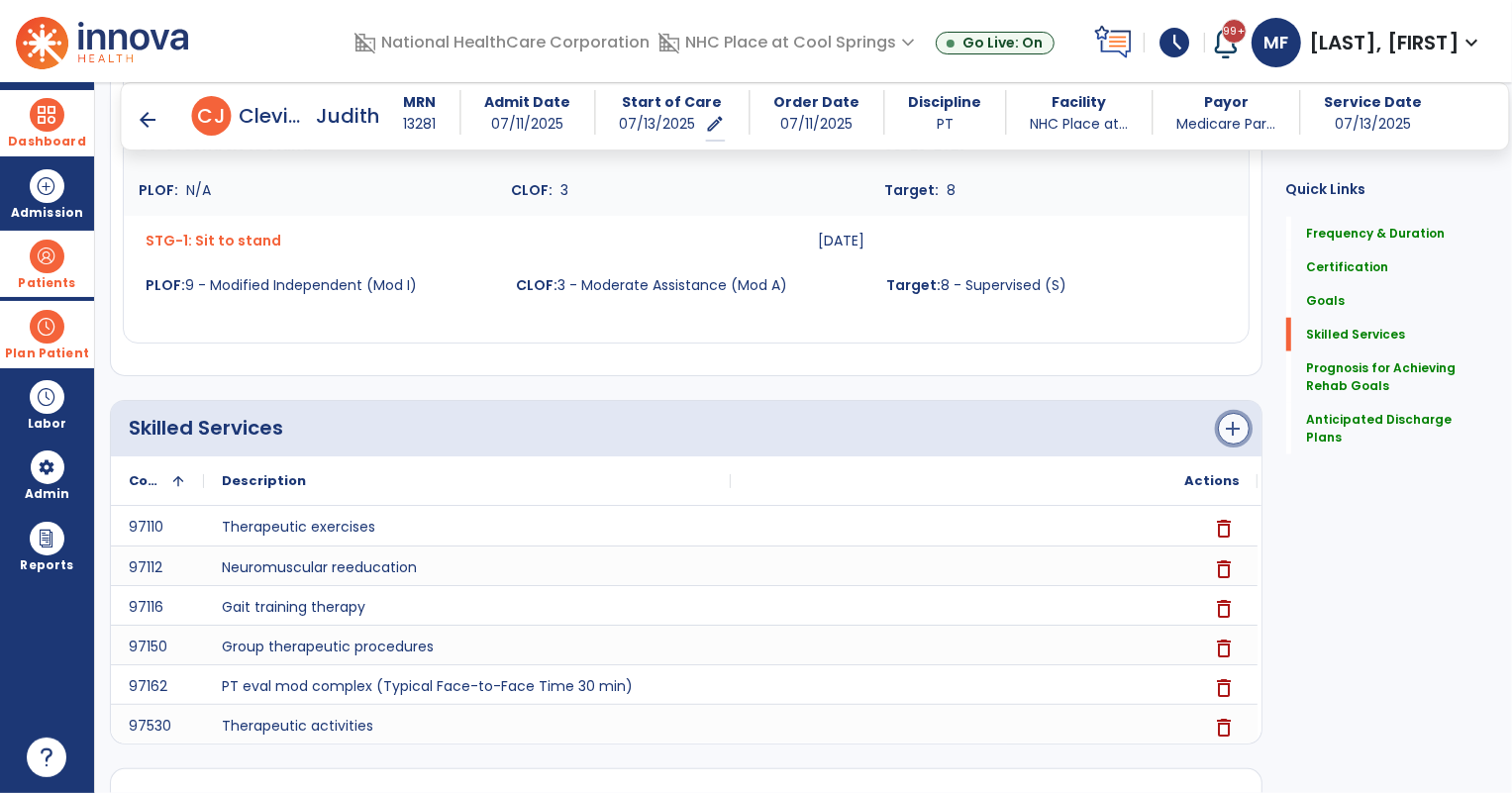 click on "add" 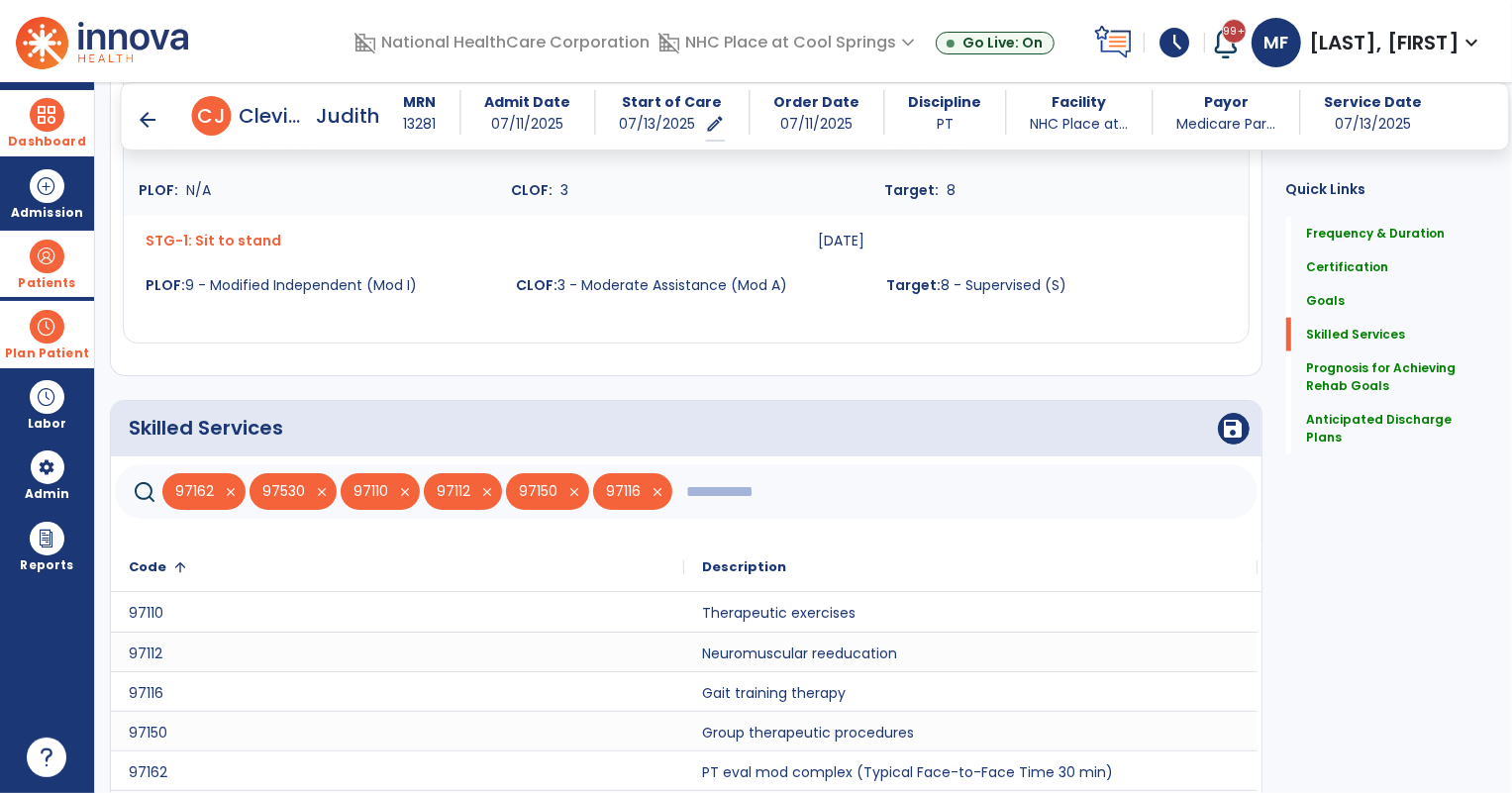 click 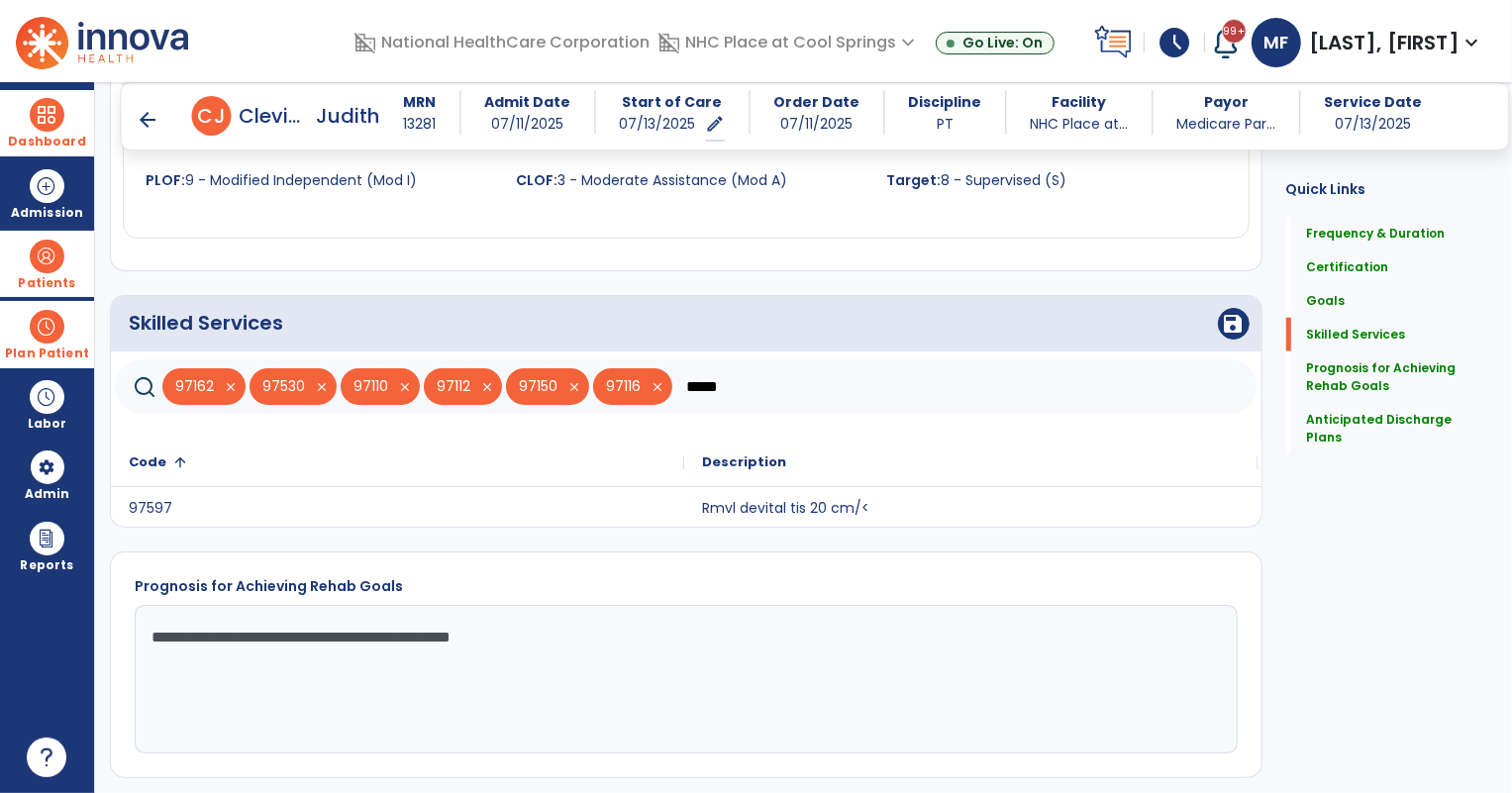 scroll, scrollTop: 1609, scrollLeft: 0, axis: vertical 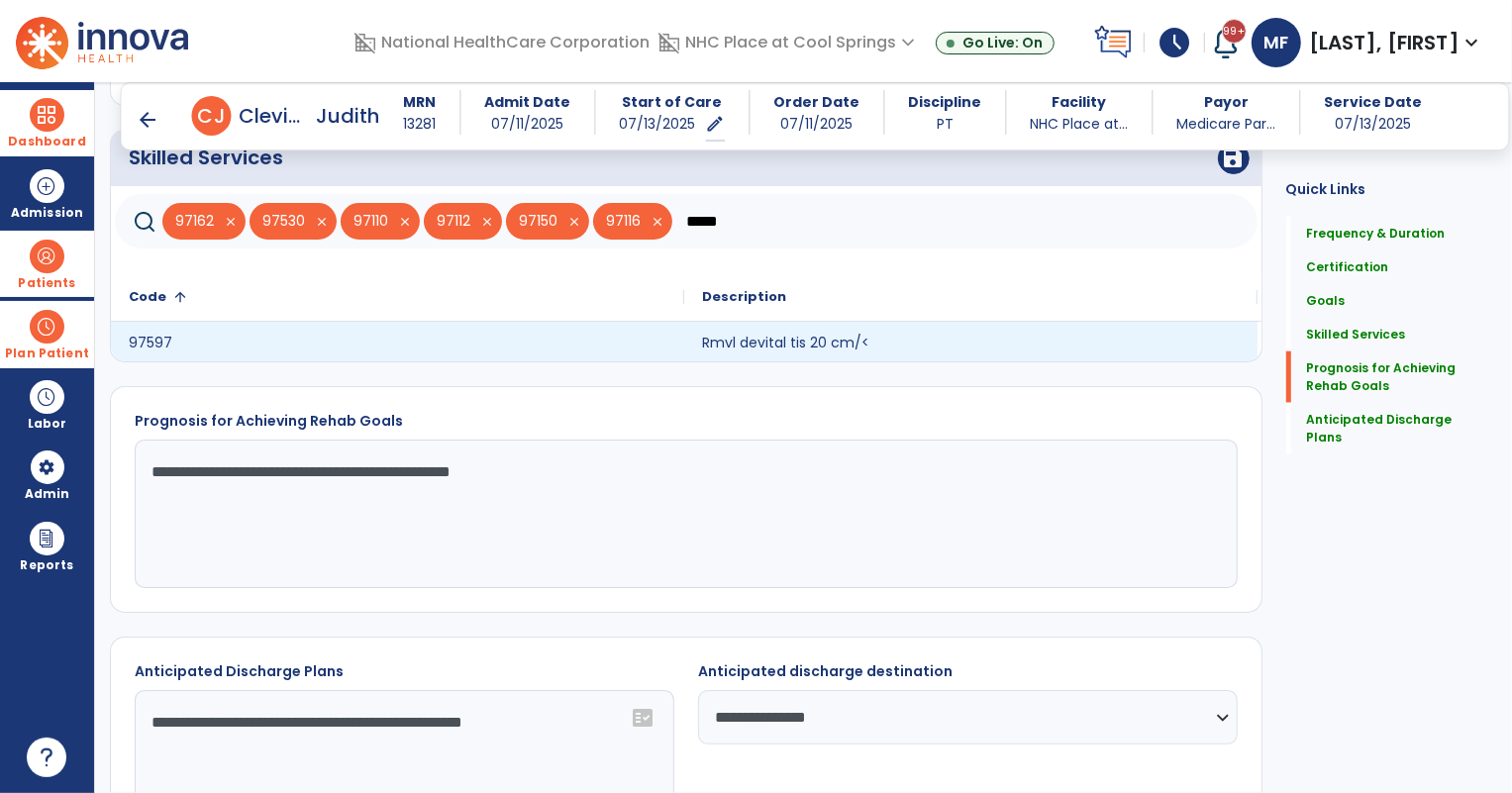 type on "*****" 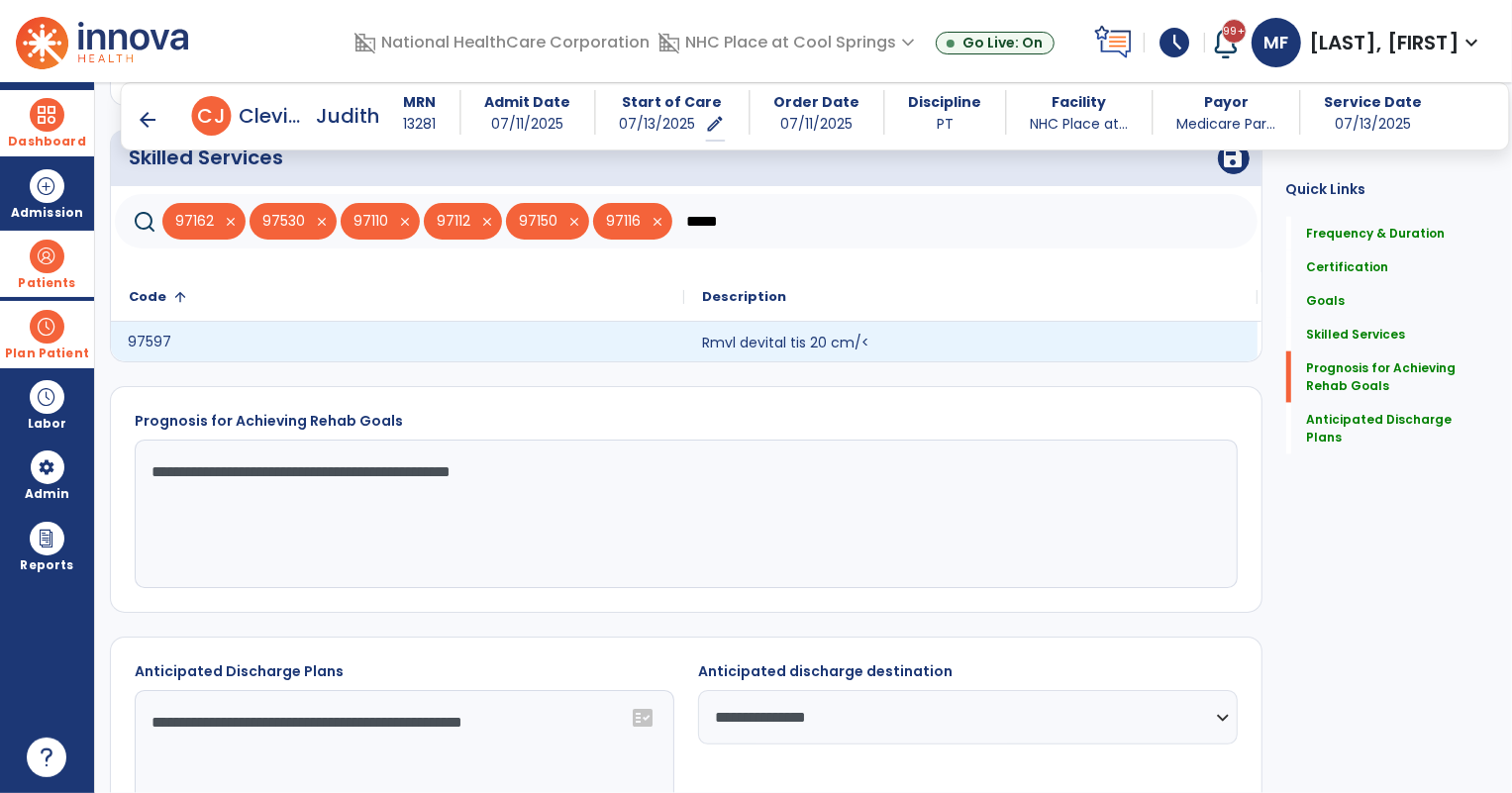click on "97597" 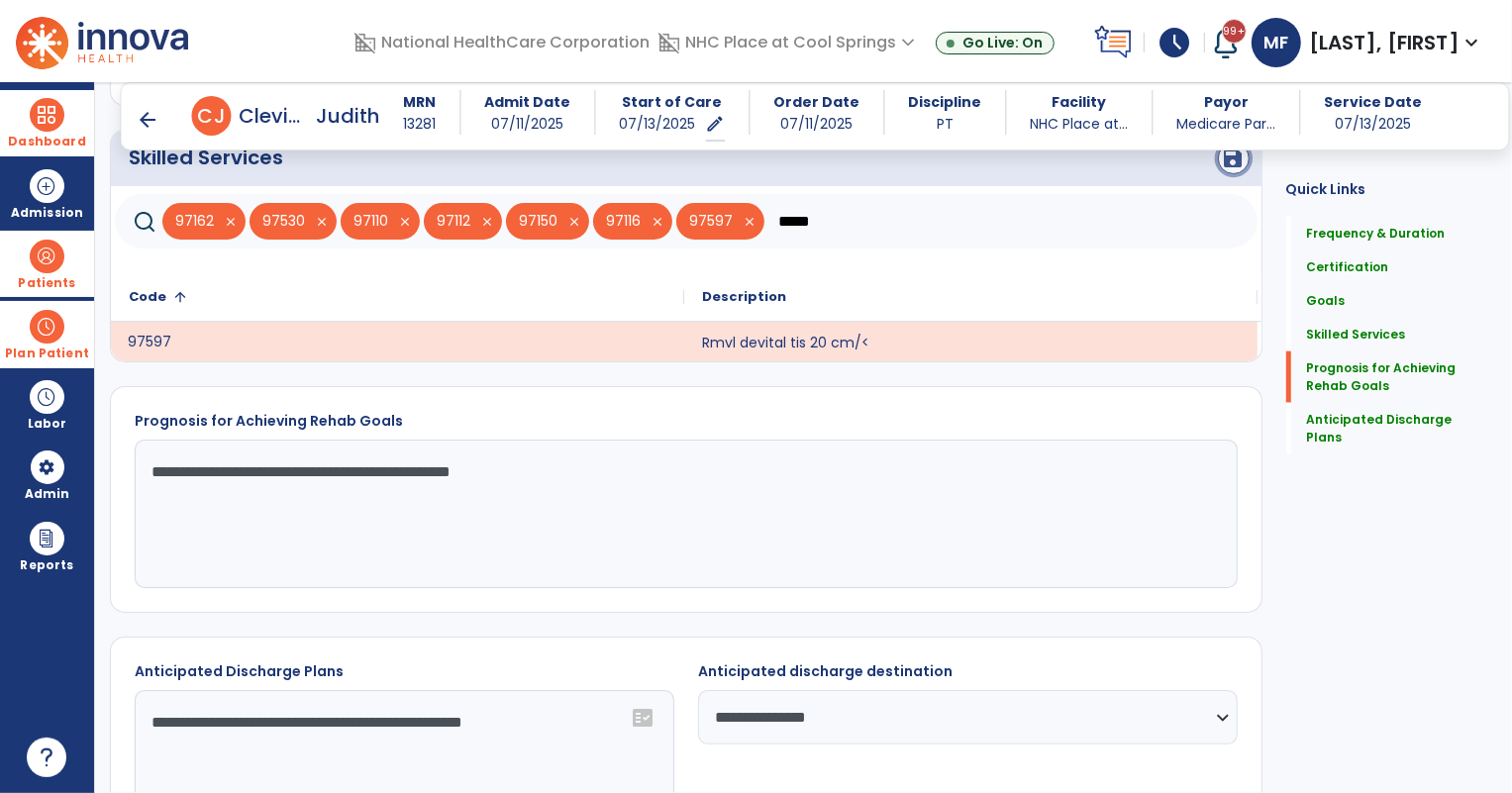 click on "save" 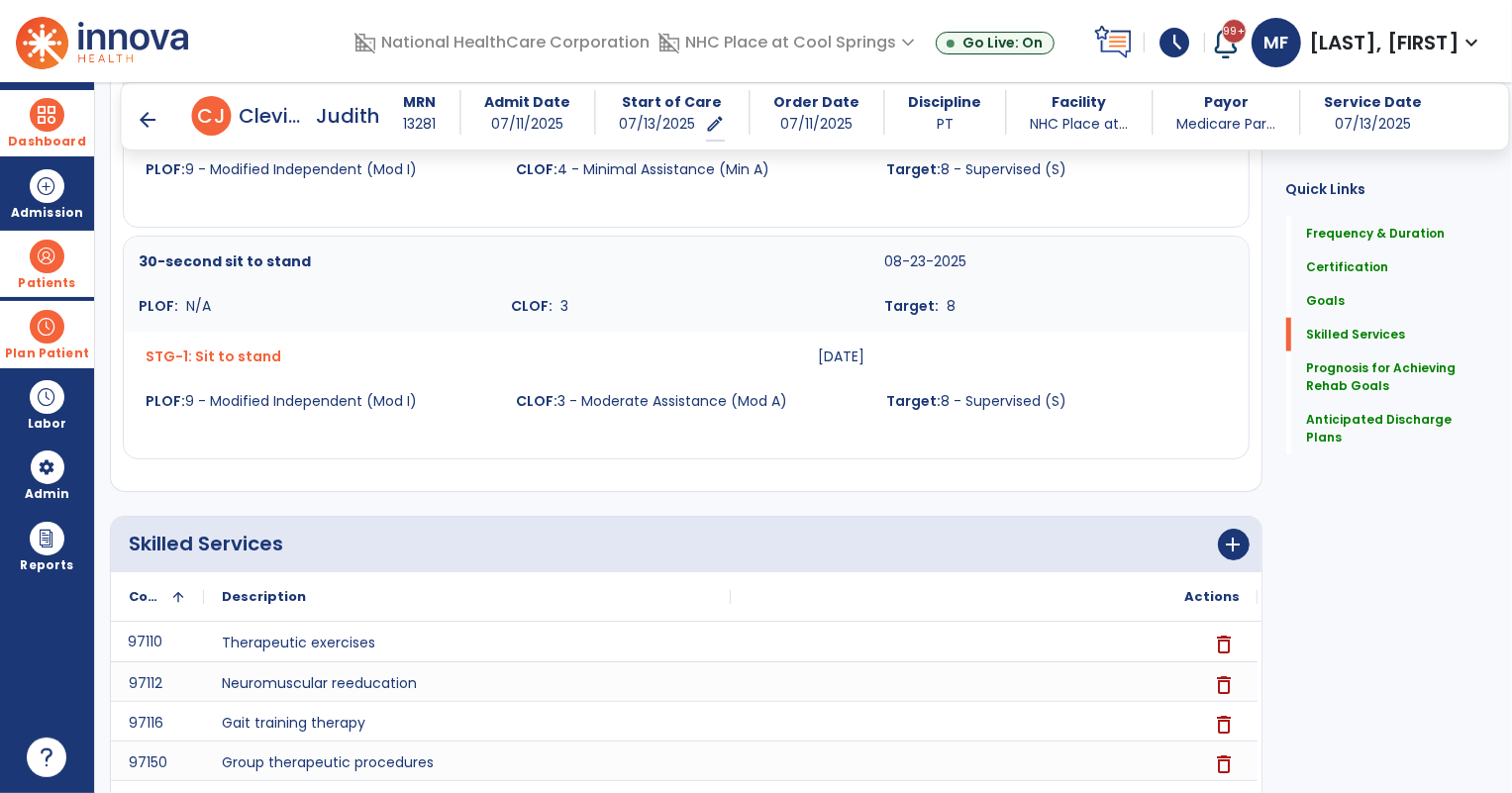 scroll, scrollTop: 1508, scrollLeft: 0, axis: vertical 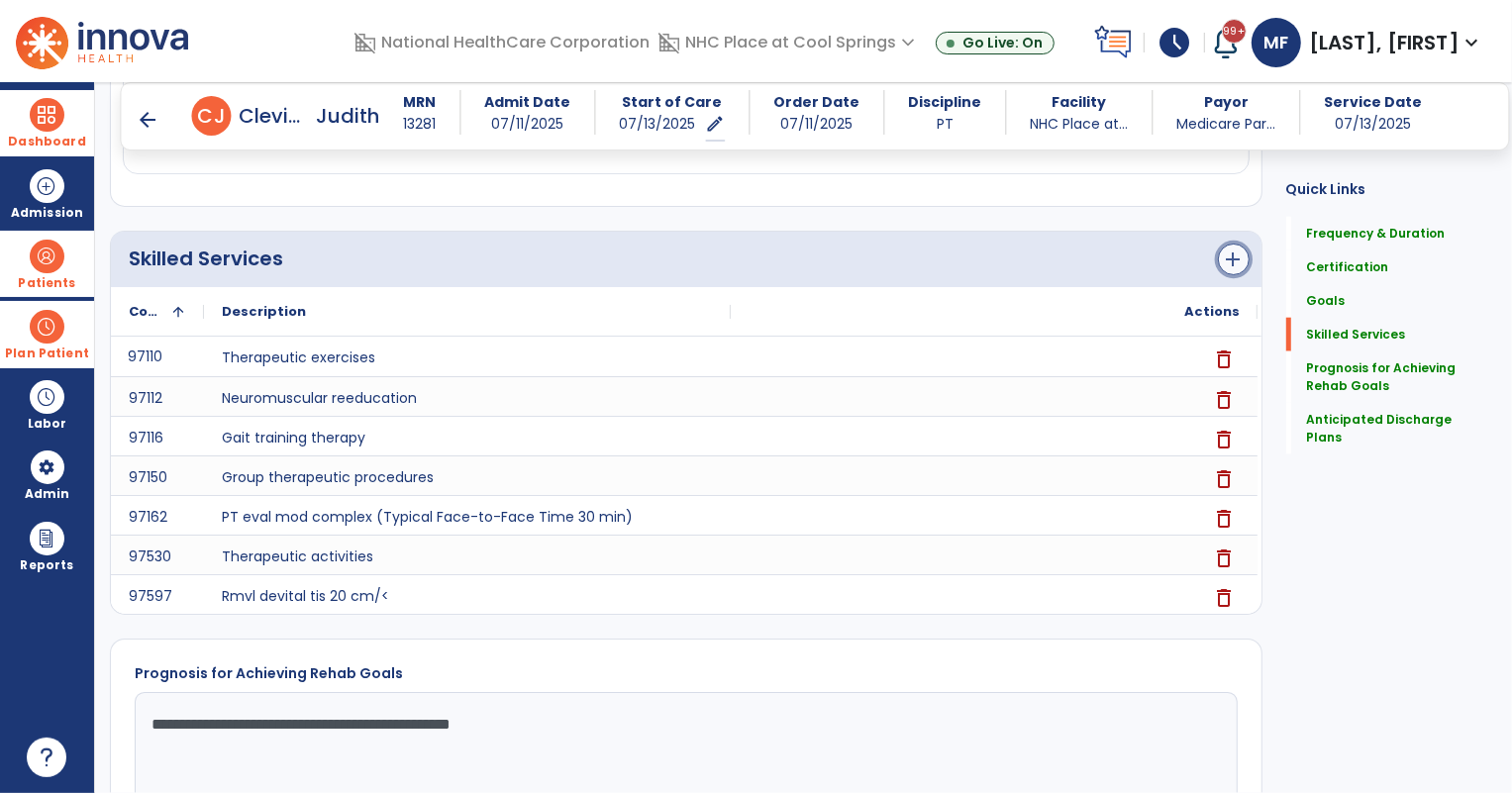 click on "add" 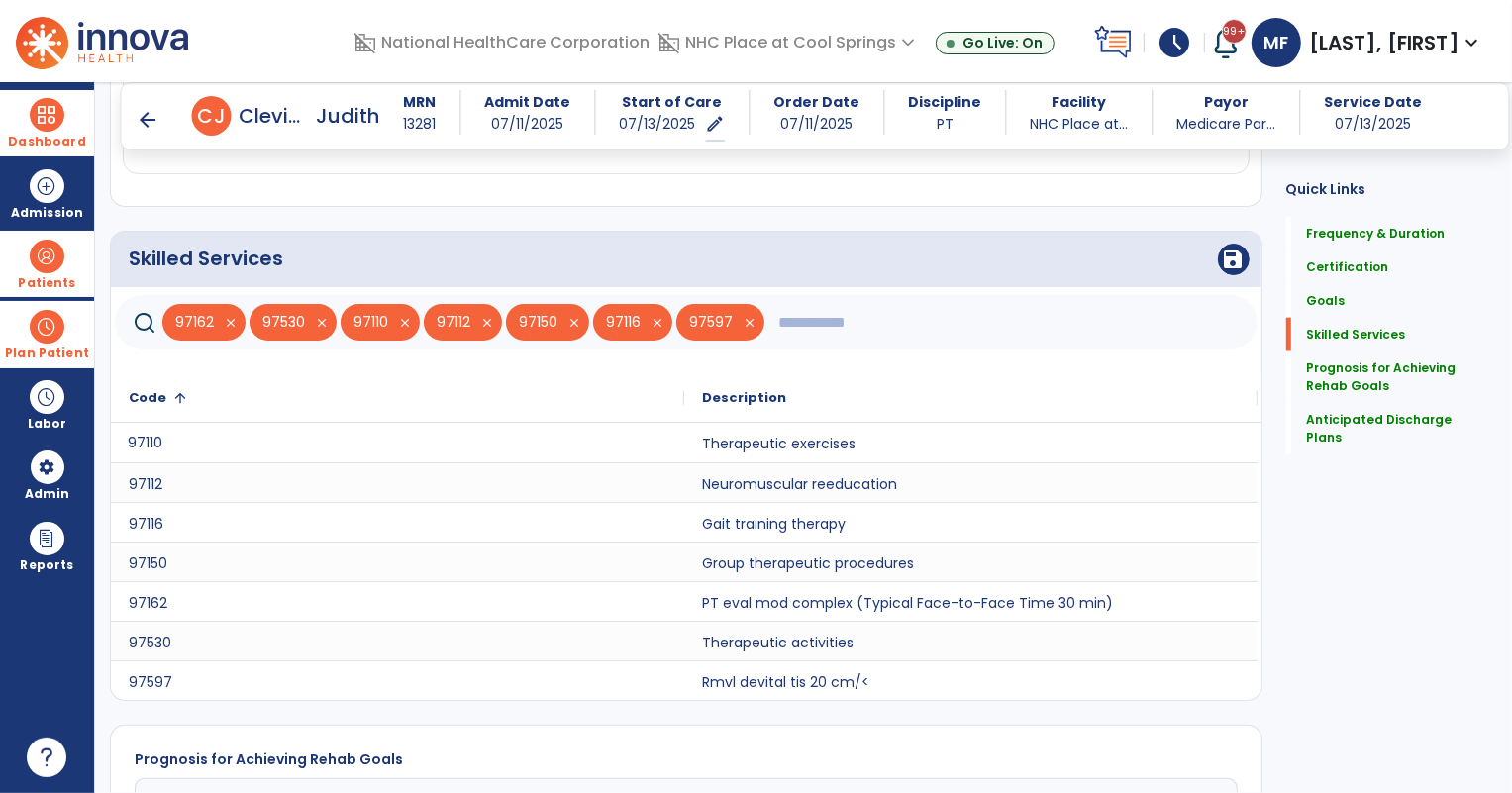 click 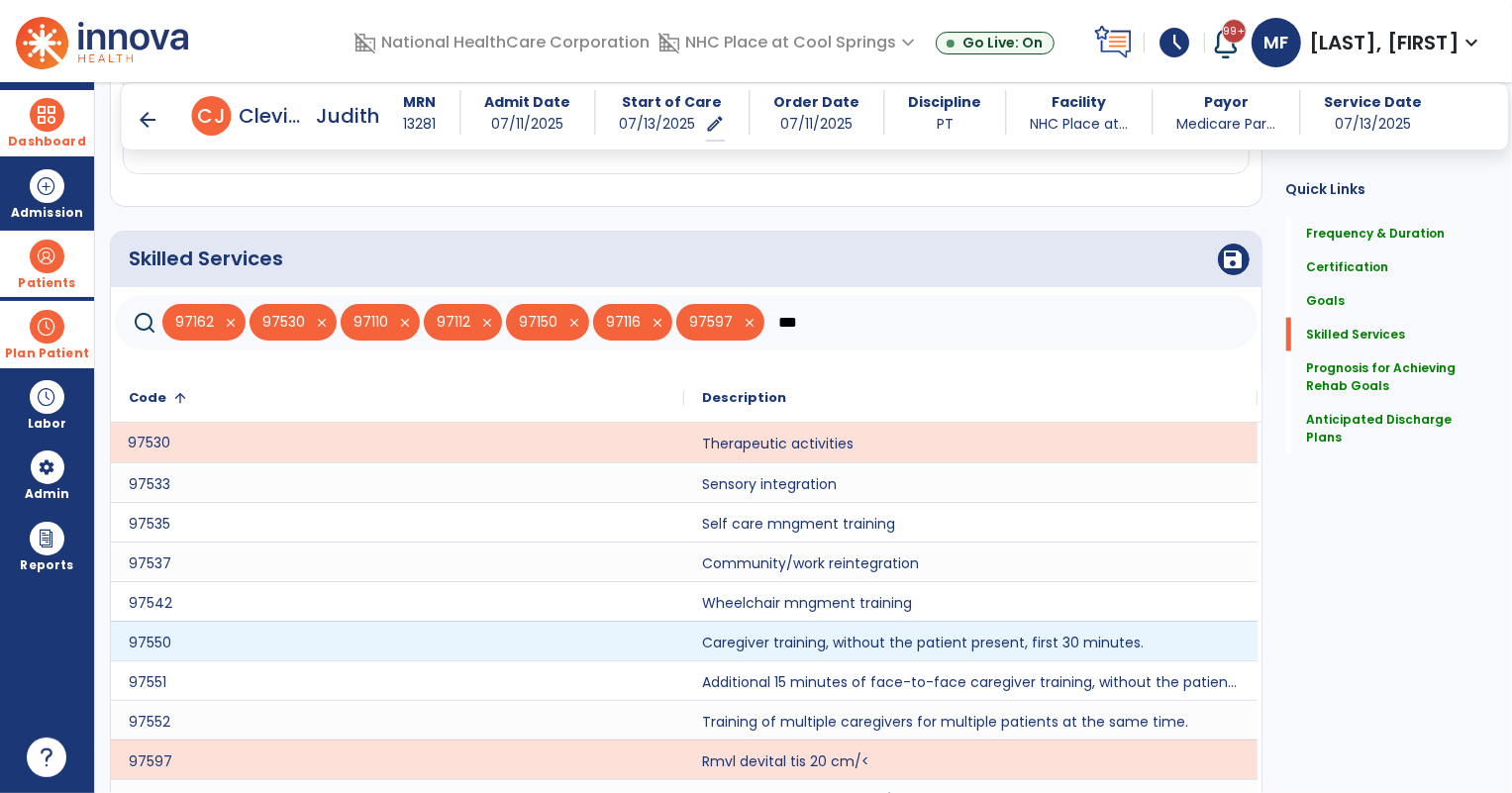 type on "***" 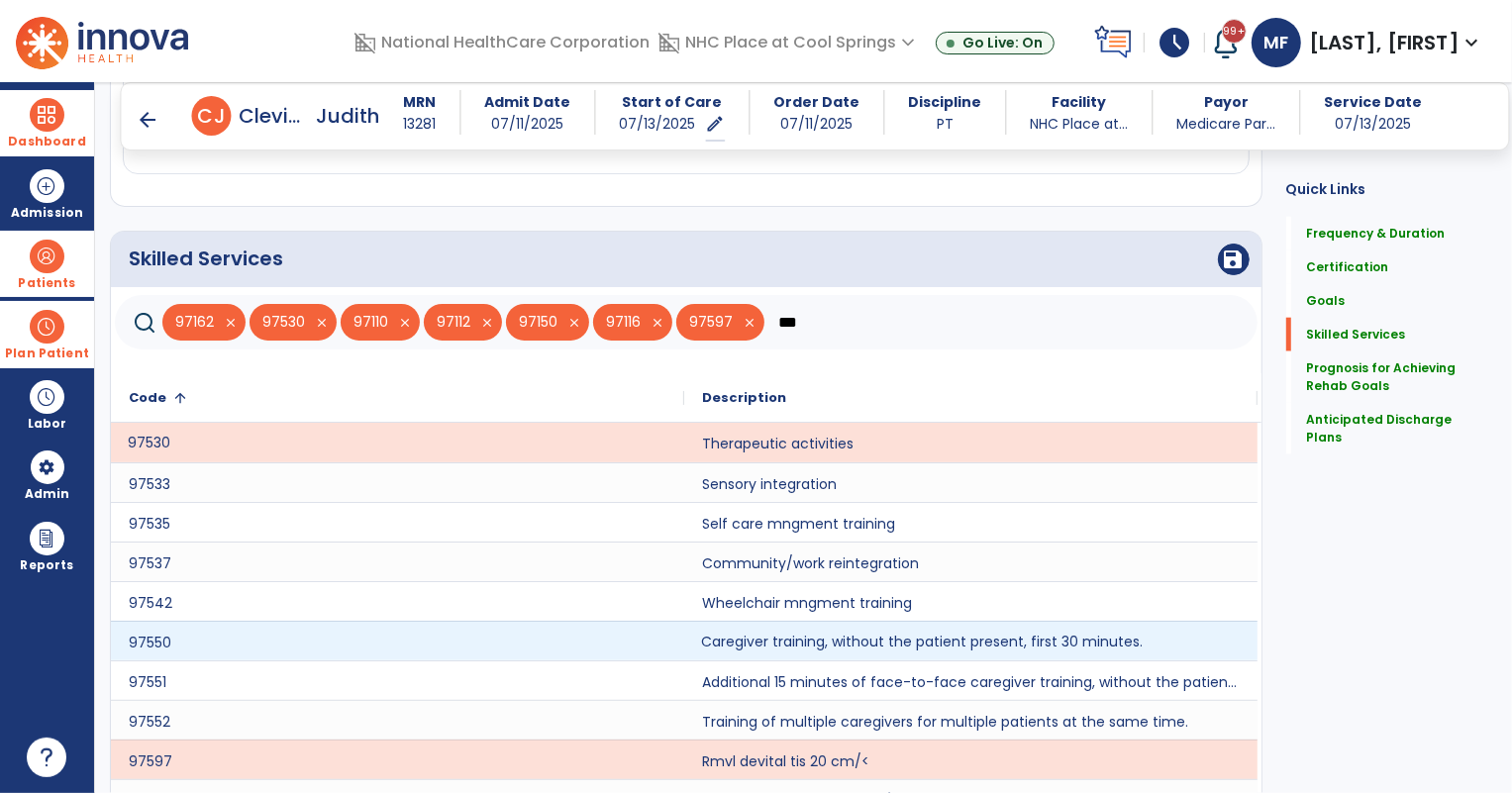 click on "Caregiver training, without the patient present, first 30 minutes." 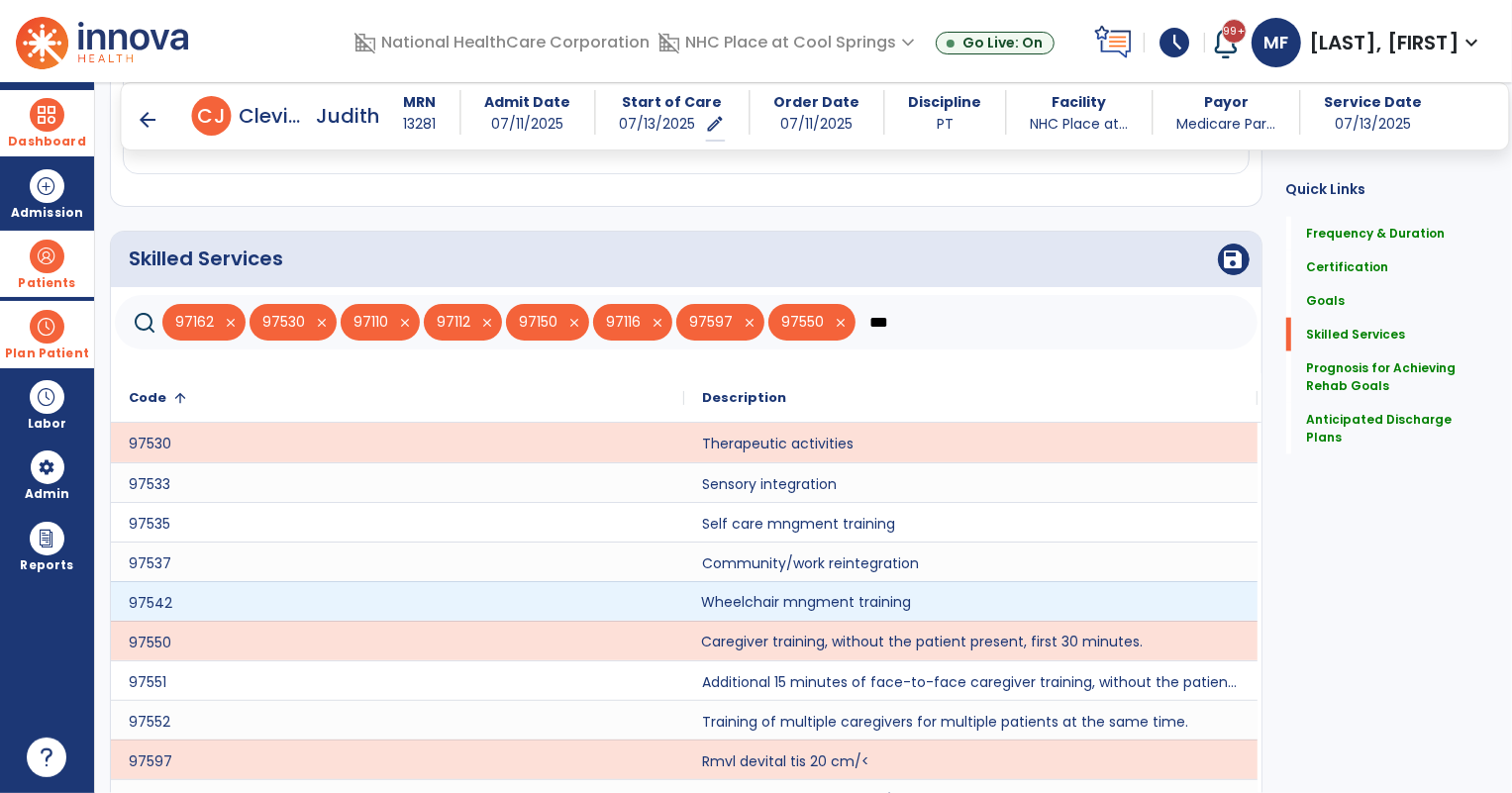 click on "Wheelchair mngment training" 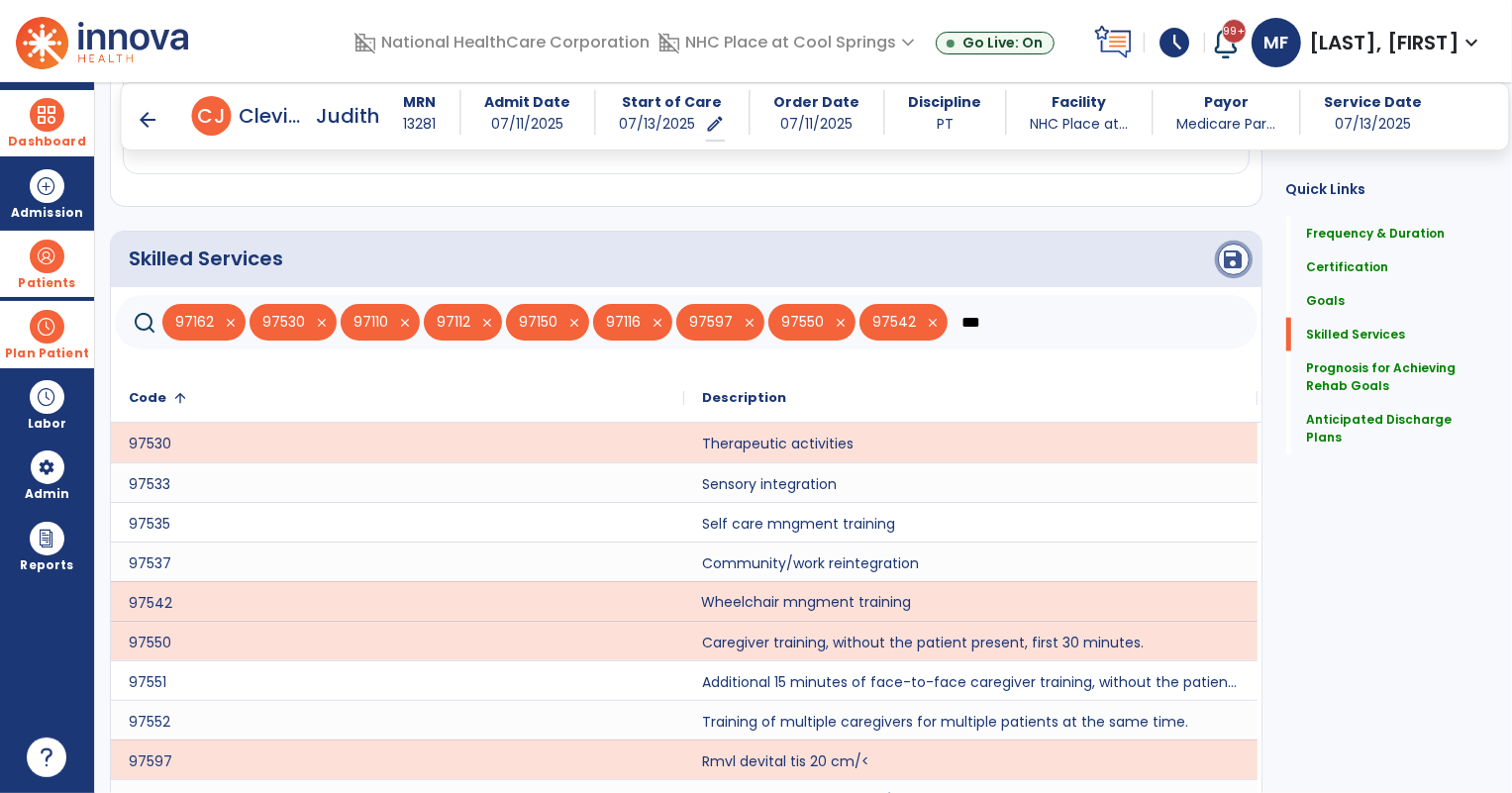 click on "save" 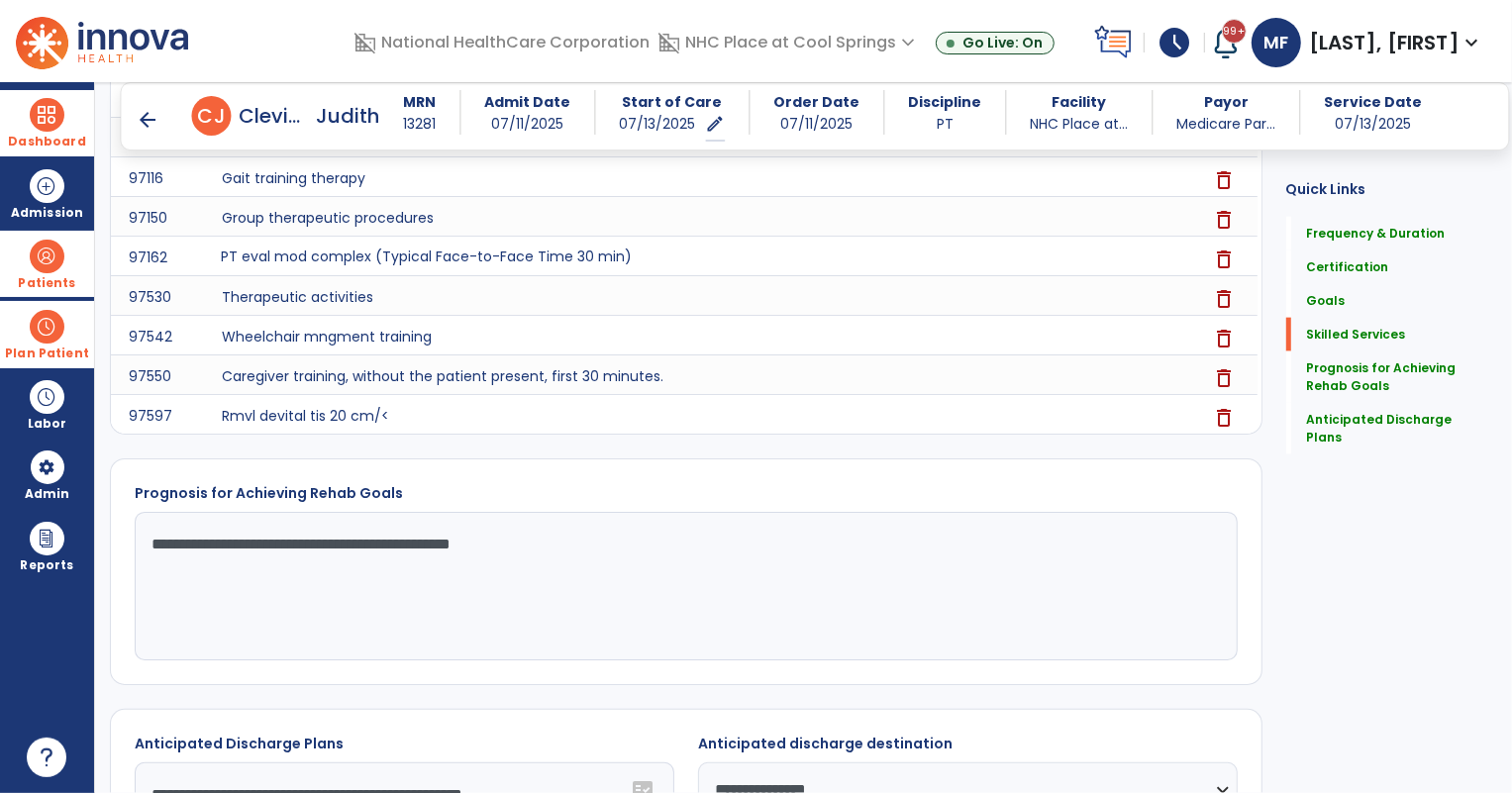 scroll, scrollTop: 2005, scrollLeft: 0, axis: vertical 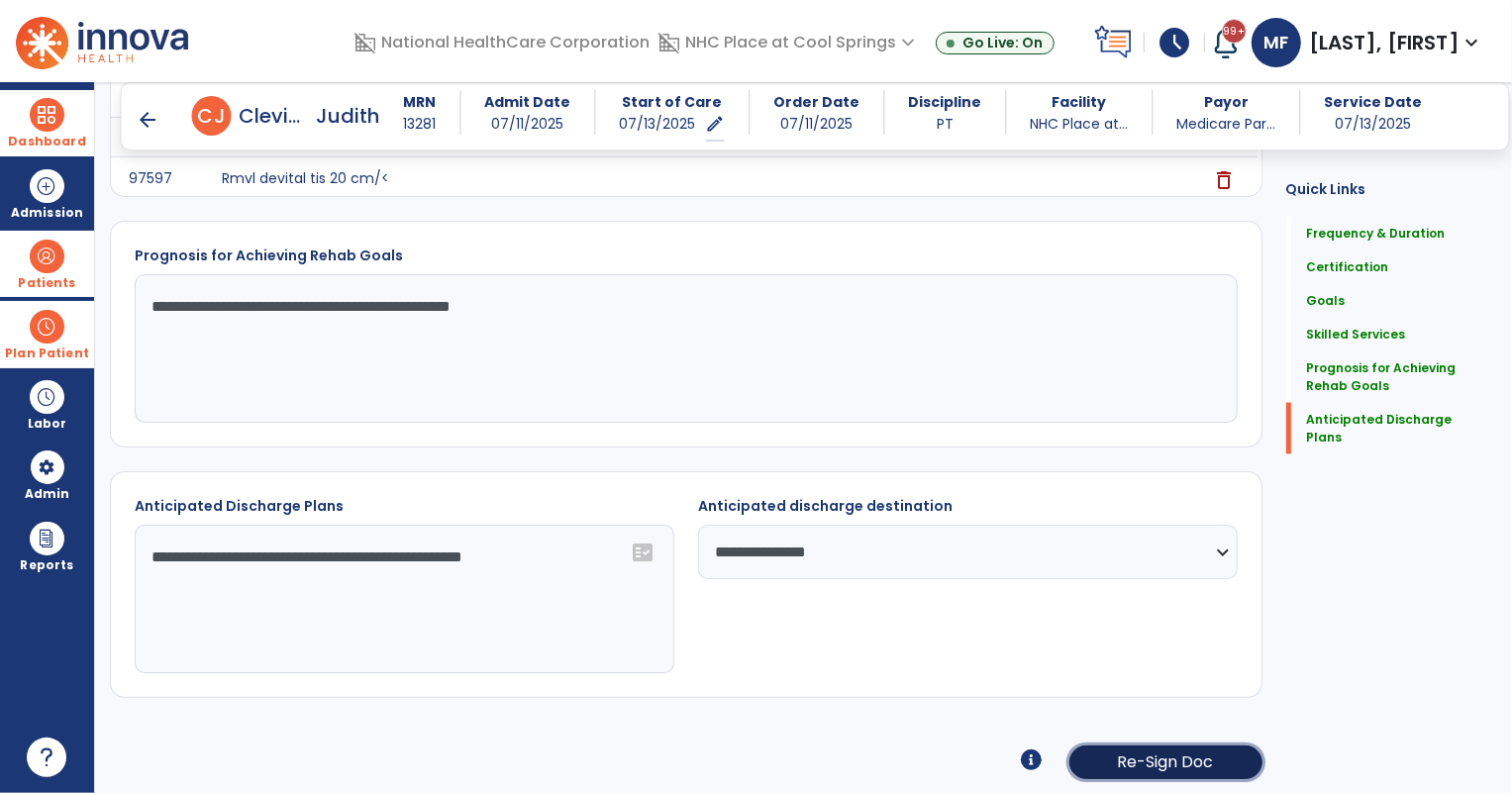 click on "Re-Sign Doc" 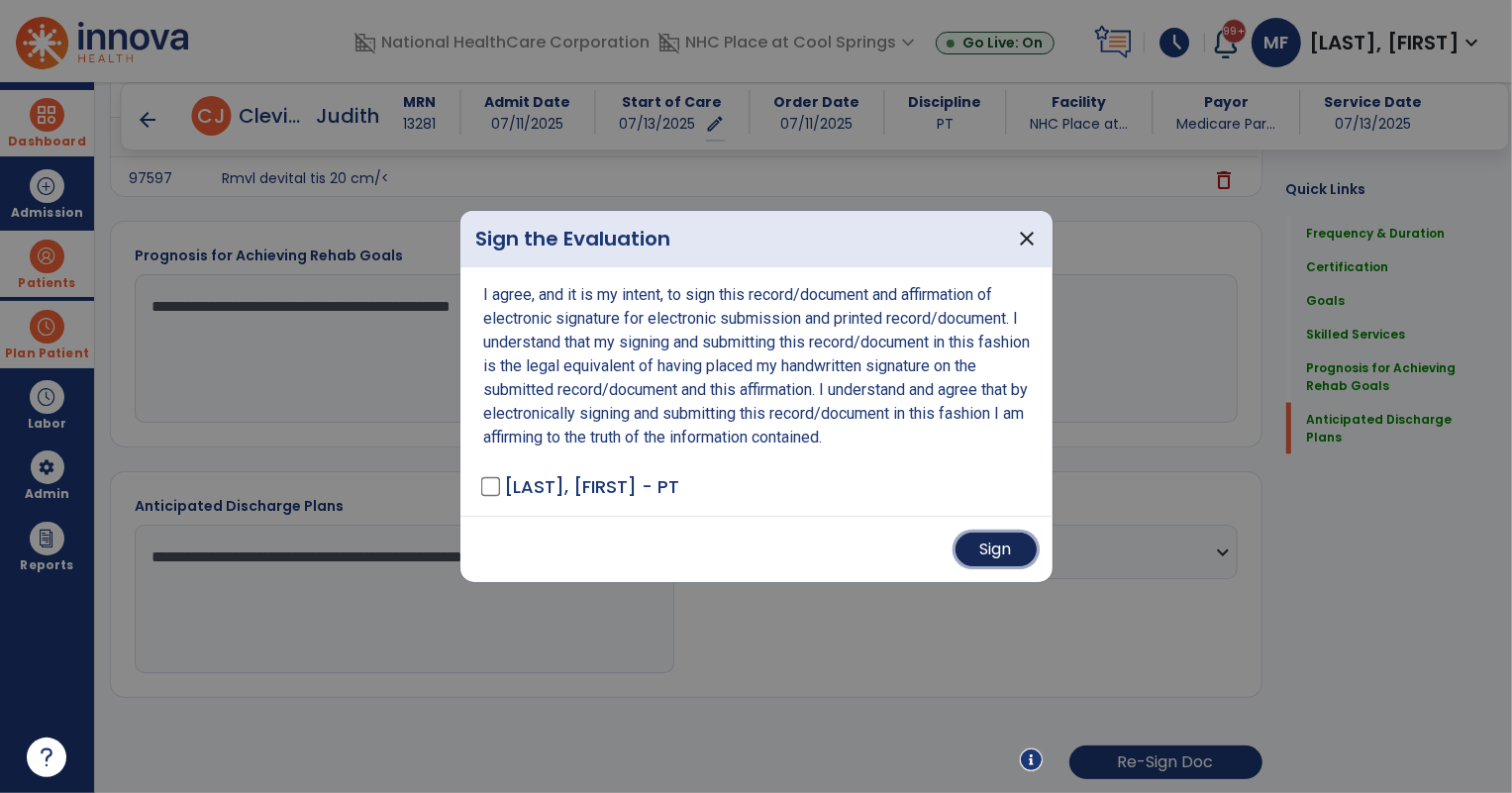 click on "Sign" at bounding box center [996, 549] 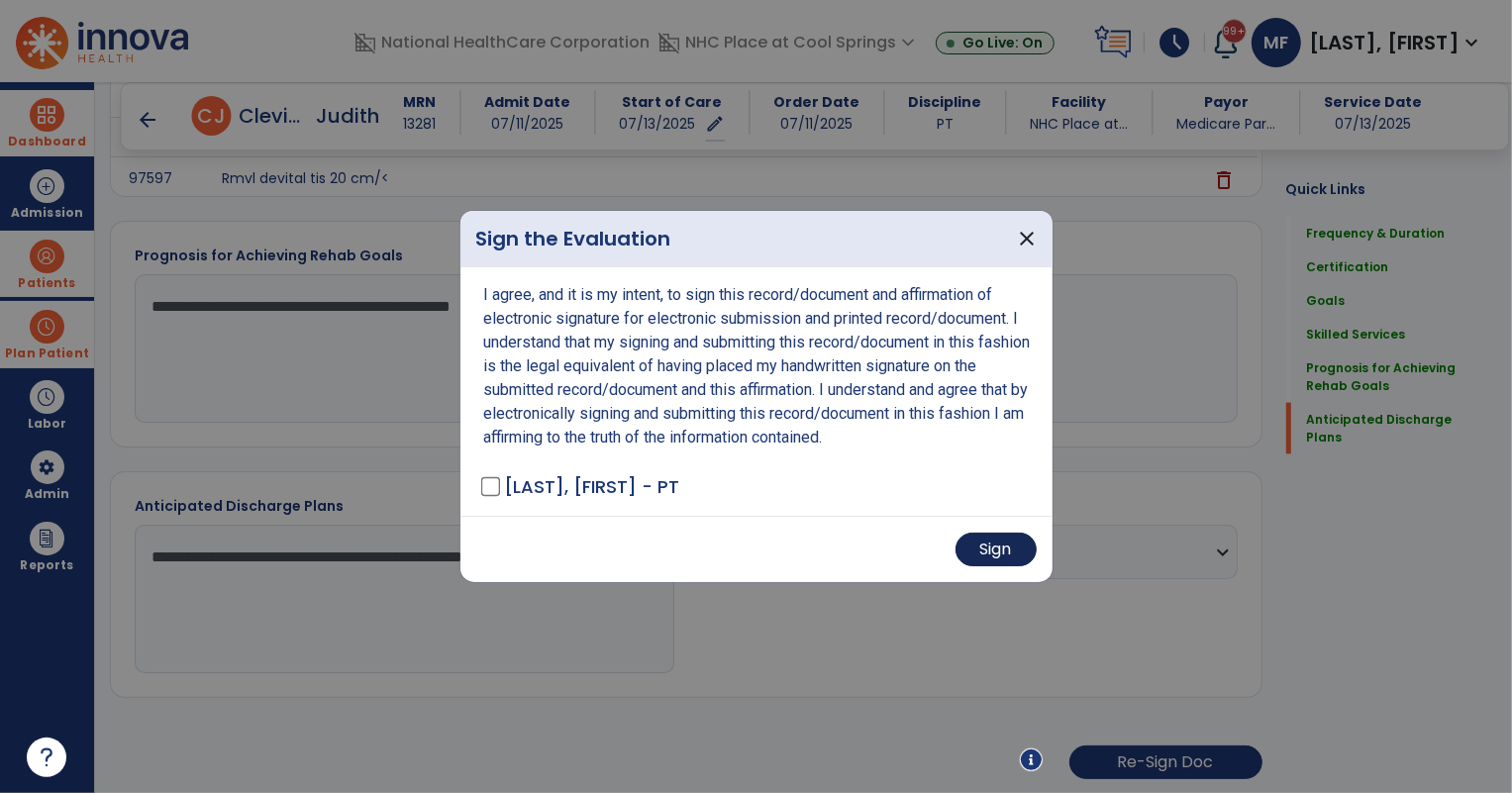 scroll, scrollTop: 2003, scrollLeft: 0, axis: vertical 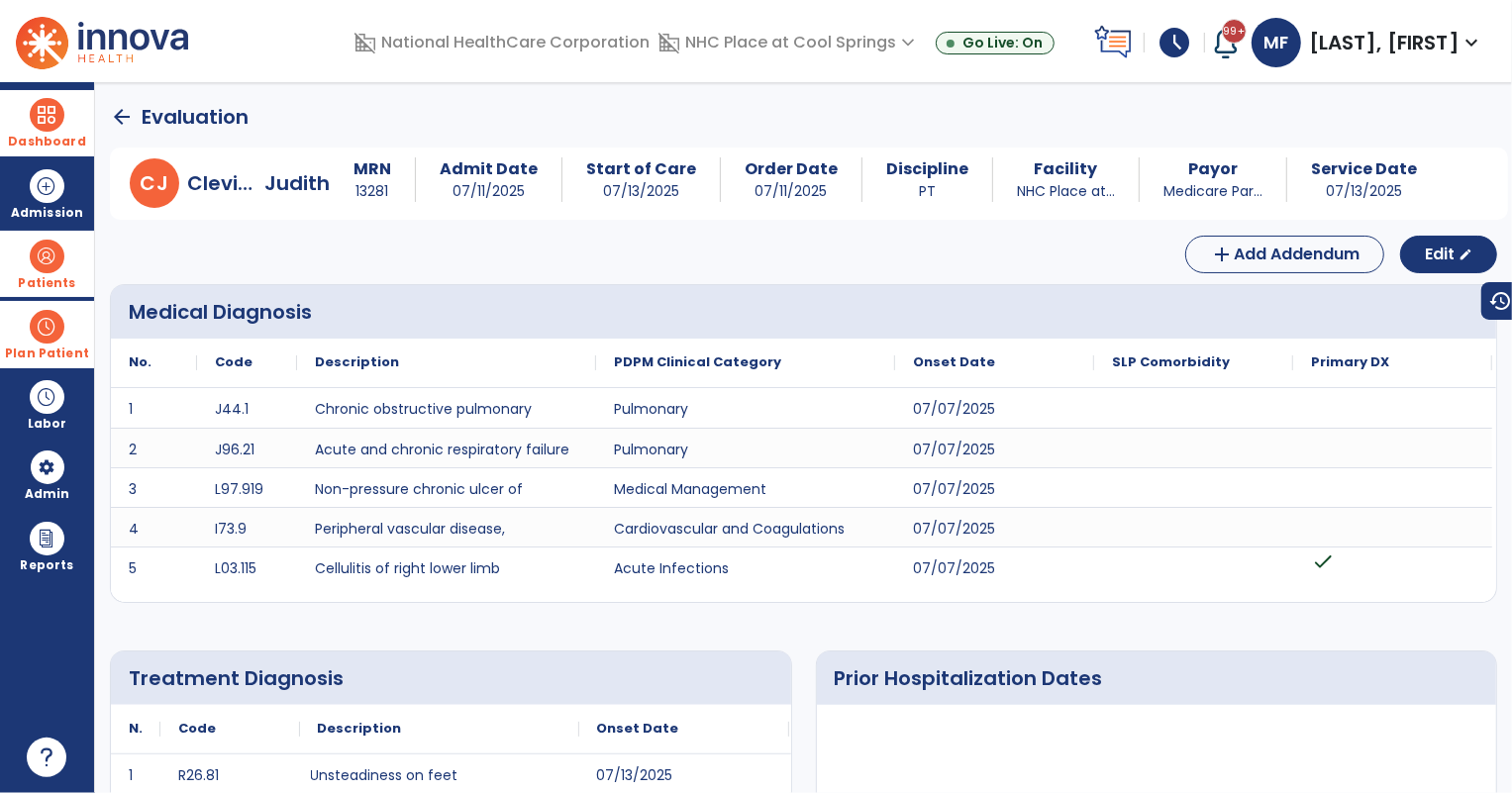 click on "arrow_back" 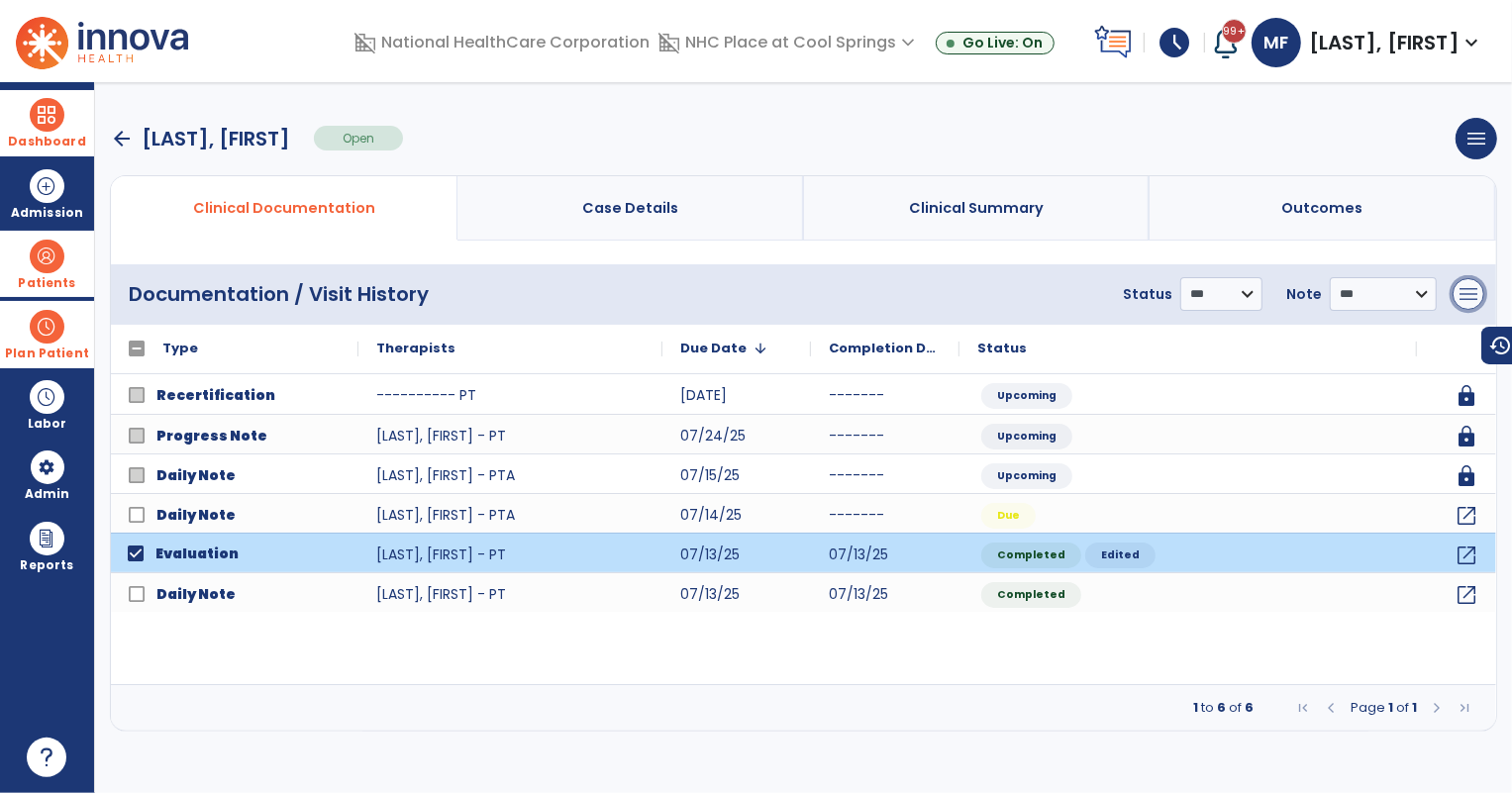 click on "menu" at bounding box center [1468, 294] 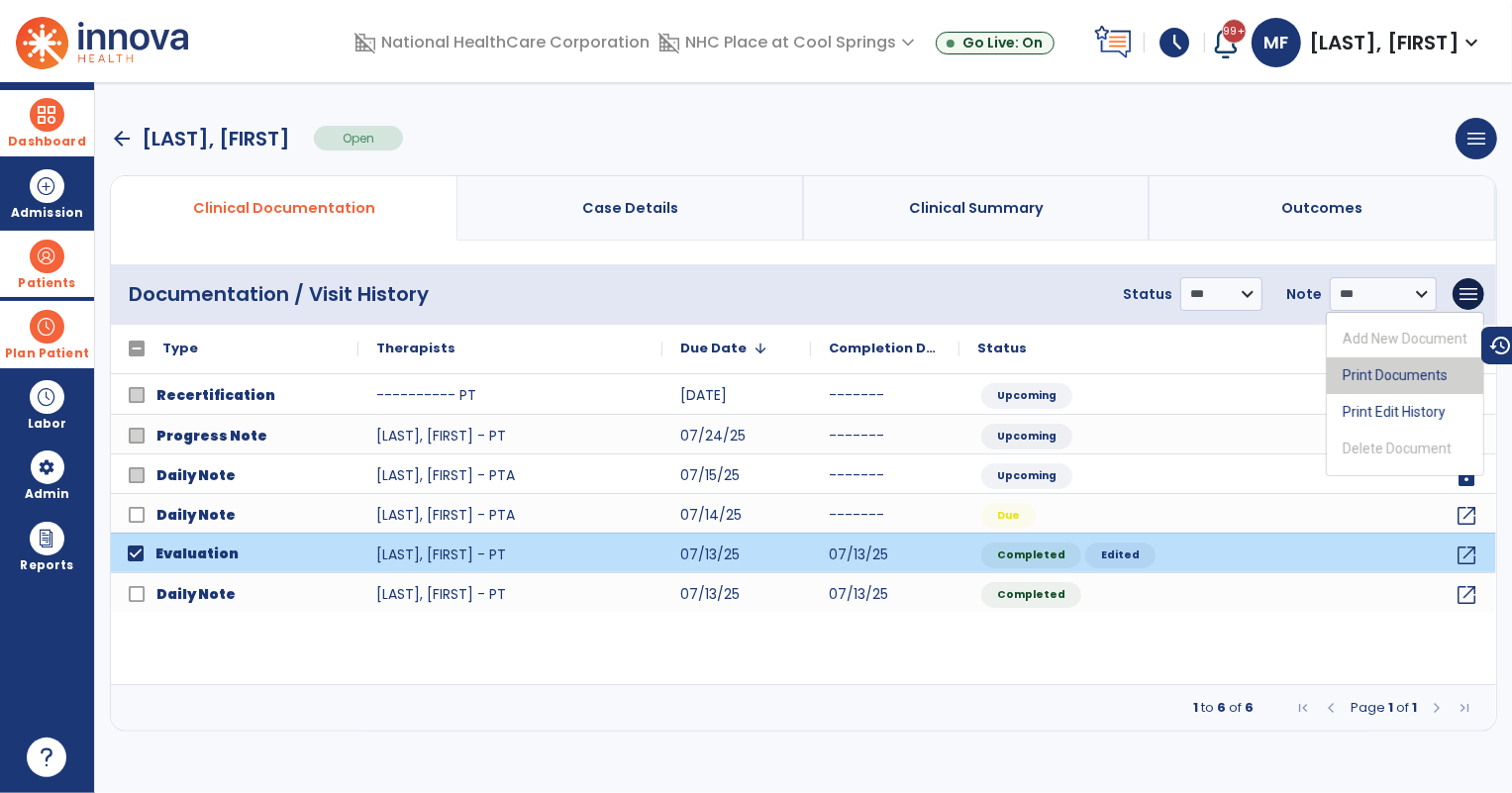 click on "Print Documents" at bounding box center (1405, 375) 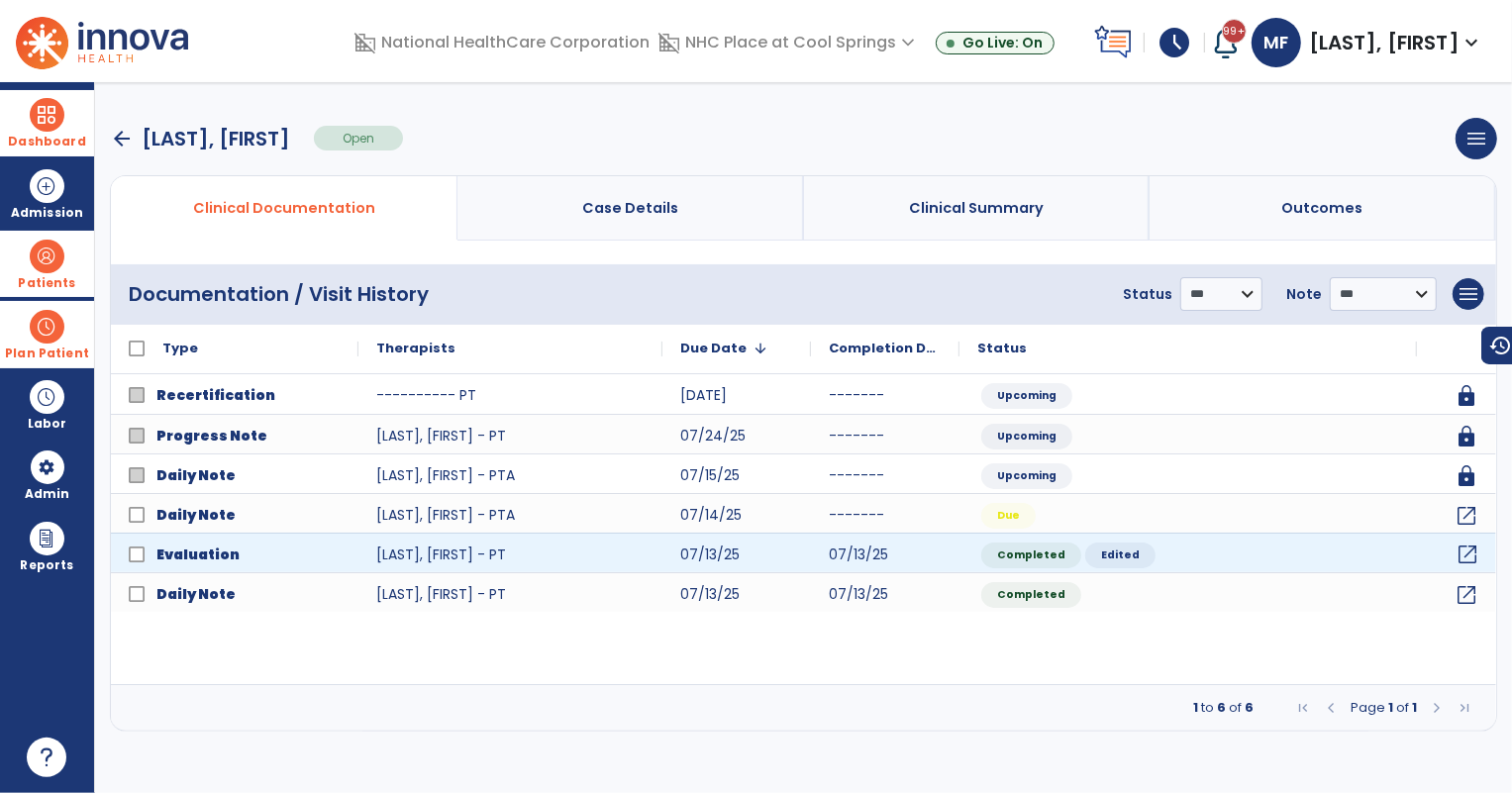 click on "open_in_new" 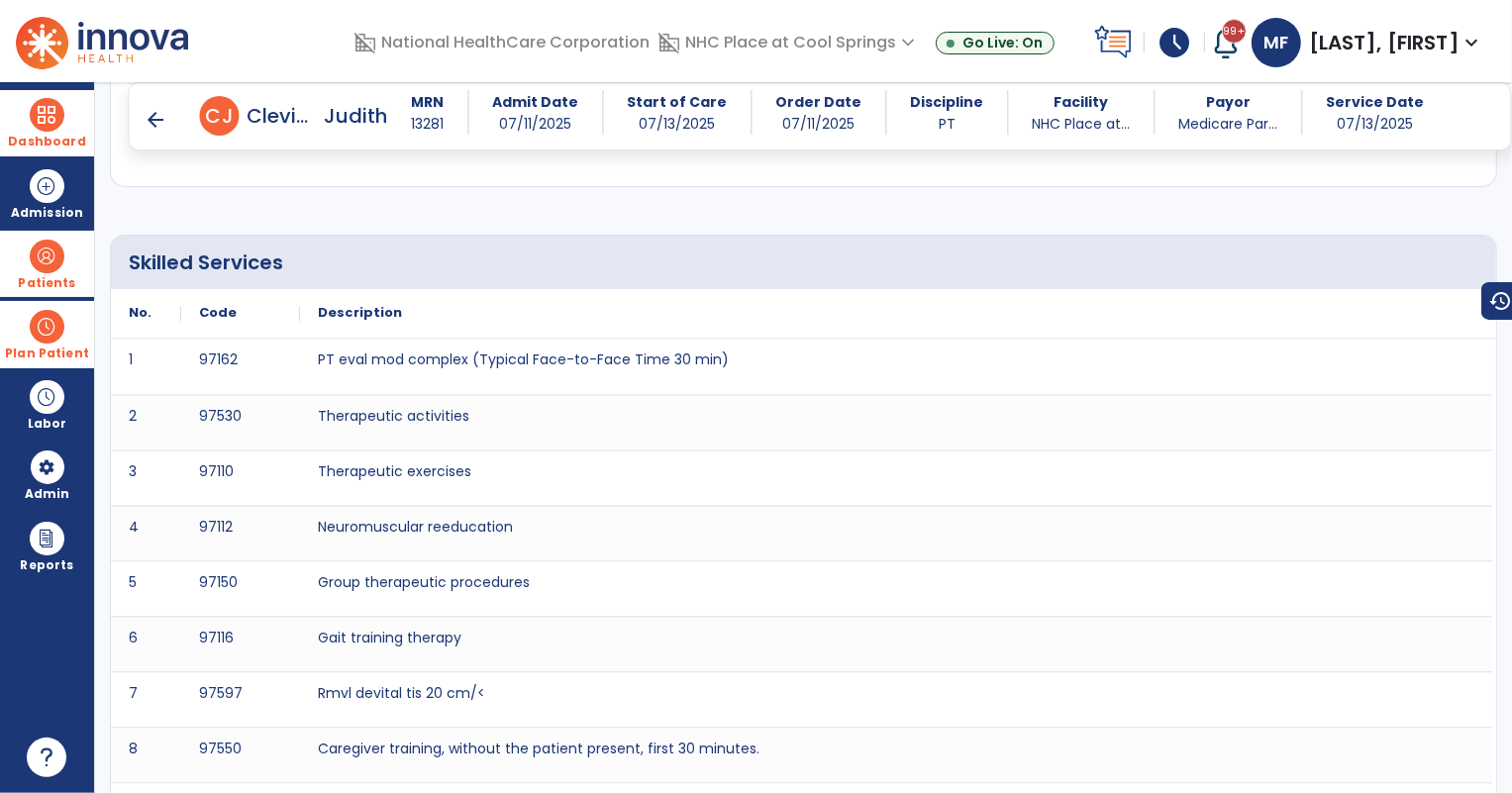 scroll, scrollTop: 8649, scrollLeft: 0, axis: vertical 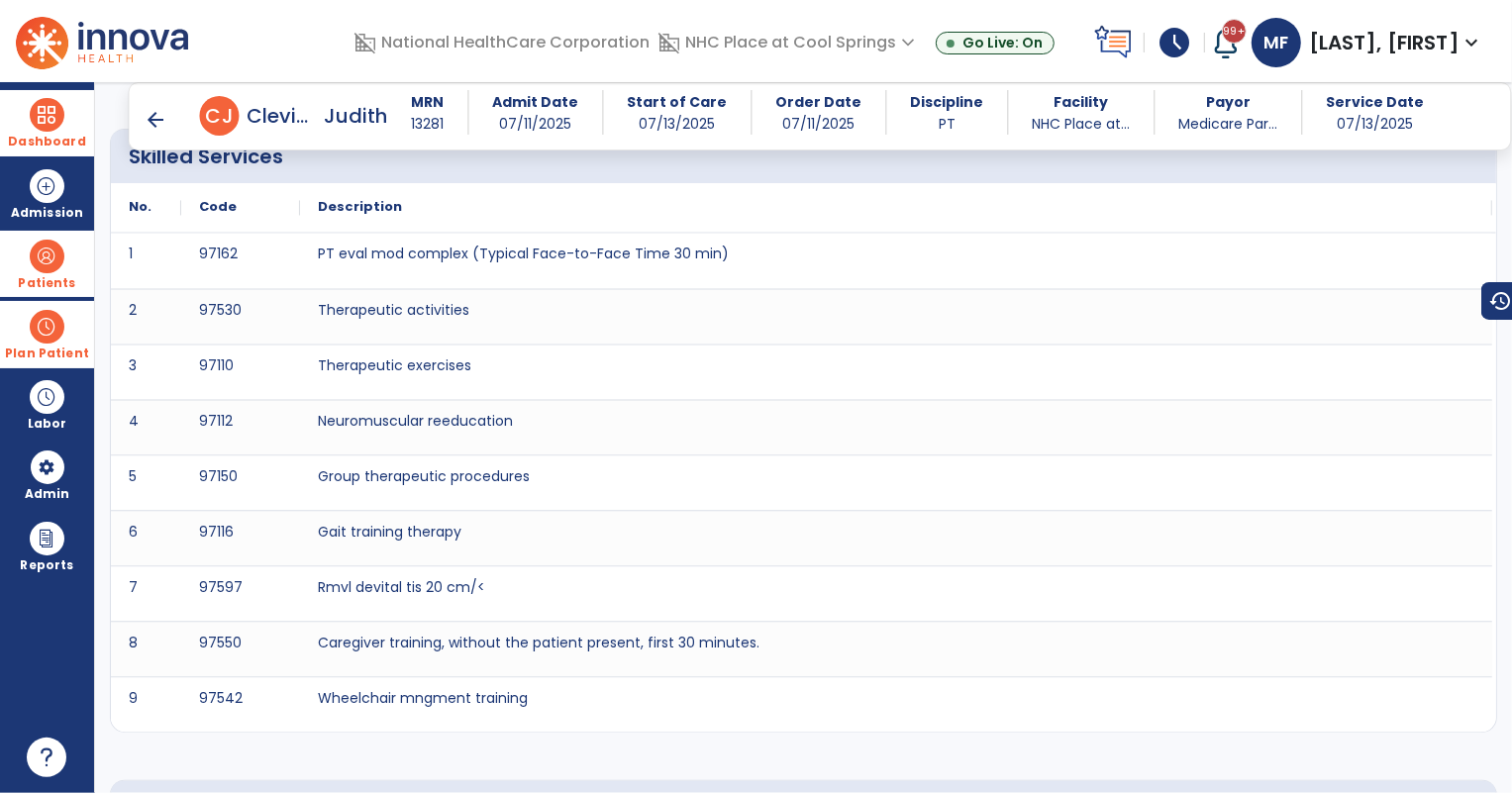 click on "arrow_back" at bounding box center [156, 120] 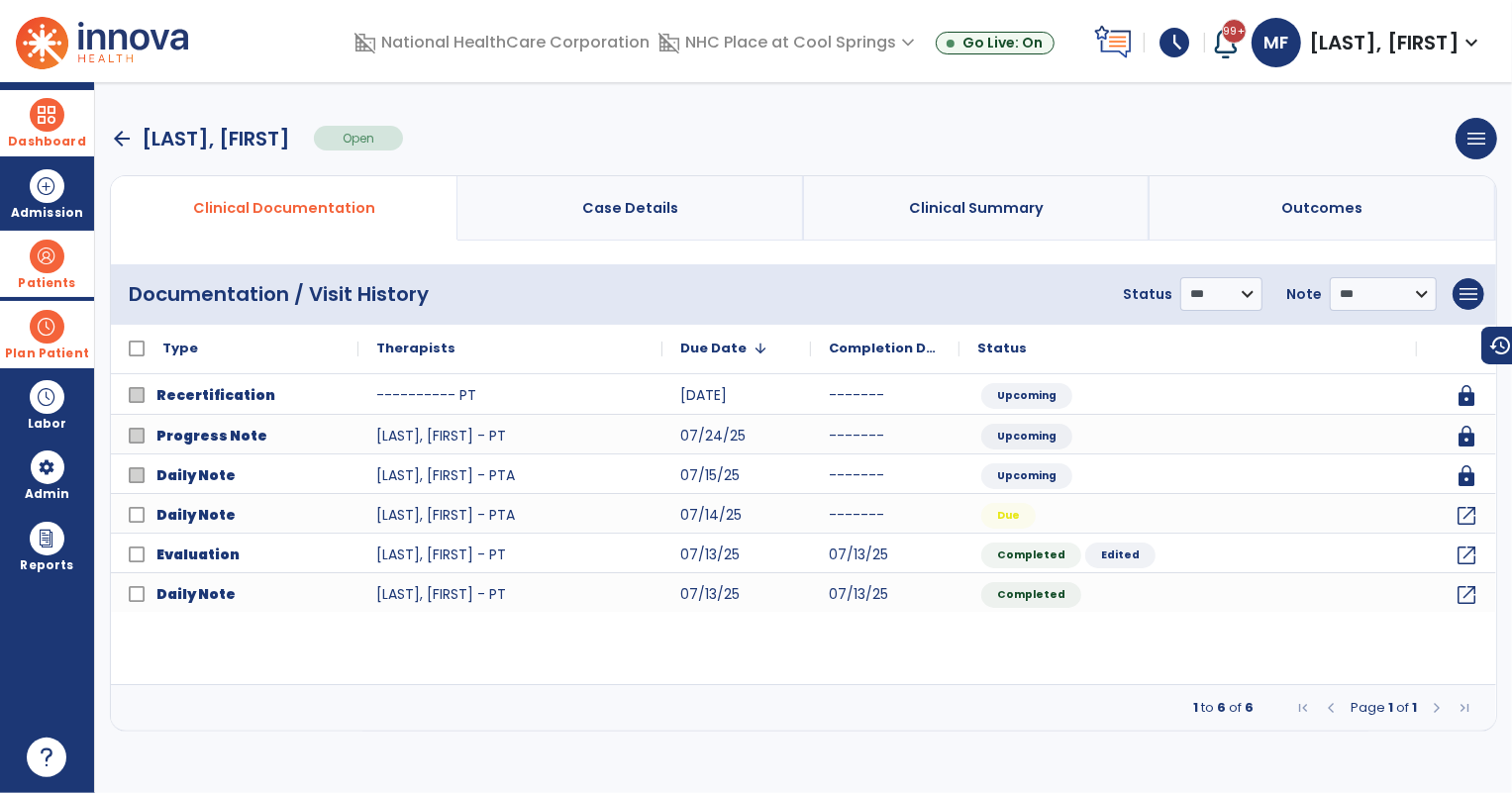scroll, scrollTop: 0, scrollLeft: 0, axis: both 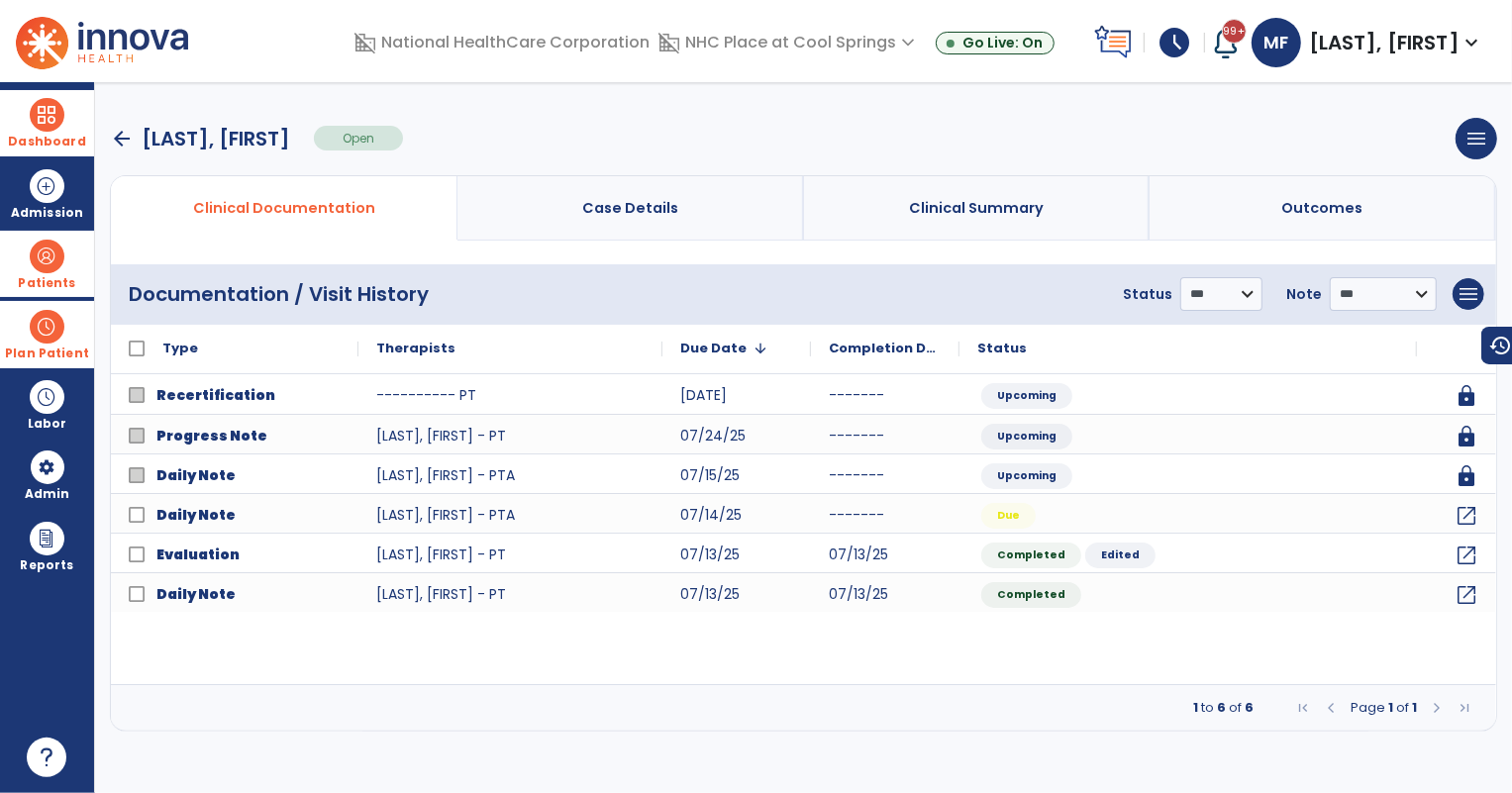 click on "arrow_back" at bounding box center [122, 139] 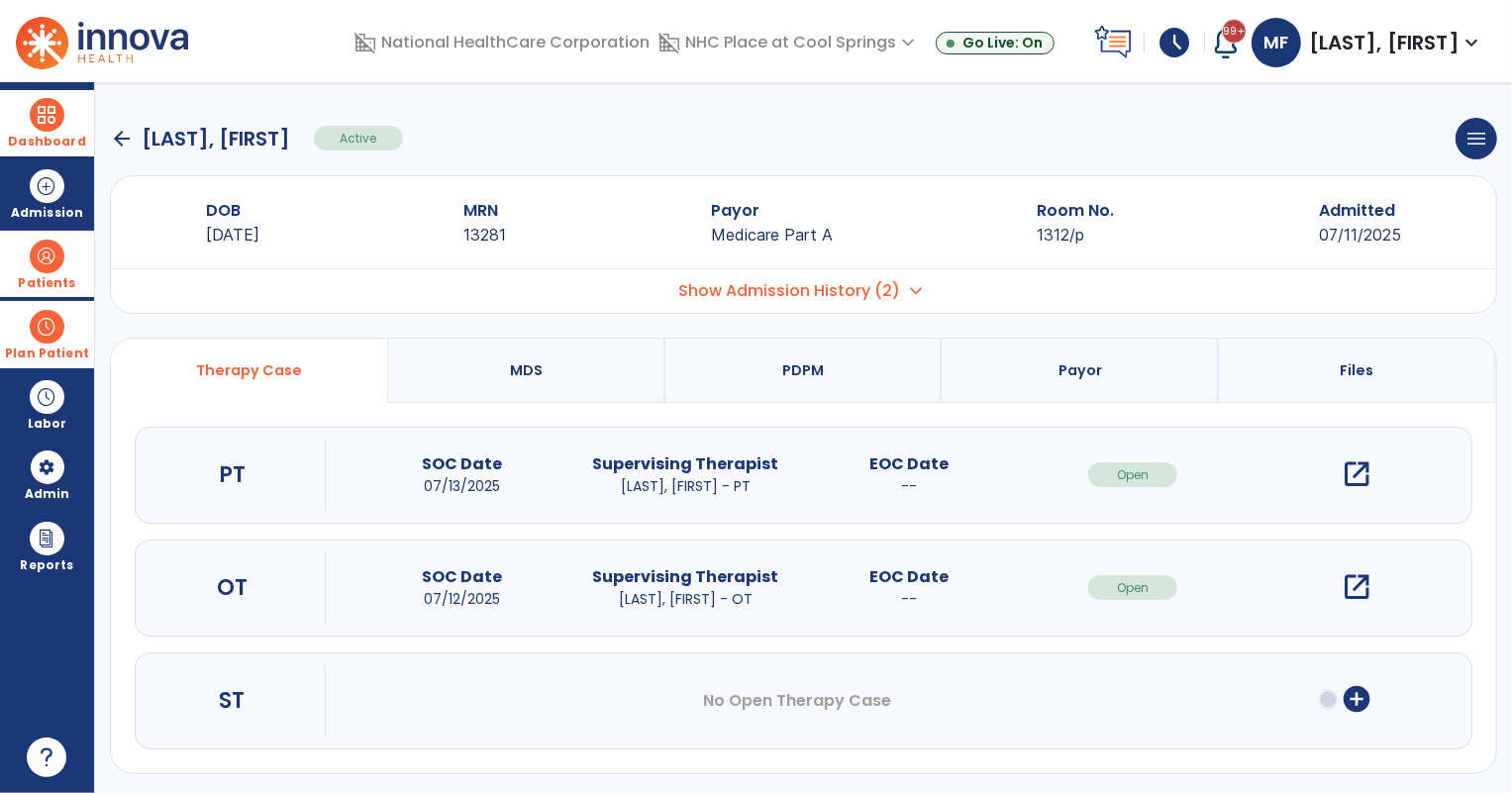 click on "open_in_new" at bounding box center (1357, 474) 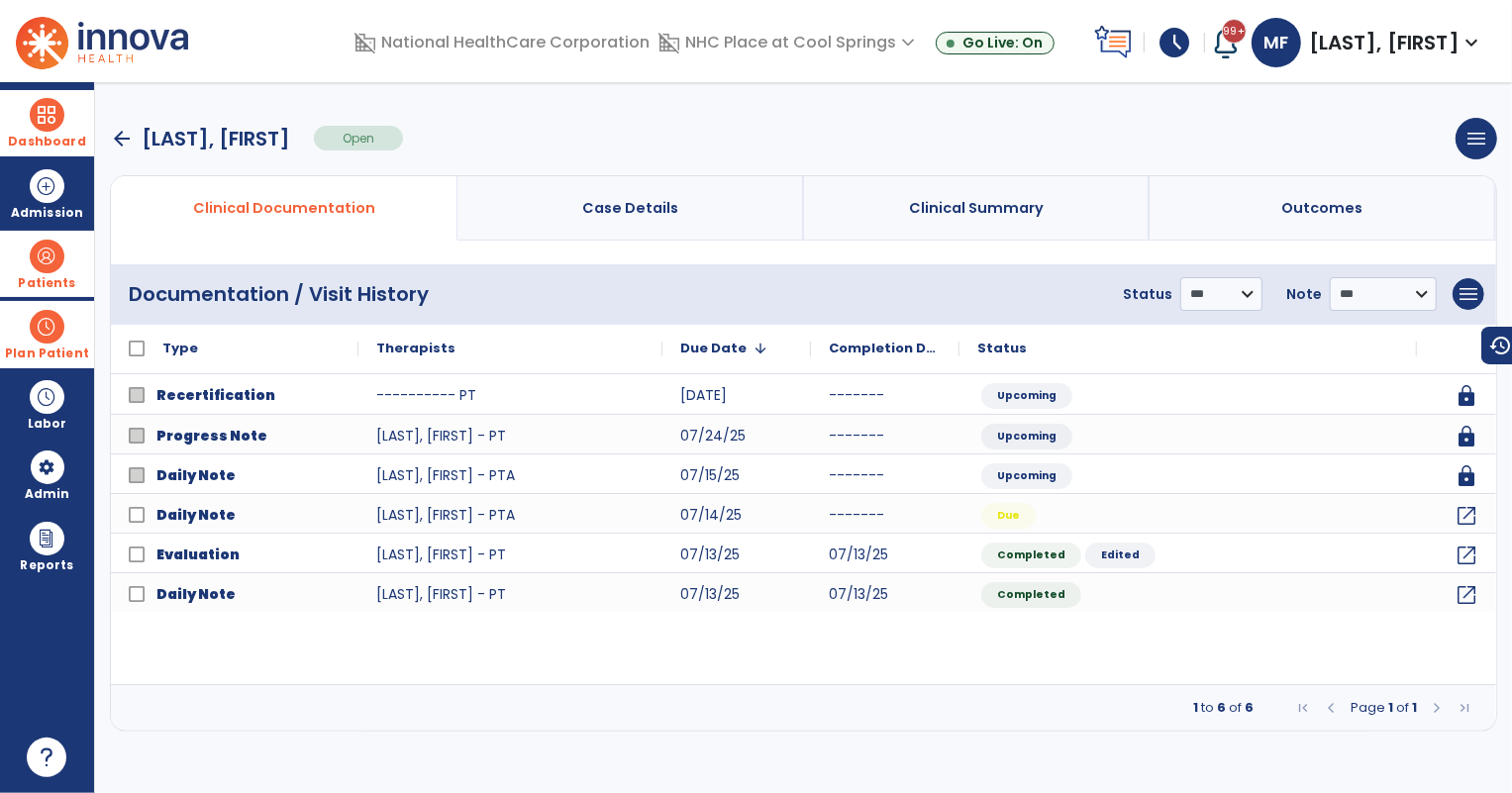 click on "arrow_back" at bounding box center (122, 139) 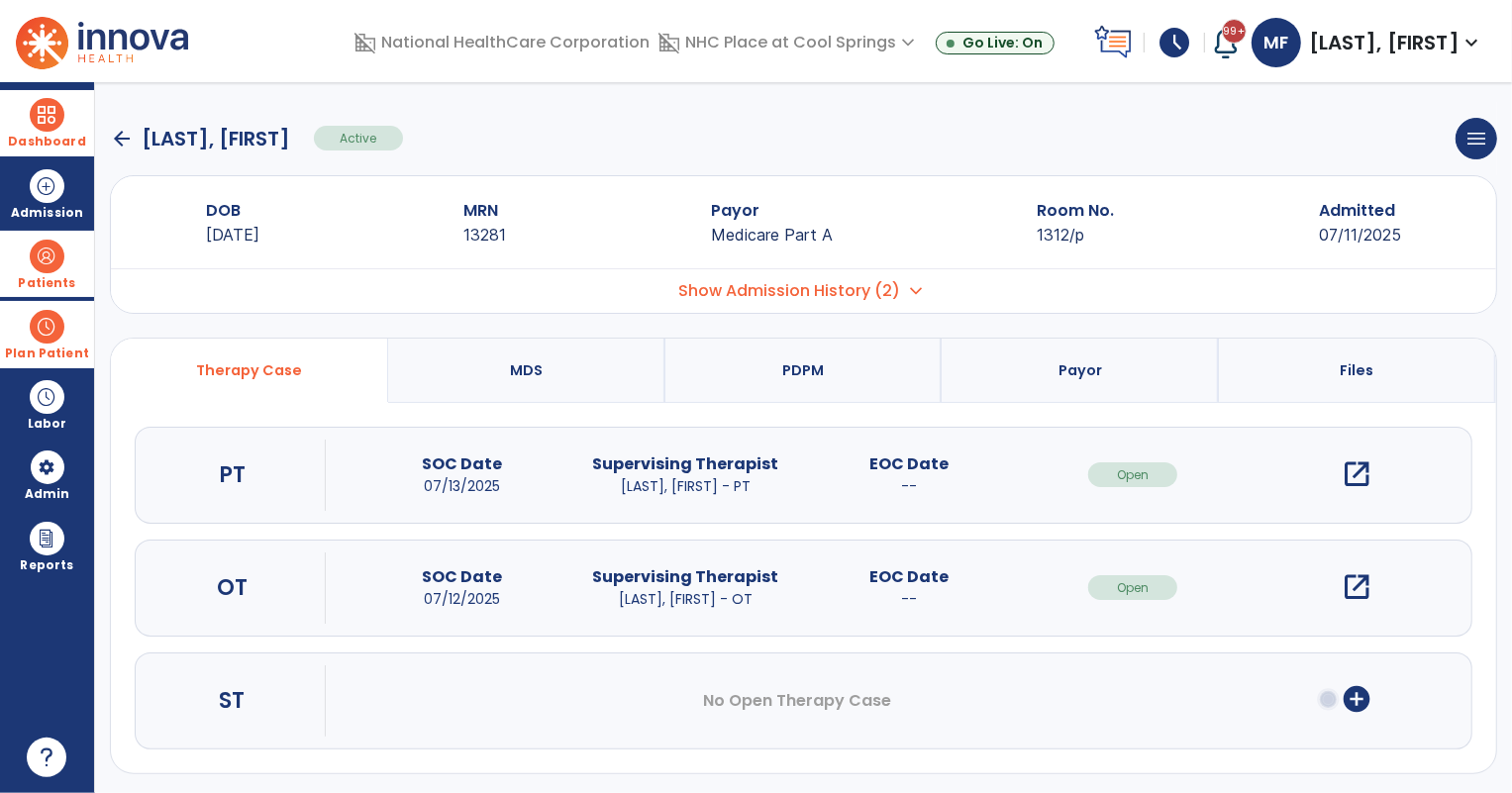 click on "arrow_back" 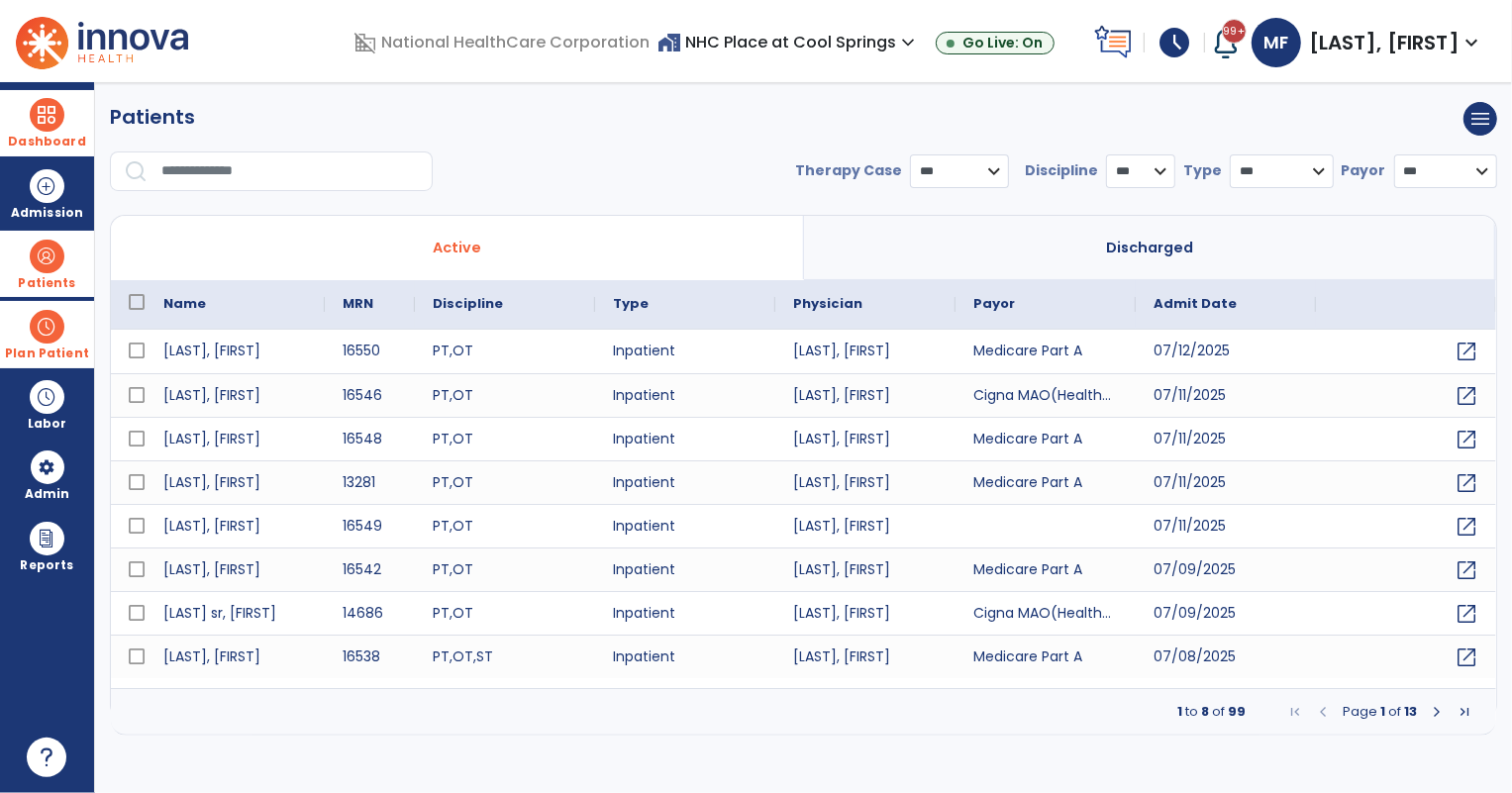 click on "Dashboard" at bounding box center (47, 123) 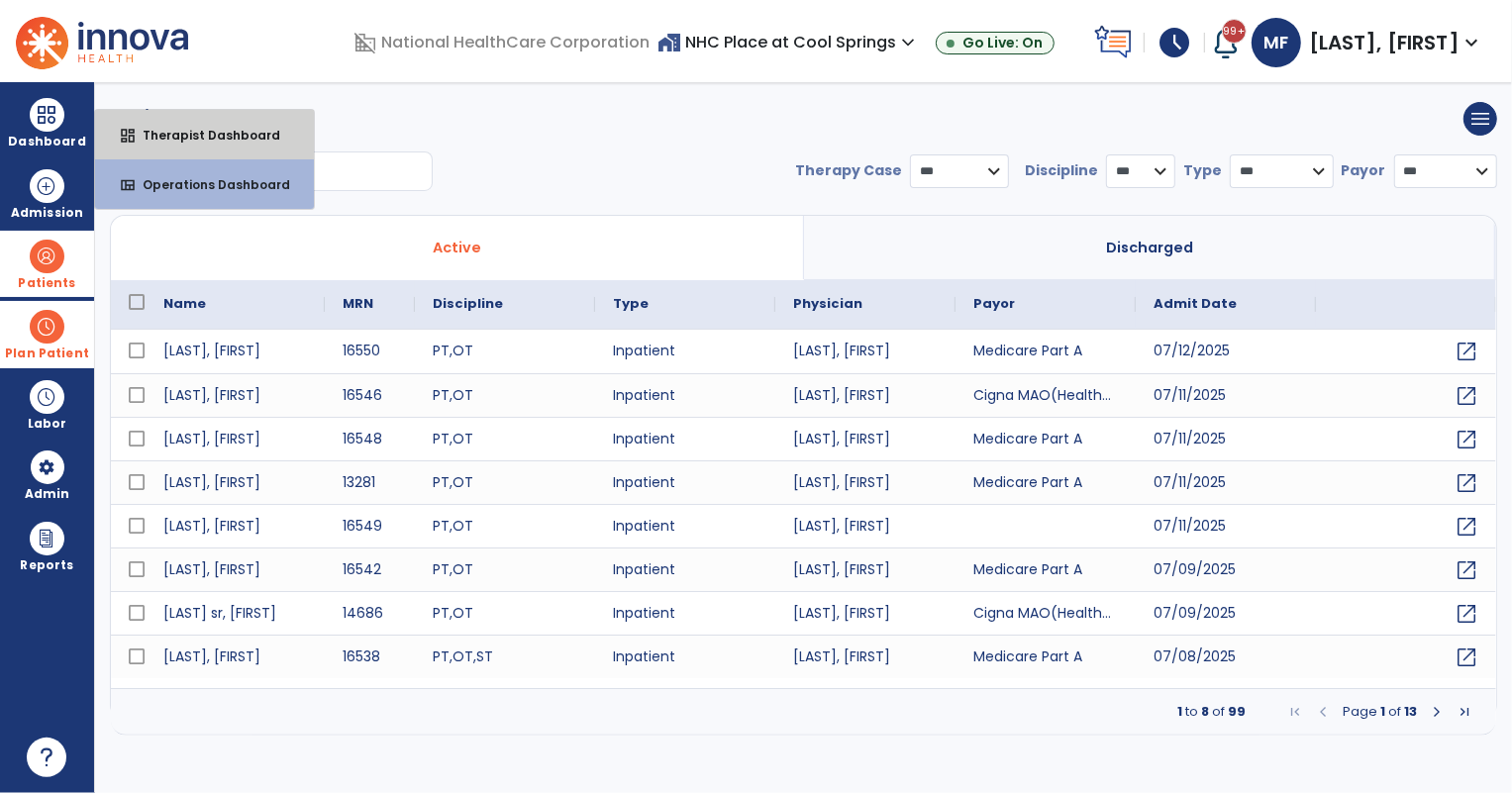 click on "Therapist Dashboard" at bounding box center (203, 135) 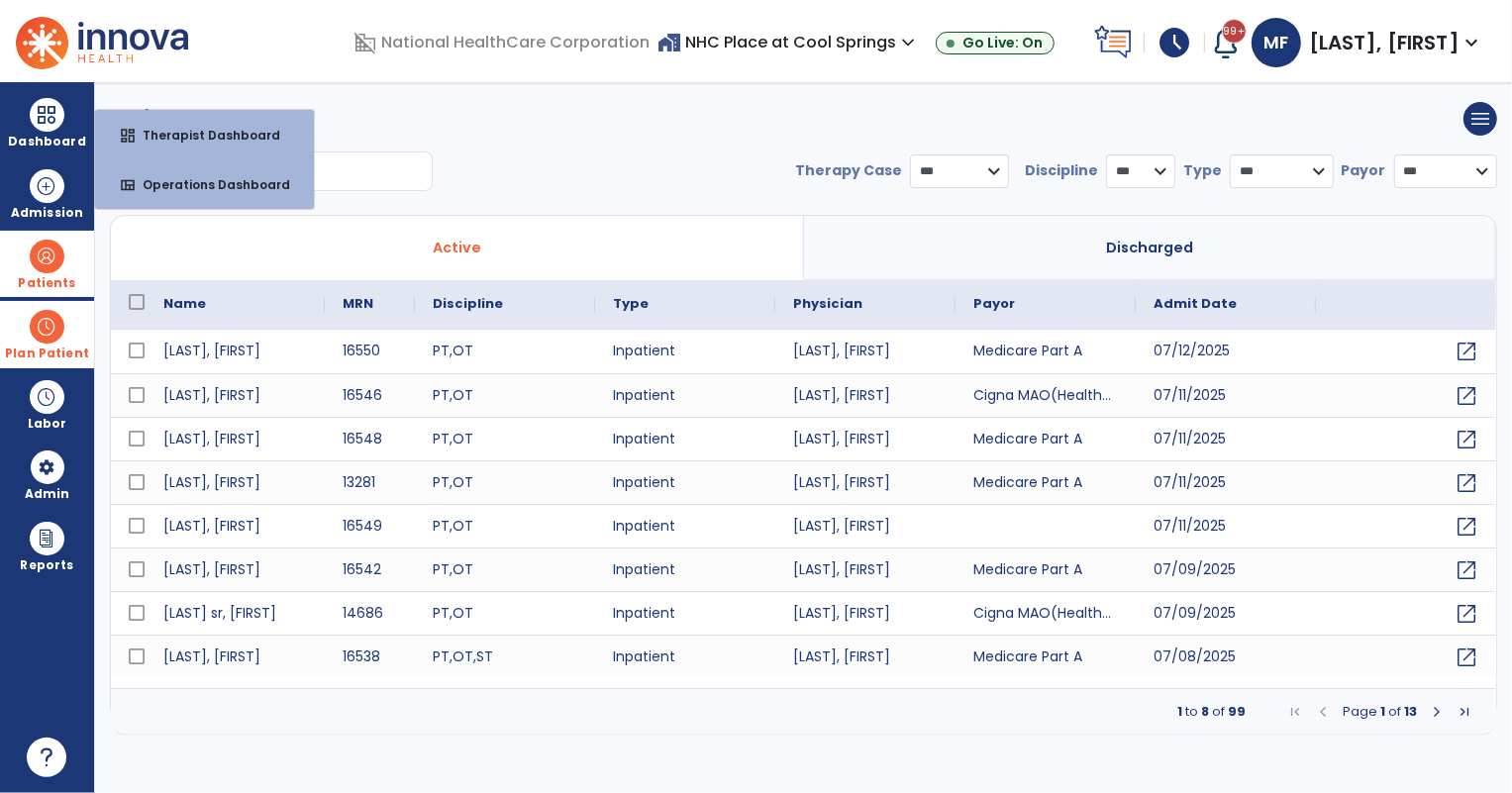select on "****" 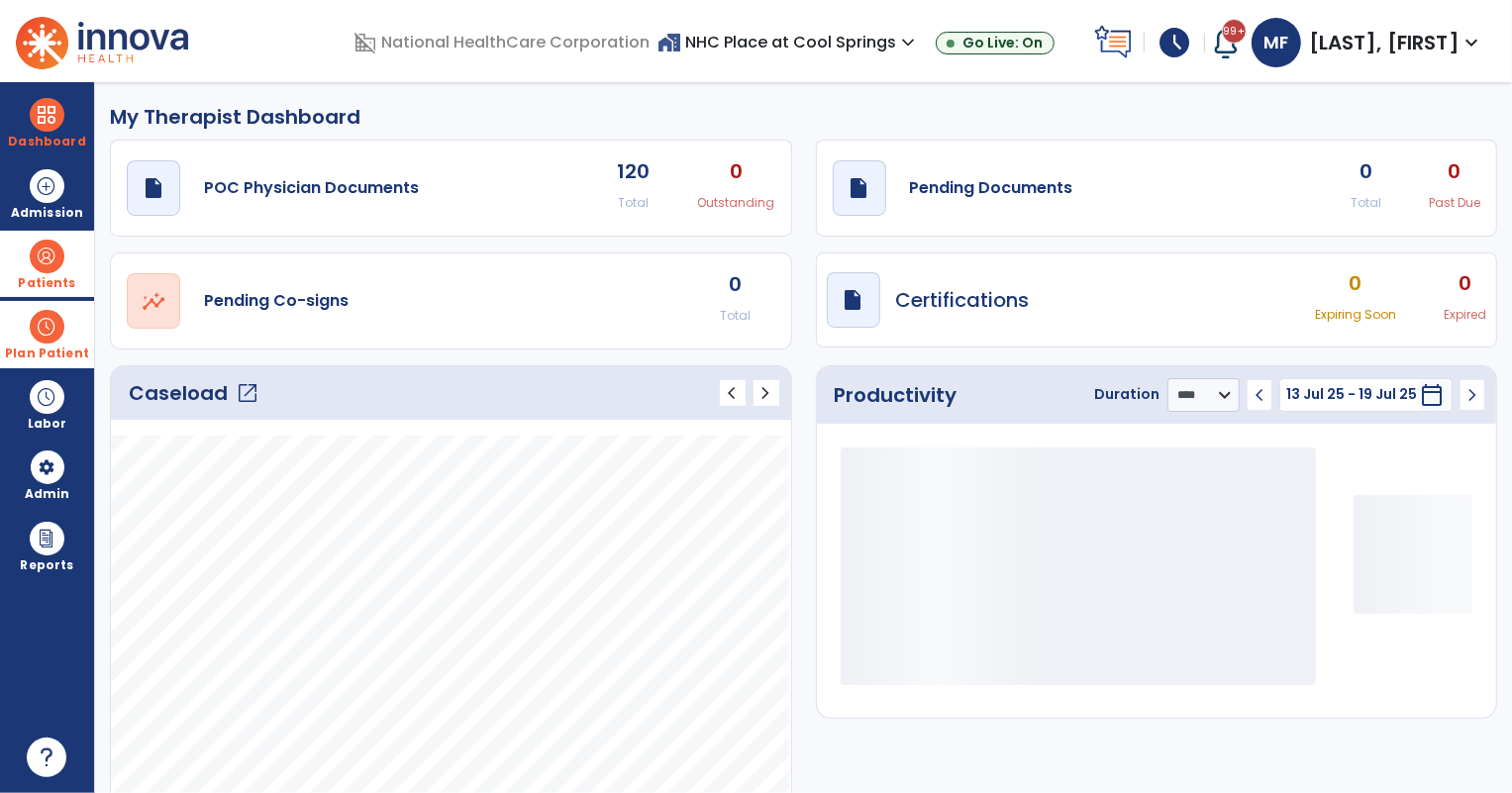 click on "open_in_new" 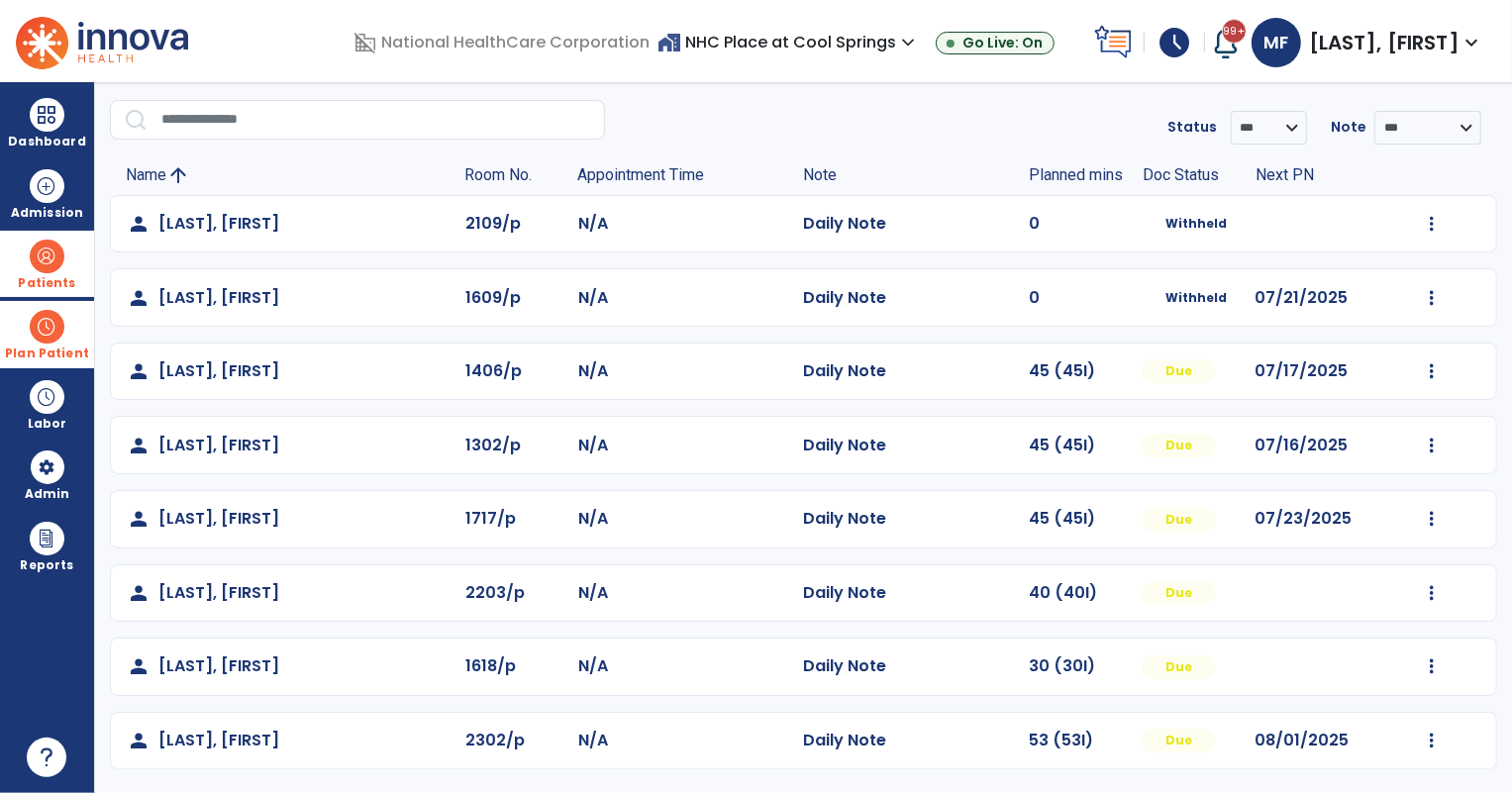scroll, scrollTop: 0, scrollLeft: 0, axis: both 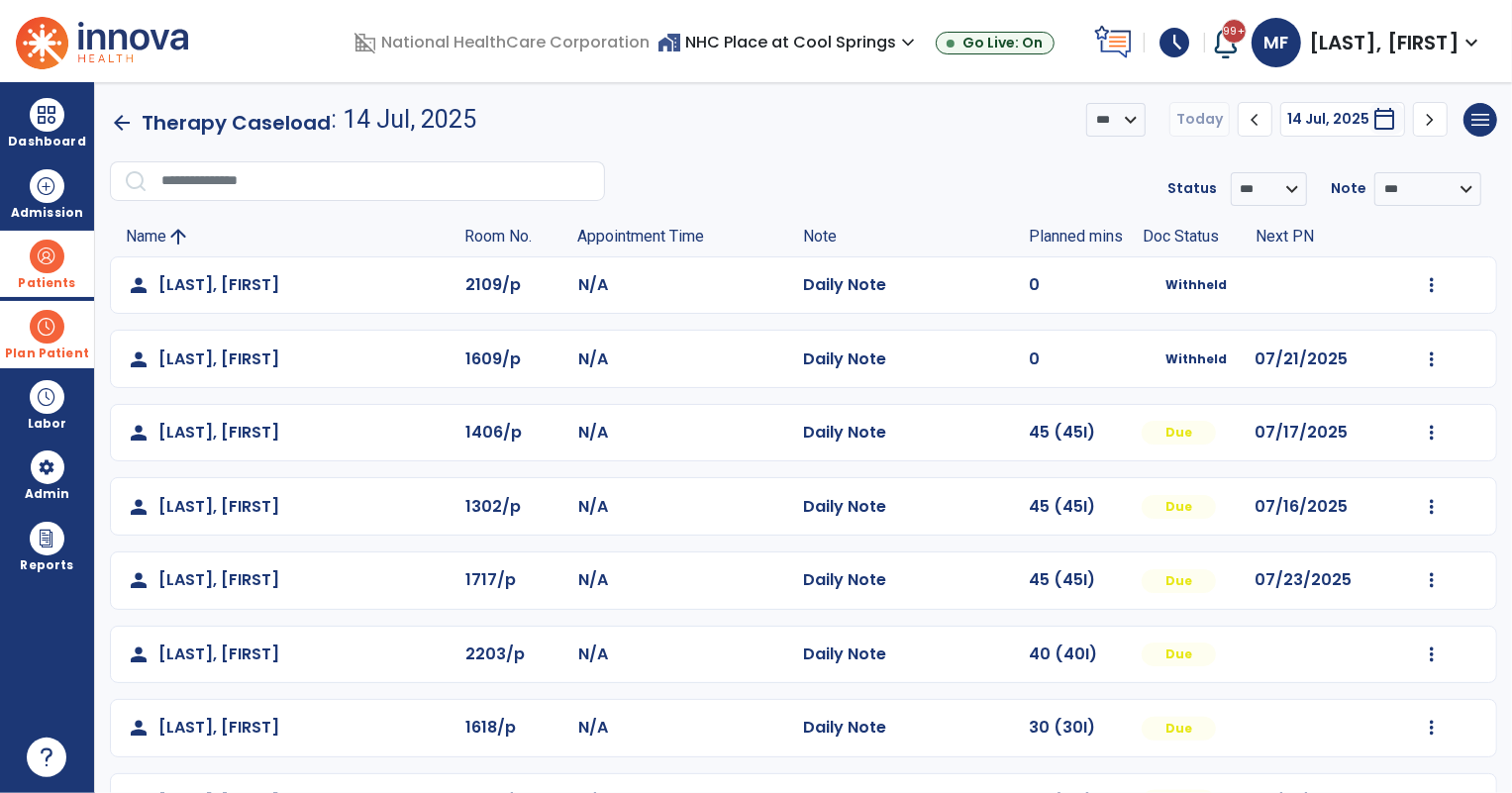 click on "arrow_back" 